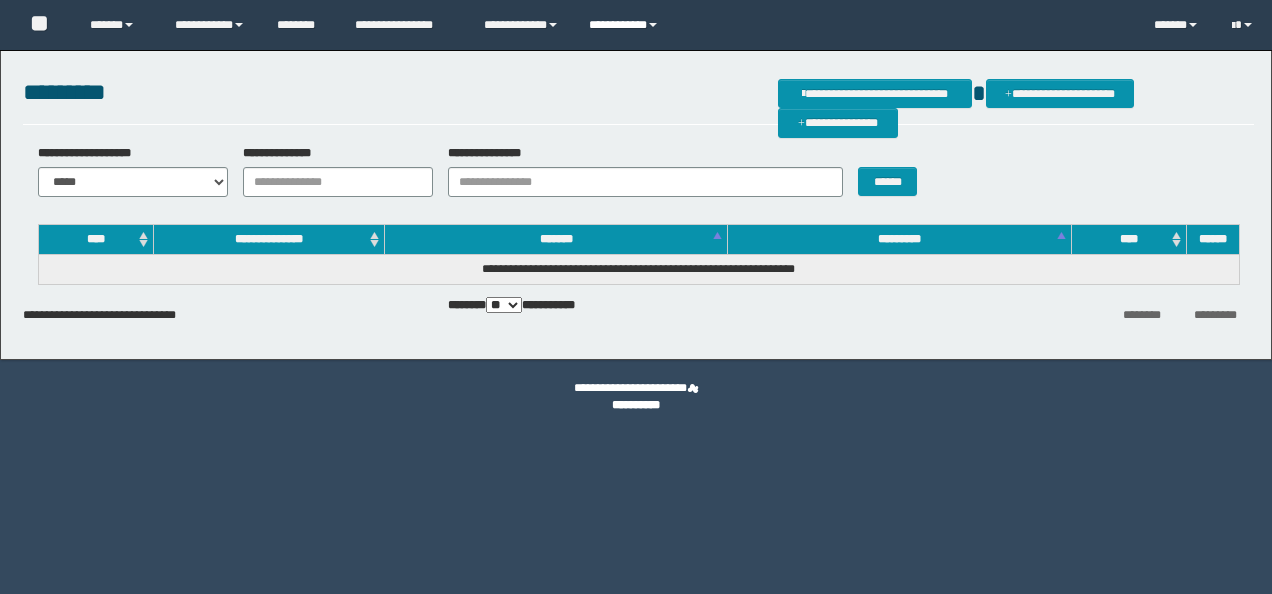 scroll, scrollTop: 0, scrollLeft: 0, axis: both 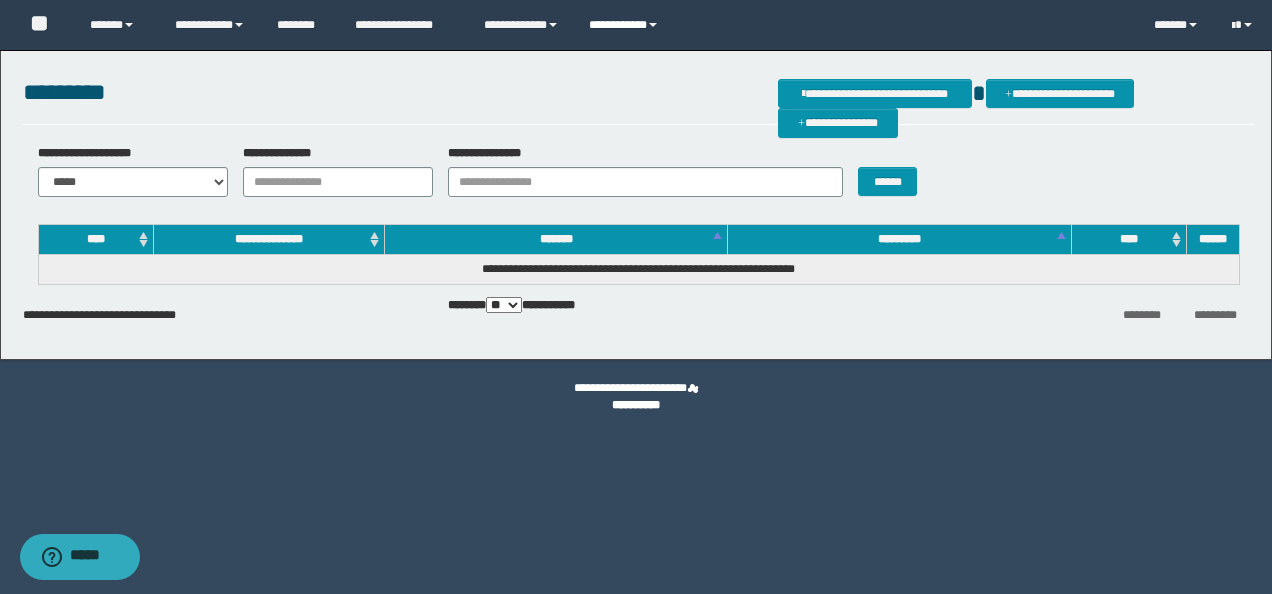 click on "**********" at bounding box center (626, 25) 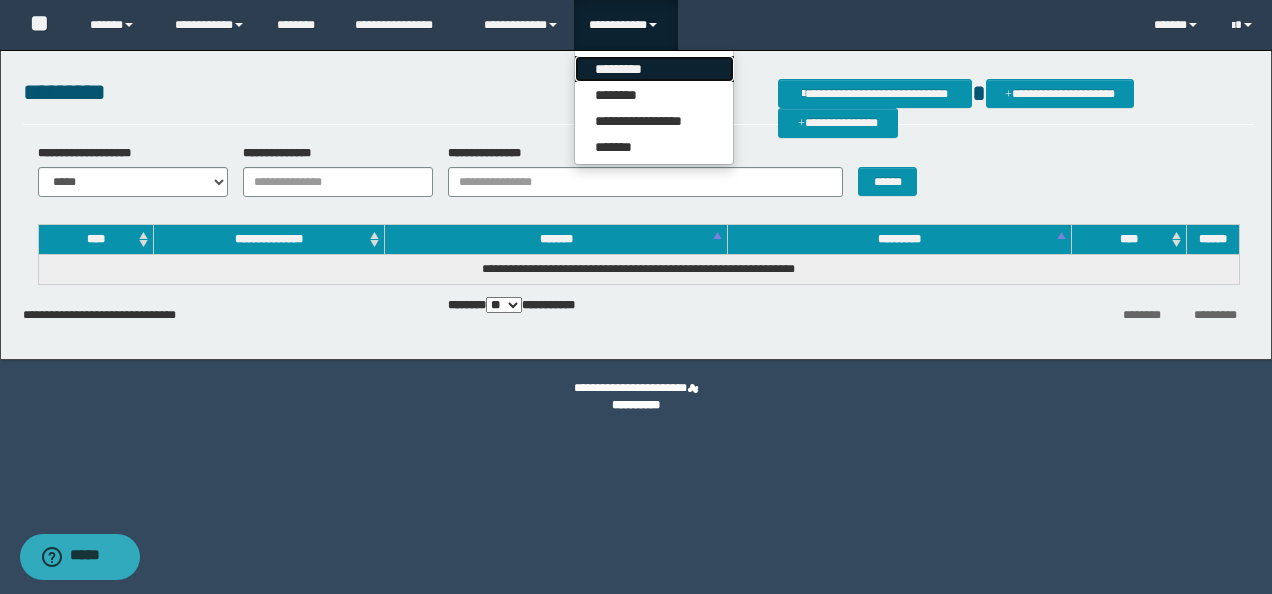 click on "*********" at bounding box center (654, 69) 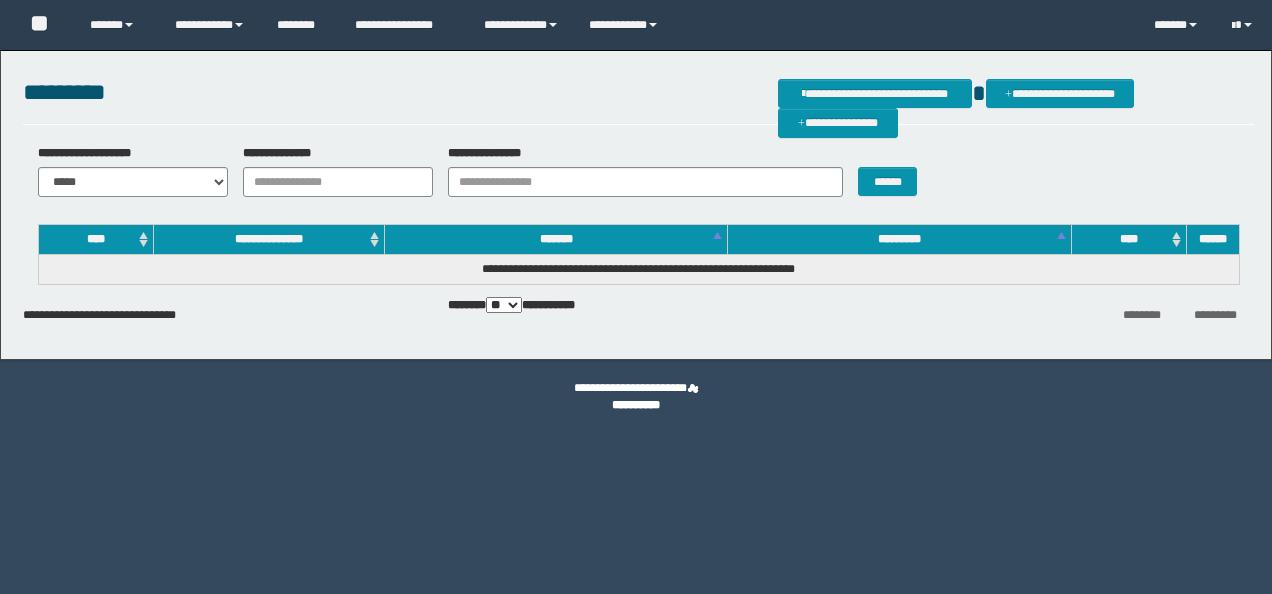 scroll, scrollTop: 0, scrollLeft: 0, axis: both 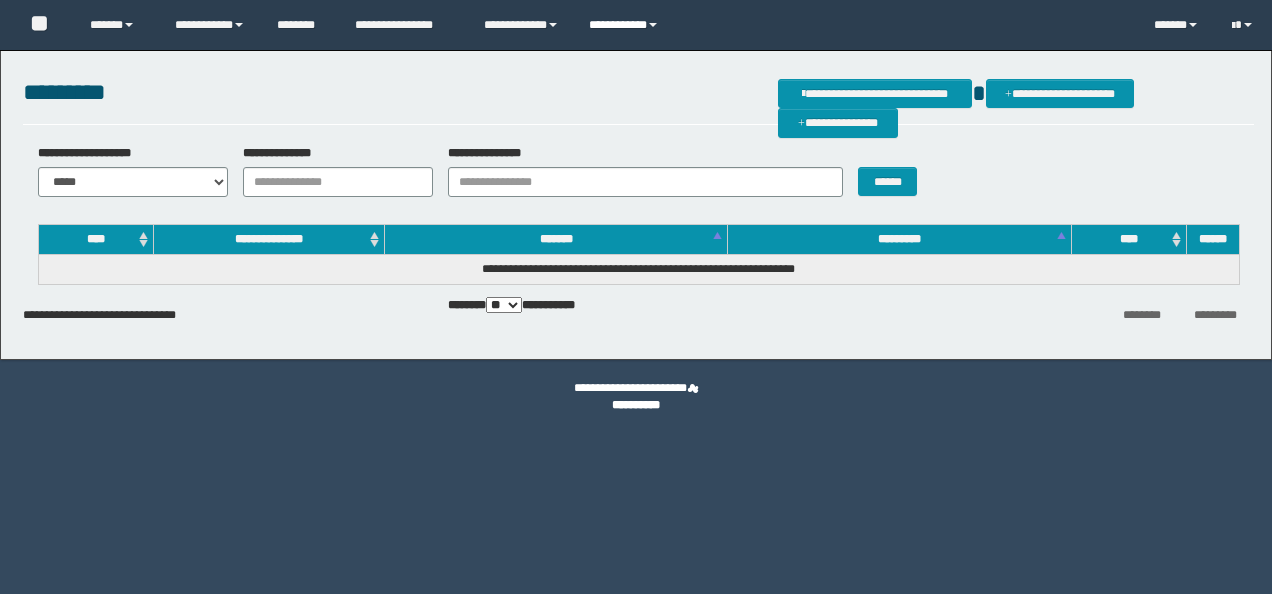 click on "**********" at bounding box center (626, 25) 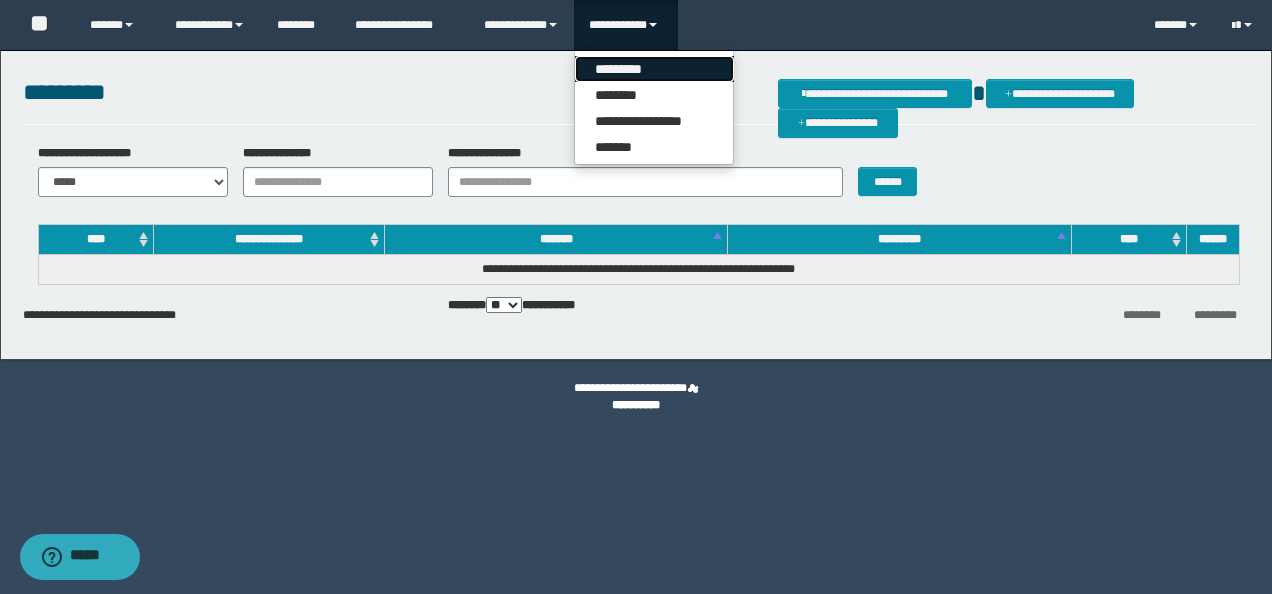 click on "*********" at bounding box center [654, 69] 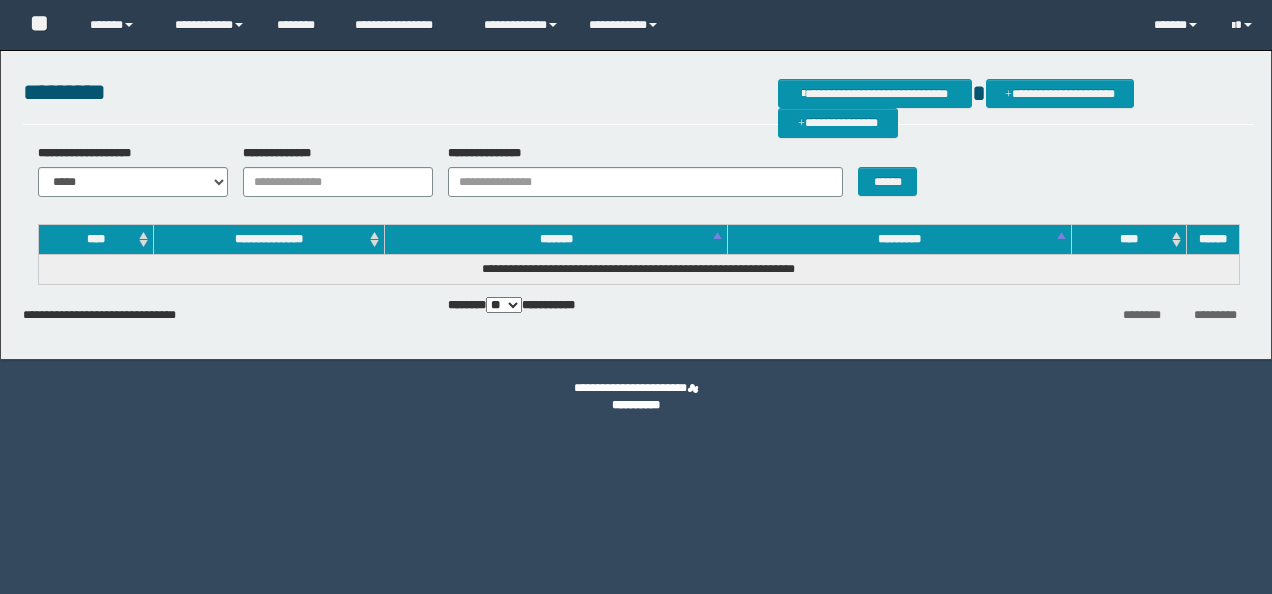 scroll, scrollTop: 0, scrollLeft: 0, axis: both 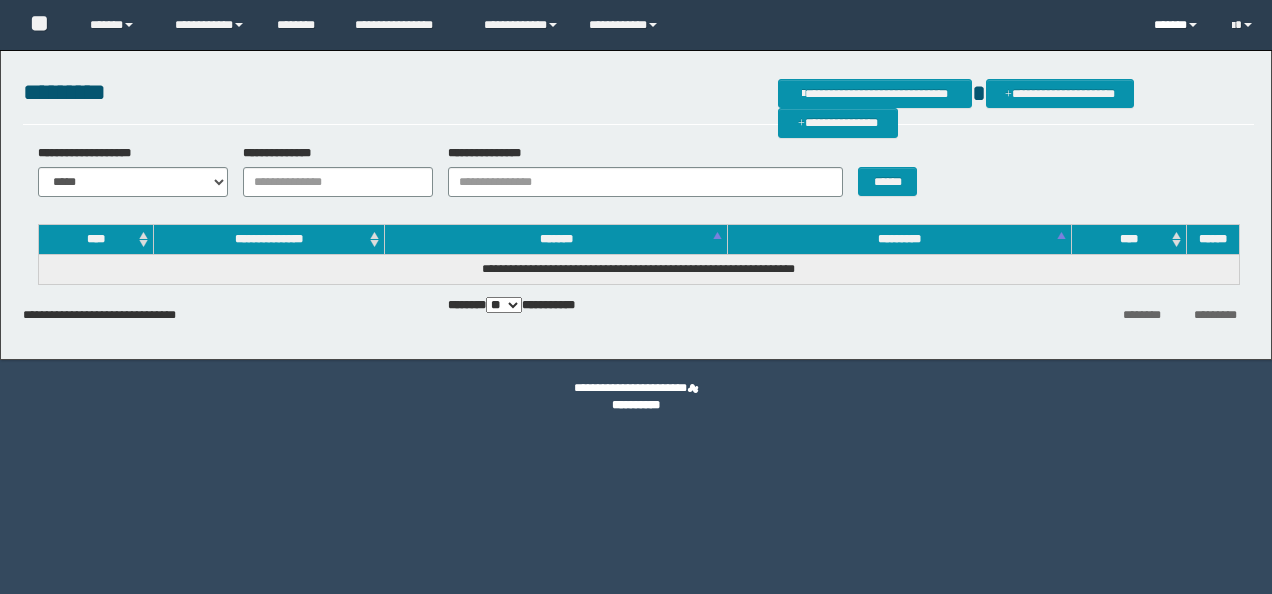 click on "******" at bounding box center (1177, 25) 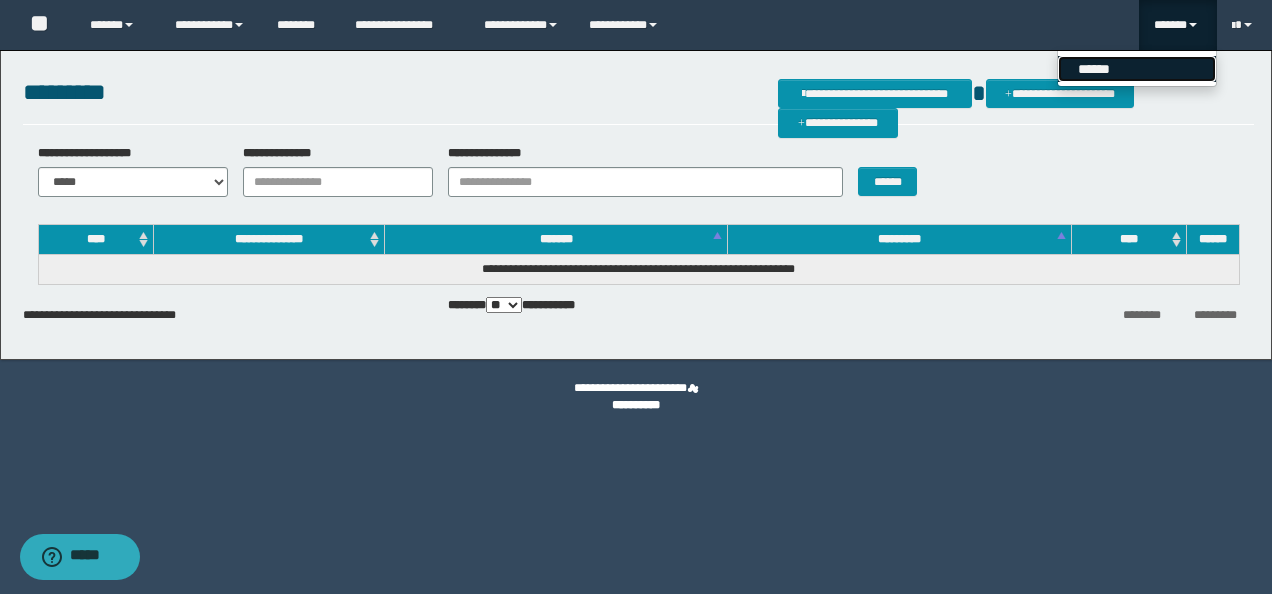 click on "******" at bounding box center [1137, 69] 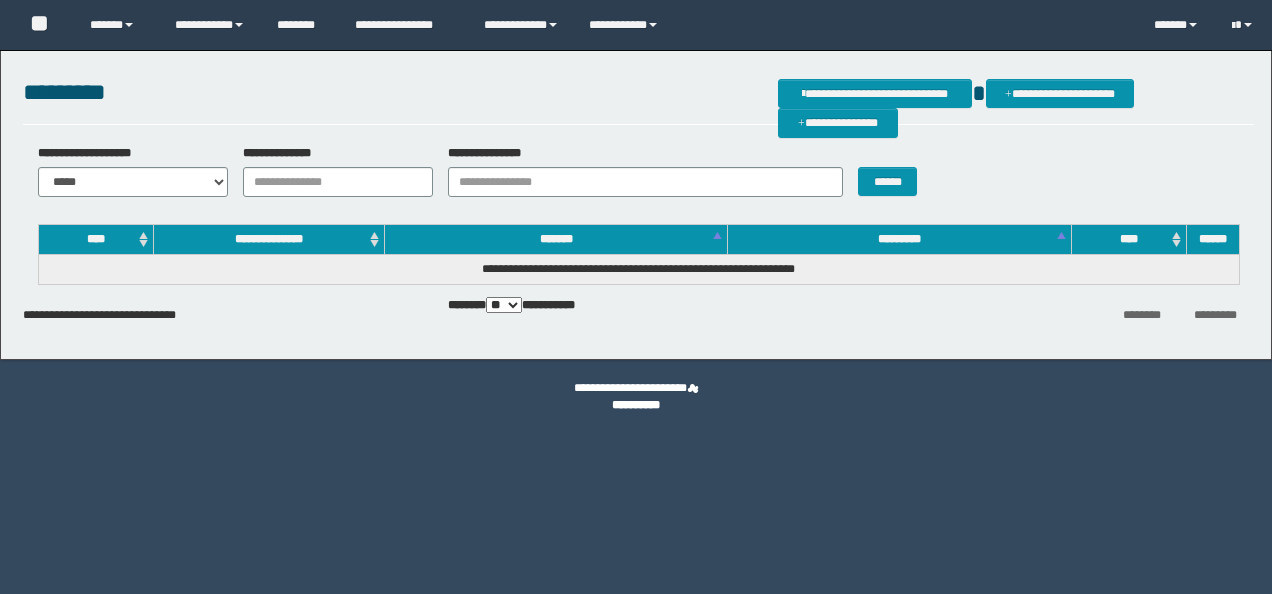 scroll, scrollTop: 0, scrollLeft: 0, axis: both 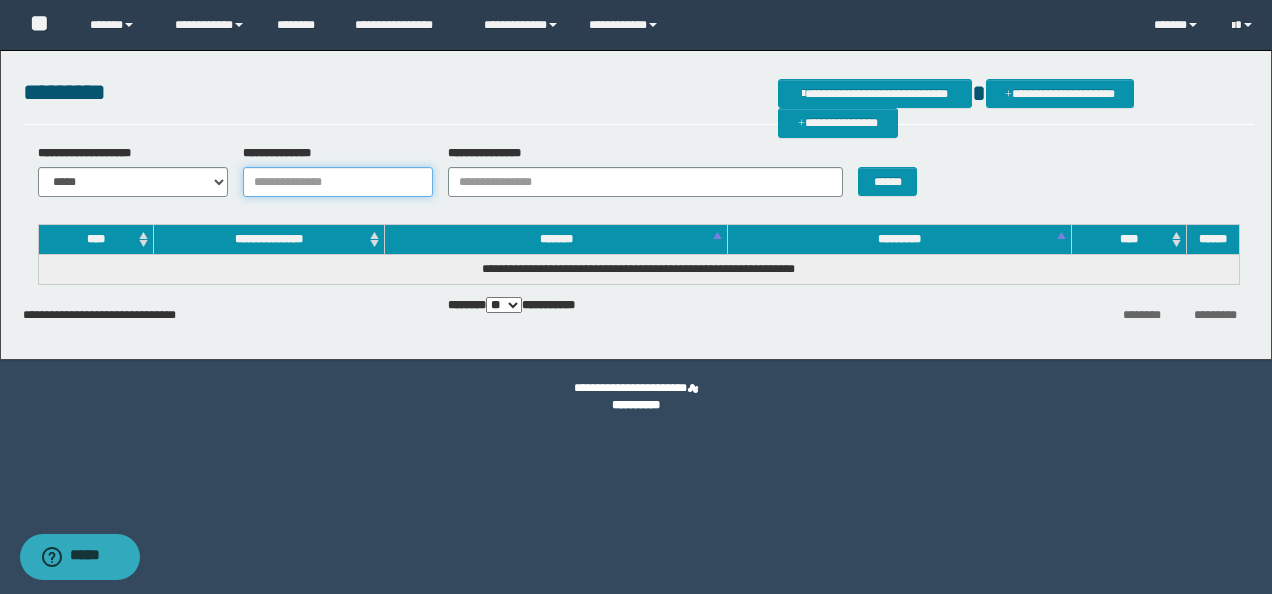 click on "**********" at bounding box center (338, 182) 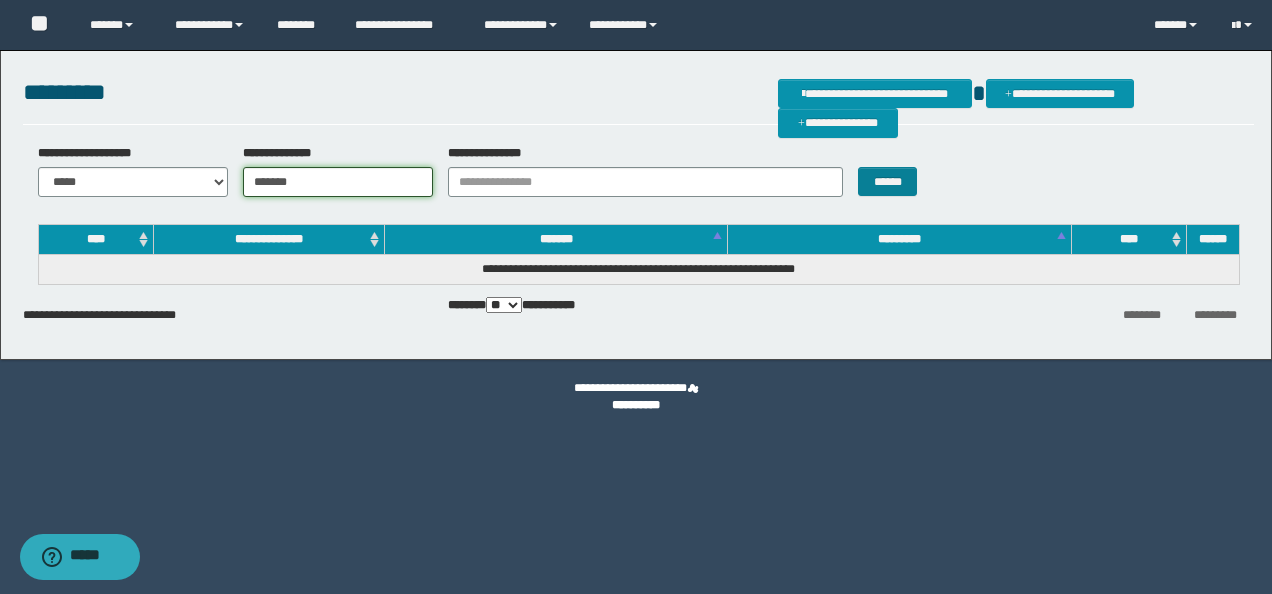 type on "*******" 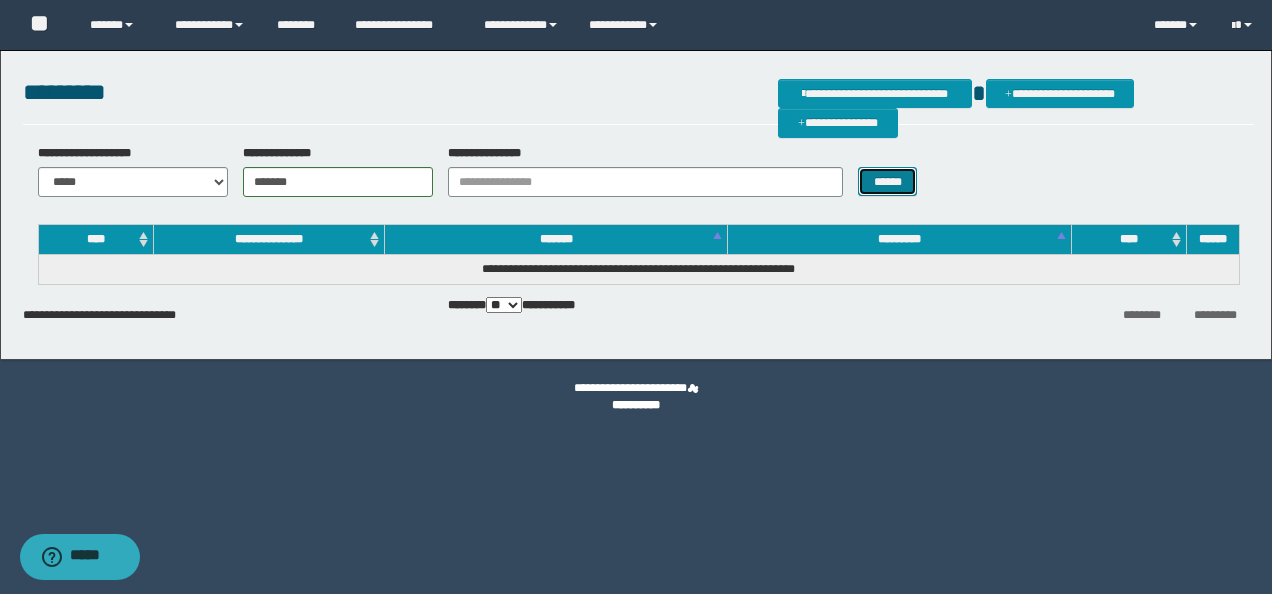 click on "******" at bounding box center (887, 181) 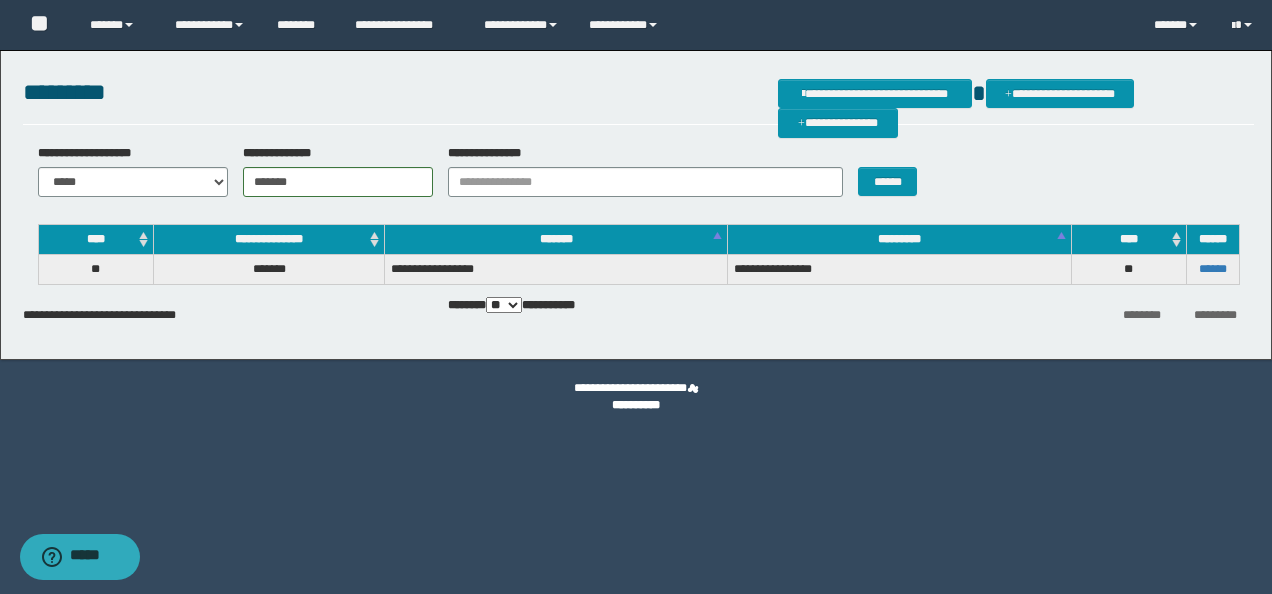 click on "******" at bounding box center [1212, 270] 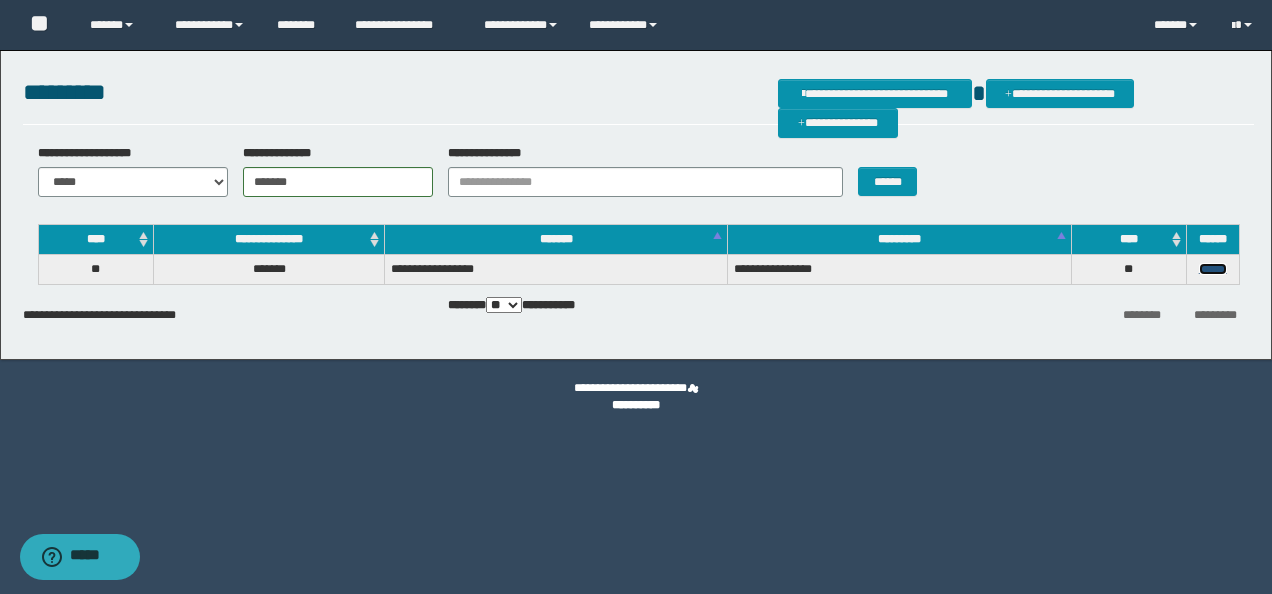 click on "******" at bounding box center (1213, 269) 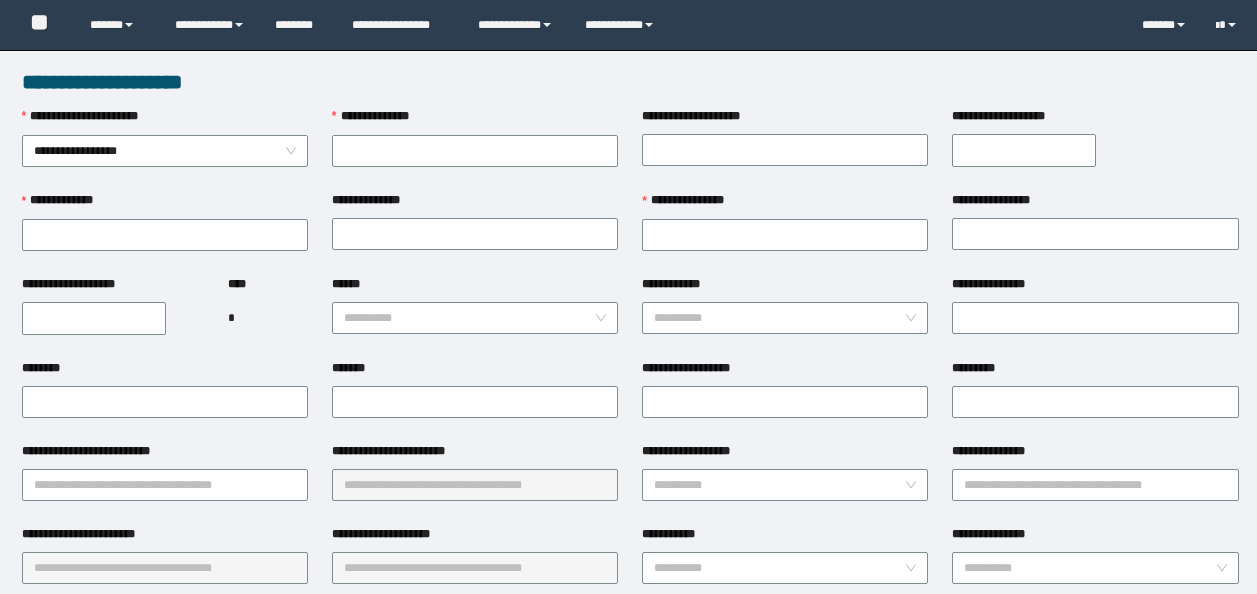 scroll, scrollTop: 0, scrollLeft: 0, axis: both 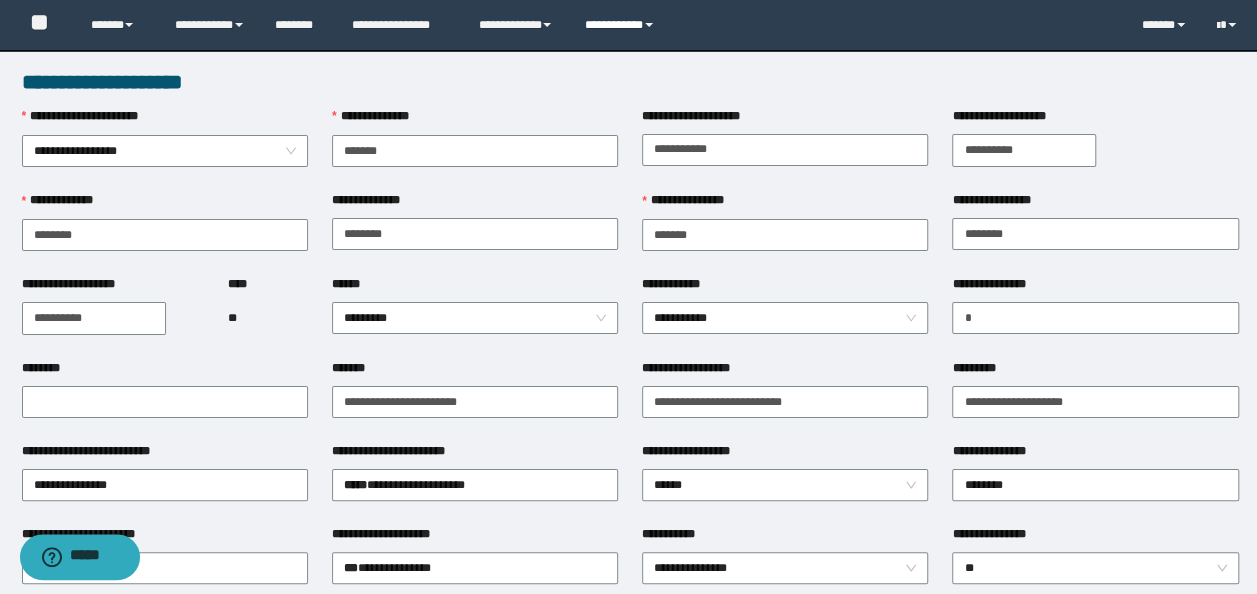 click on "**********" at bounding box center (622, 25) 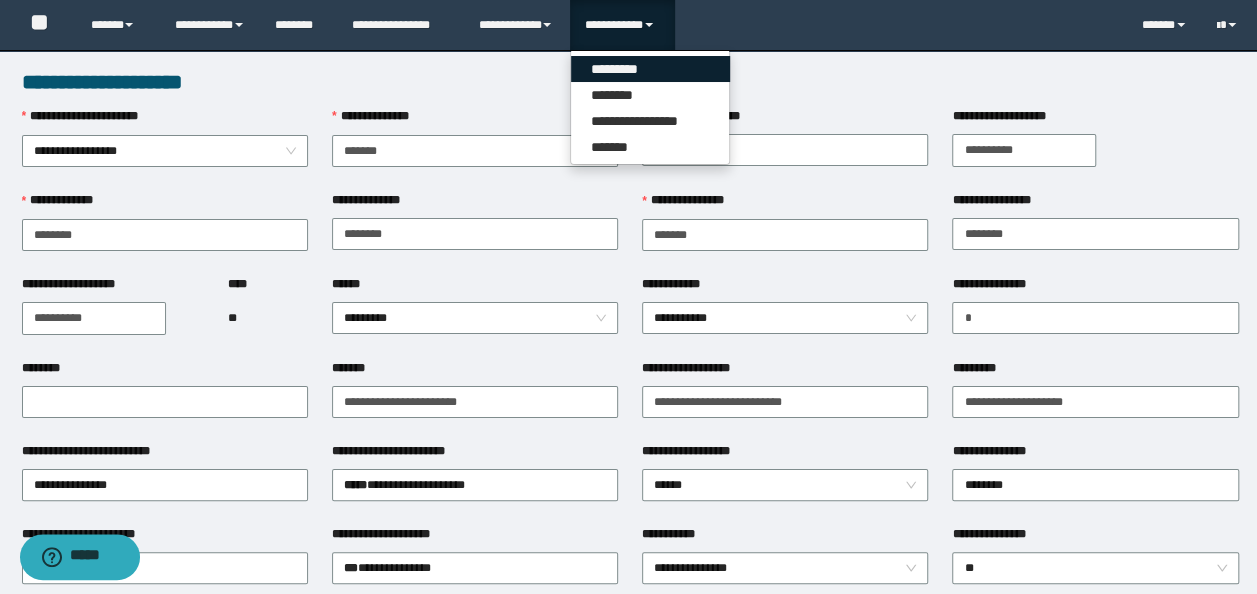 click on "*********" at bounding box center [650, 69] 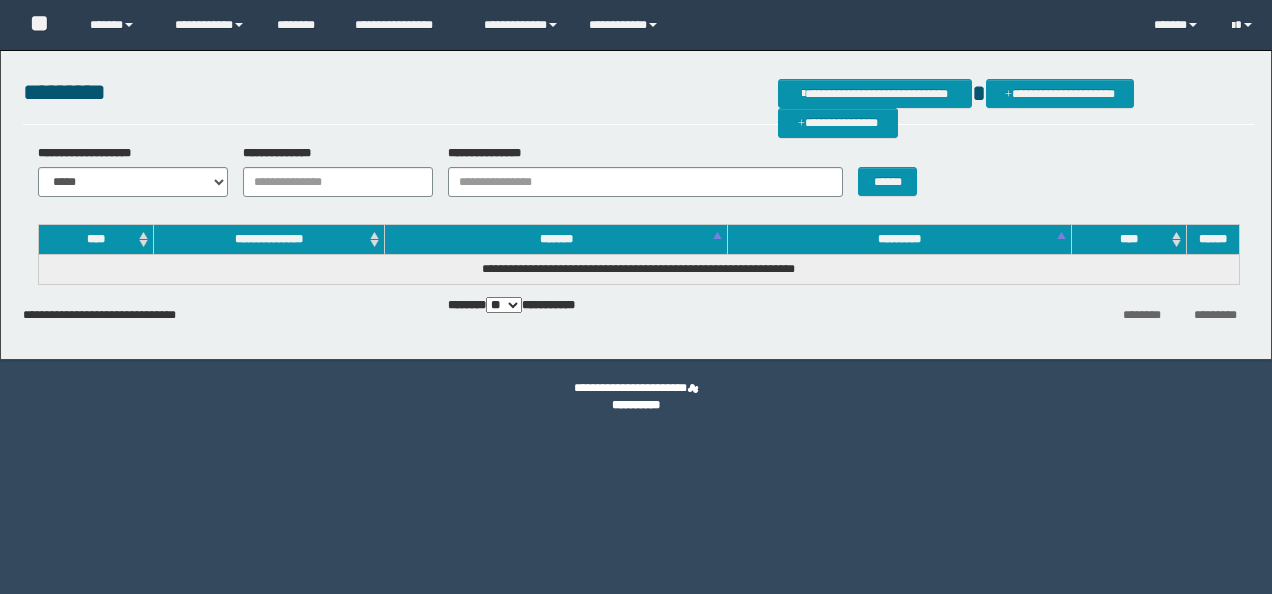 scroll, scrollTop: 0, scrollLeft: 0, axis: both 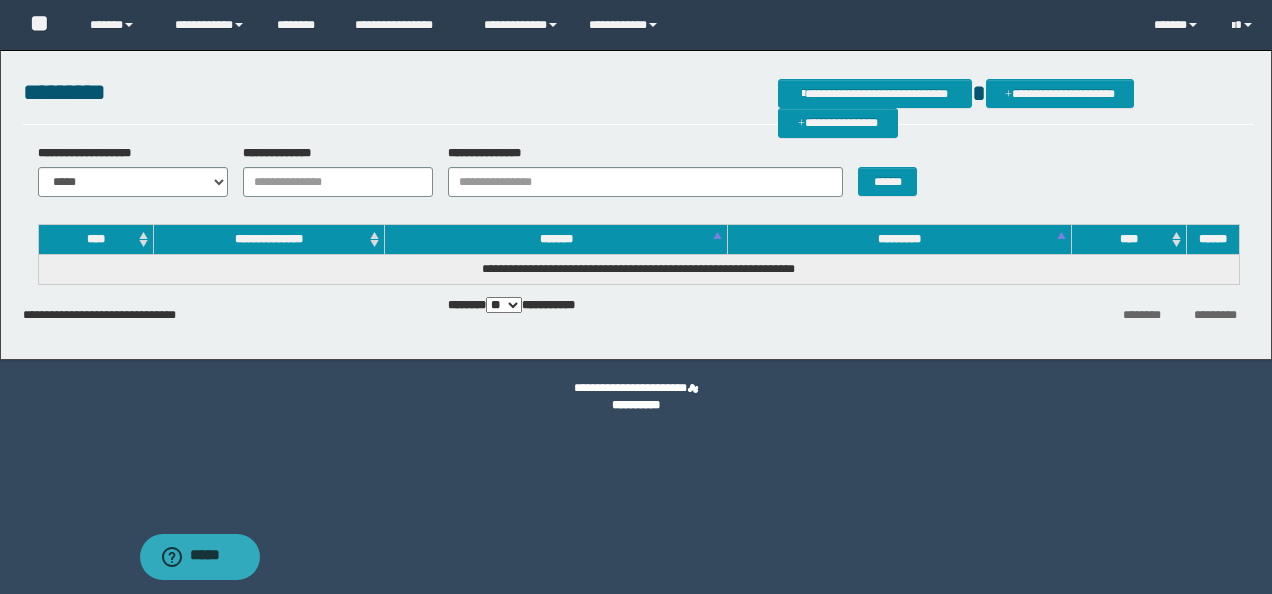 click on "**********" at bounding box center [330, 171] 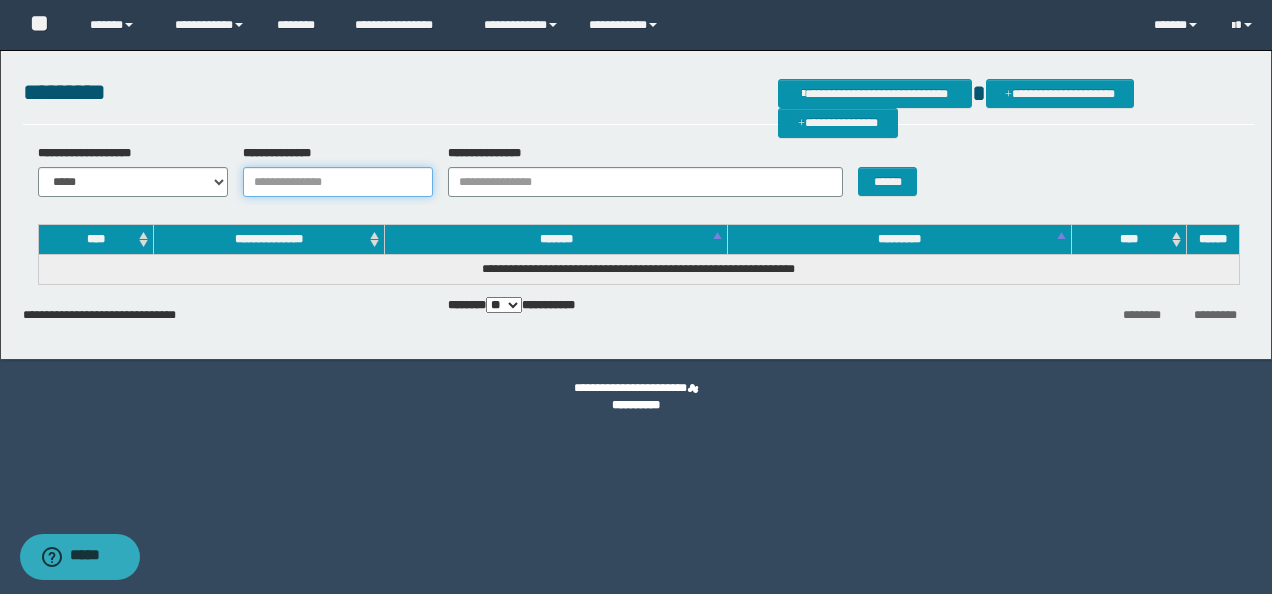 click on "**********" at bounding box center [338, 182] 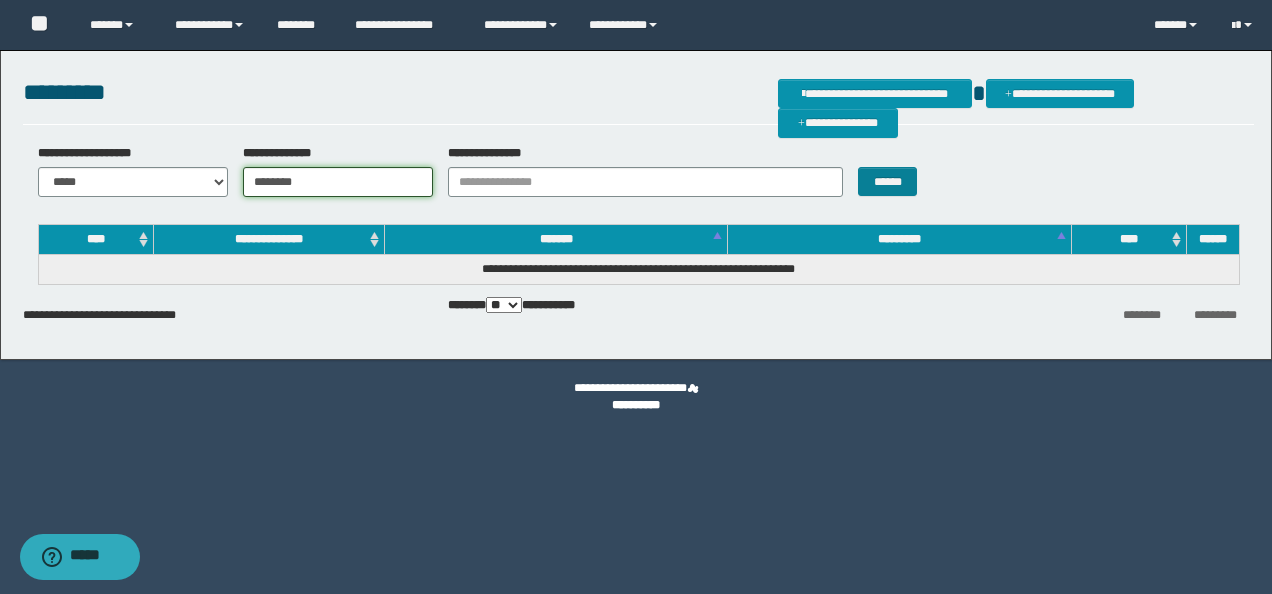 type on "********" 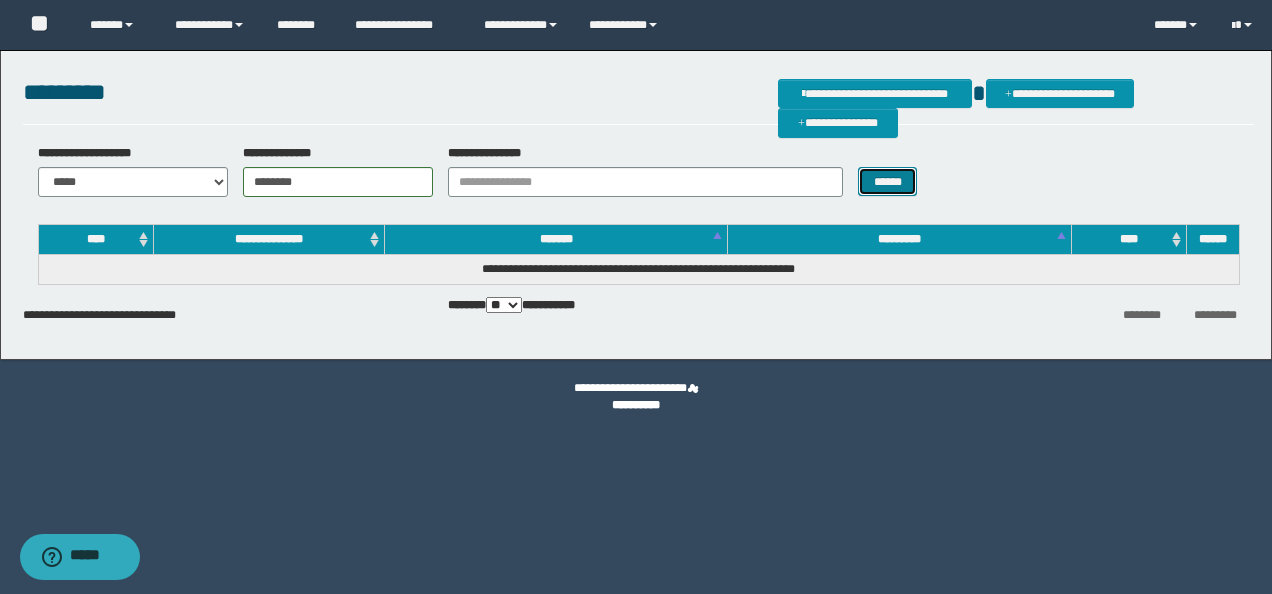 click on "******" at bounding box center (887, 181) 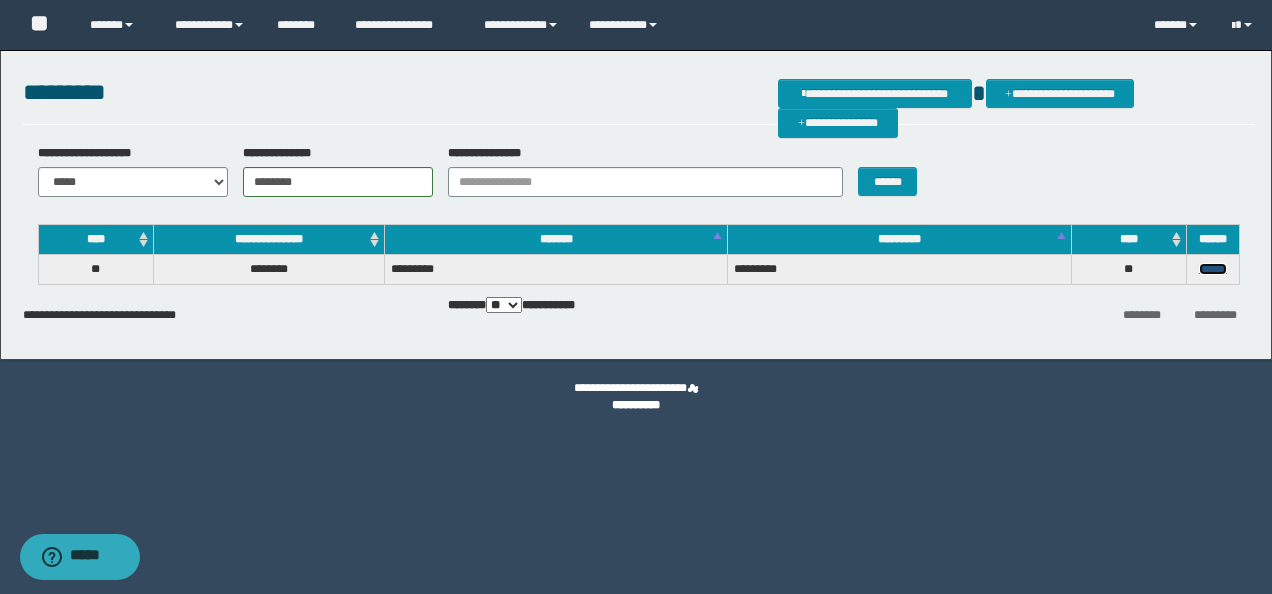 drag, startPoint x: 1199, startPoint y: 262, endPoint x: 1207, endPoint y: 270, distance: 11.313708 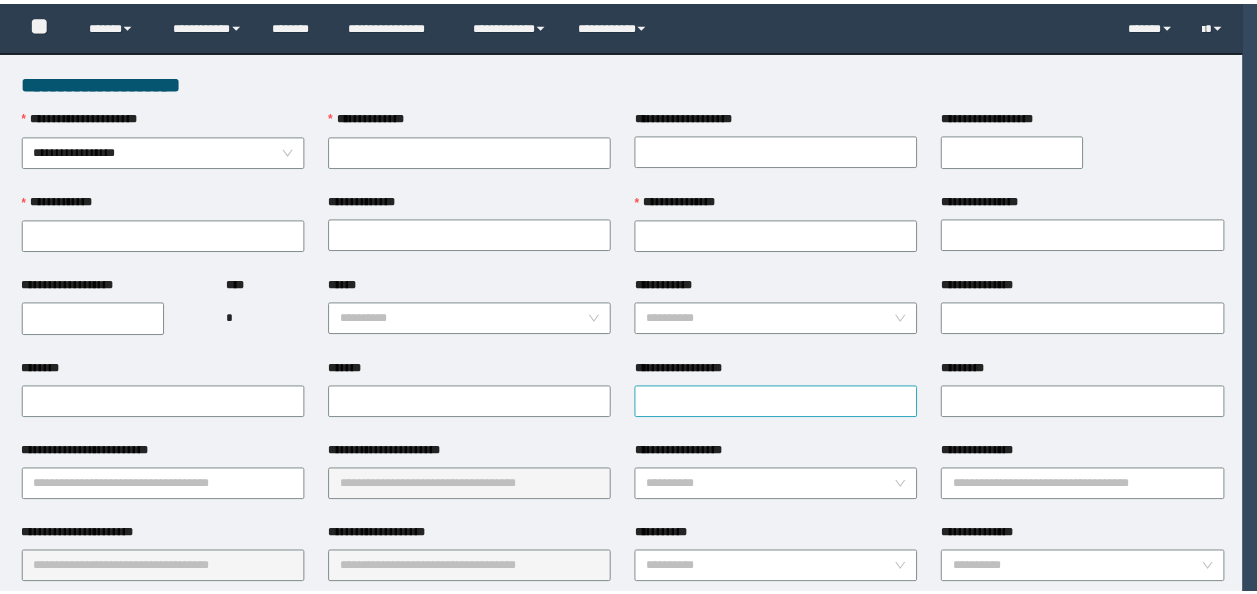 scroll, scrollTop: 0, scrollLeft: 0, axis: both 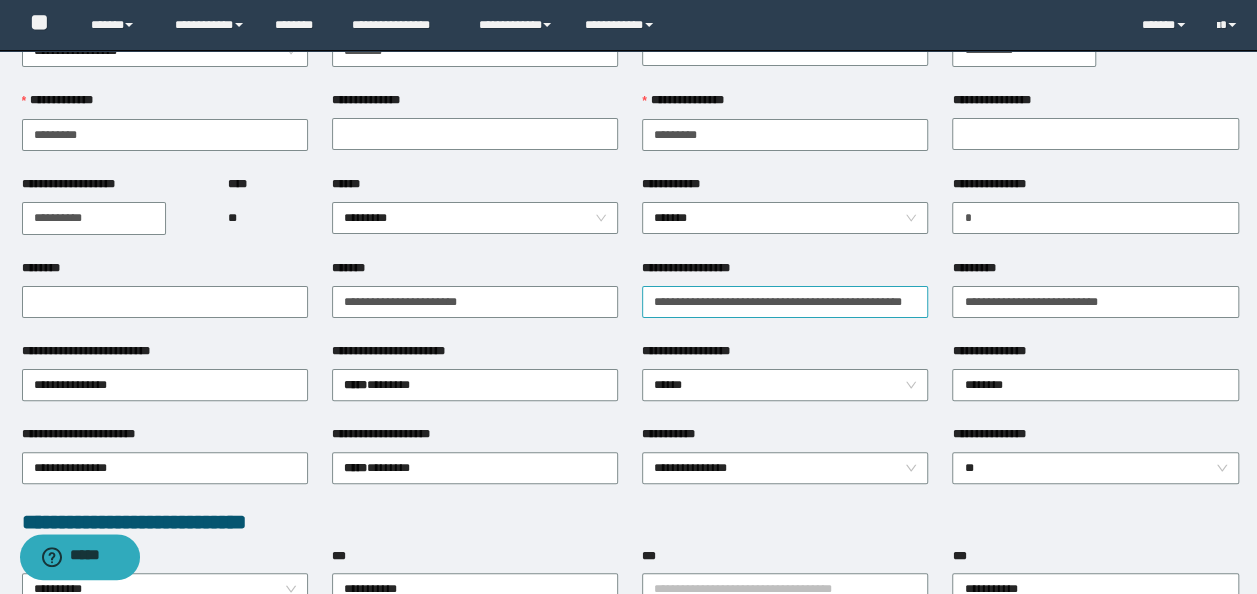 type on "********" 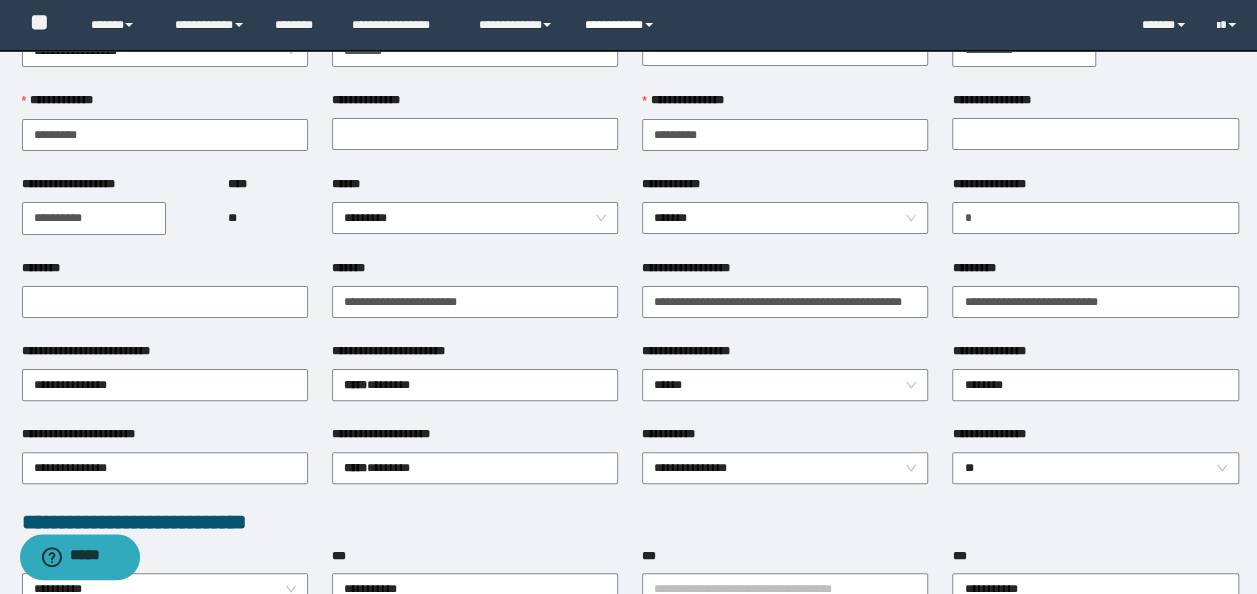 click on "**********" at bounding box center [622, 25] 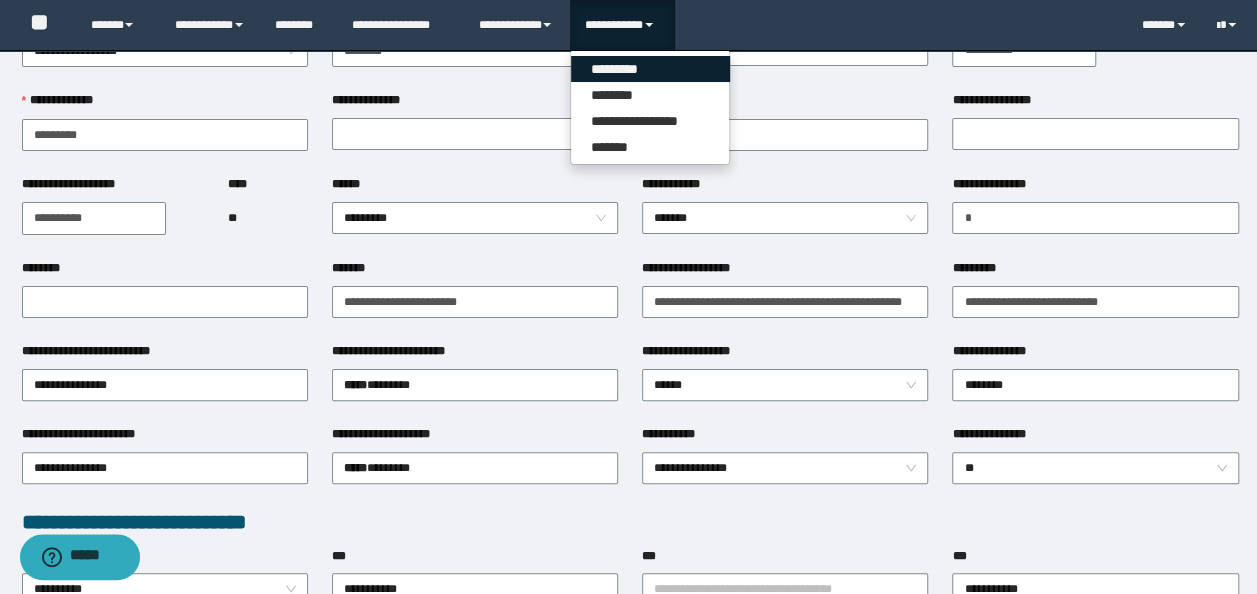 click on "*********" at bounding box center [650, 69] 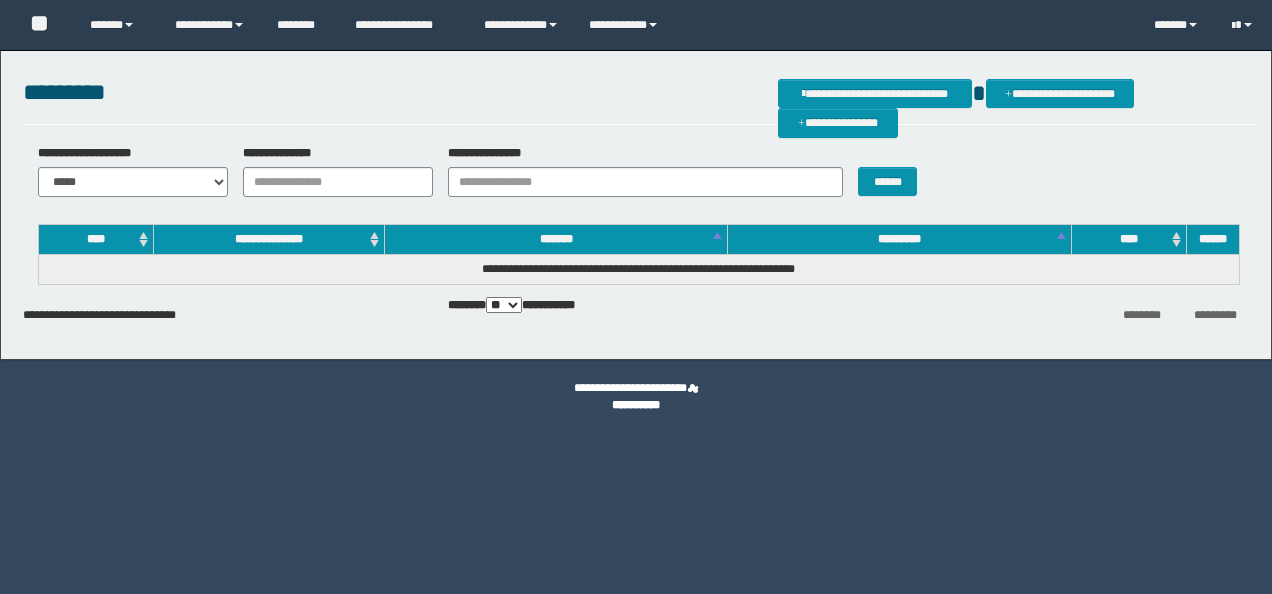 scroll, scrollTop: 0, scrollLeft: 0, axis: both 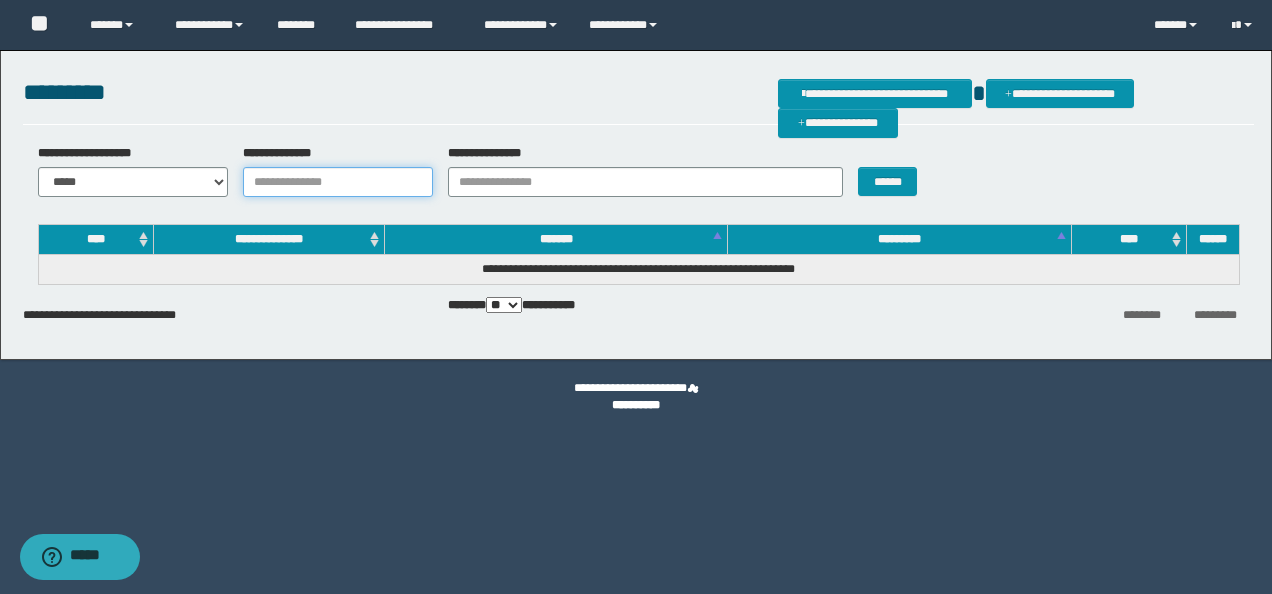 click on "**********" at bounding box center (338, 182) 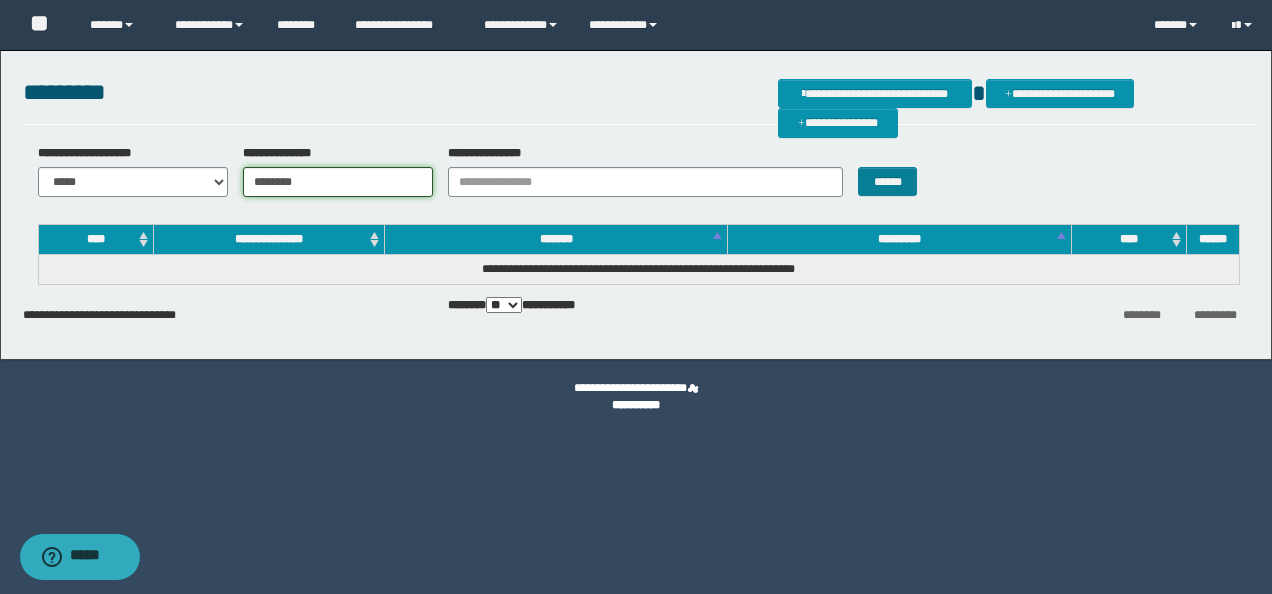 type on "********" 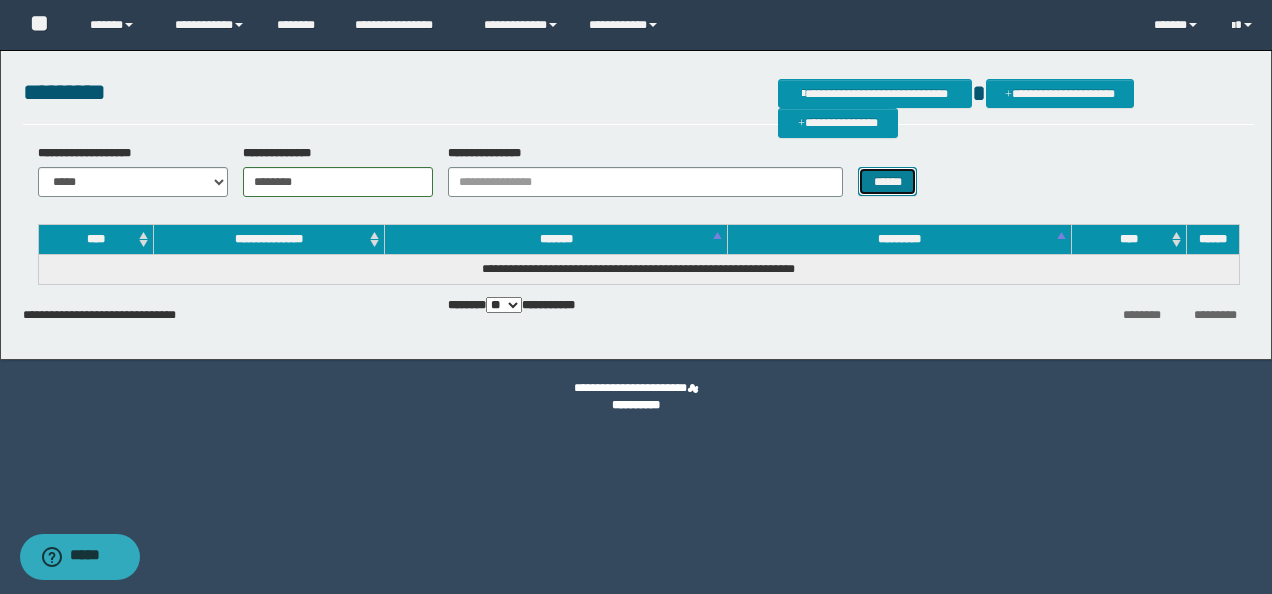 click on "******" at bounding box center (887, 181) 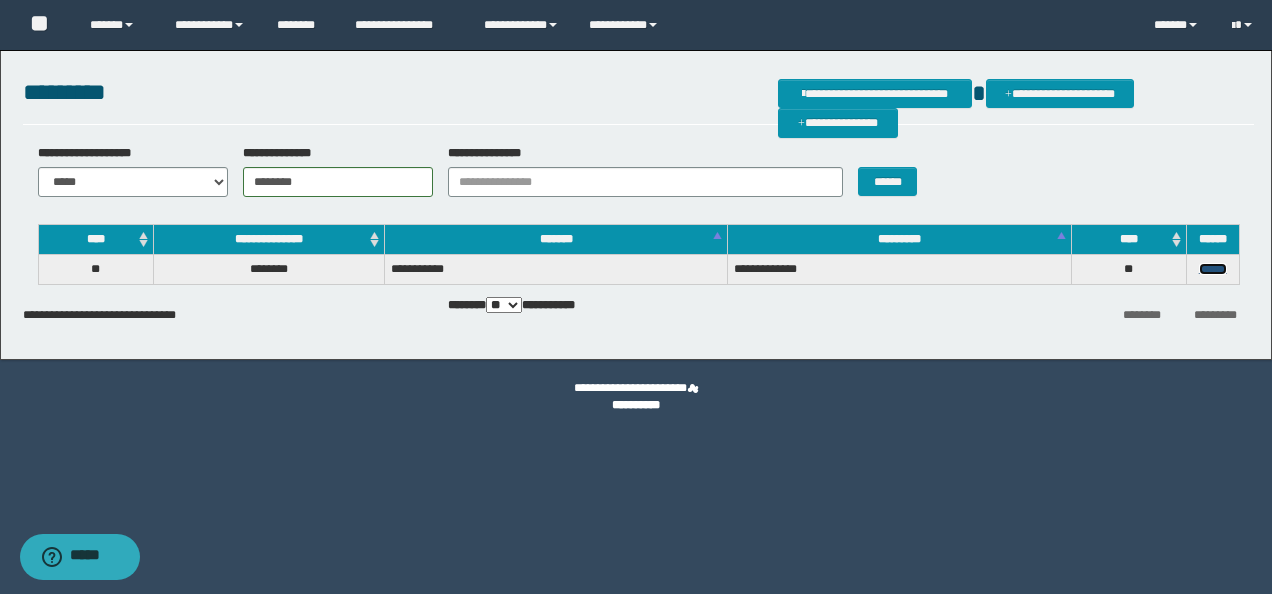 click on "******" at bounding box center [1213, 269] 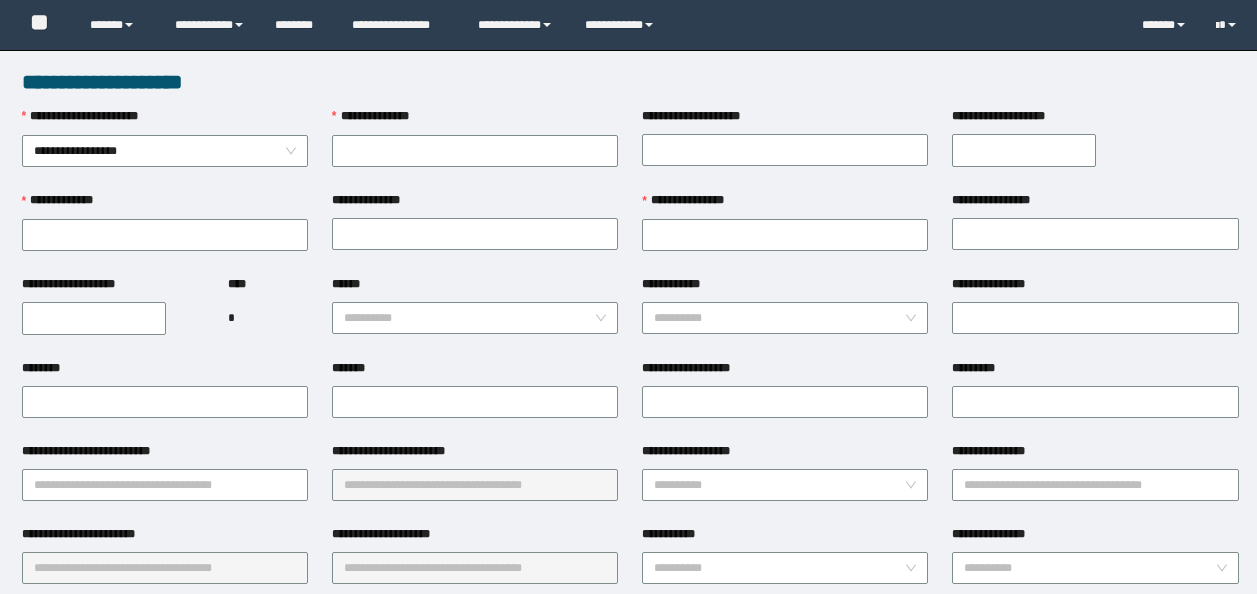 scroll, scrollTop: 0, scrollLeft: 0, axis: both 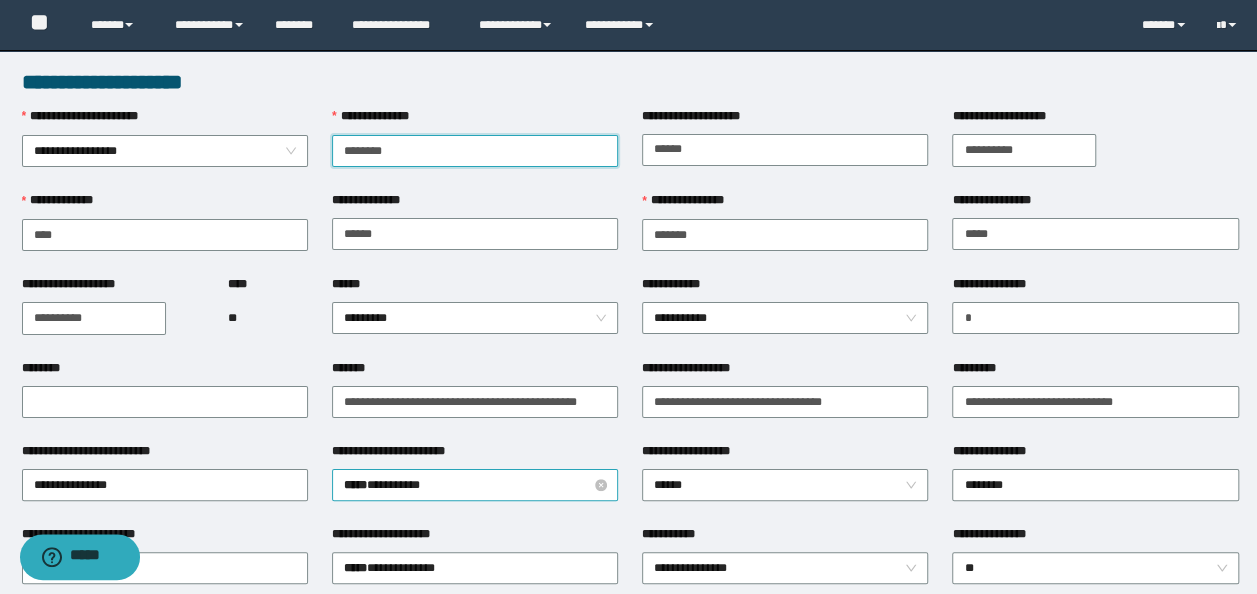 type on "********" 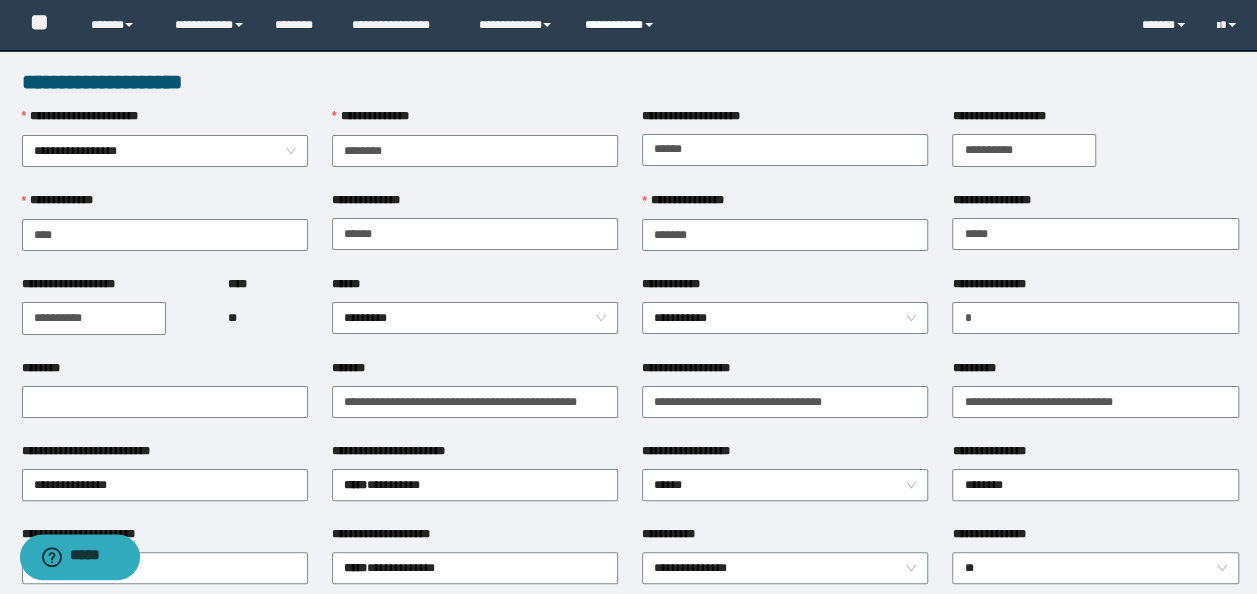 click on "**********" at bounding box center [622, 25] 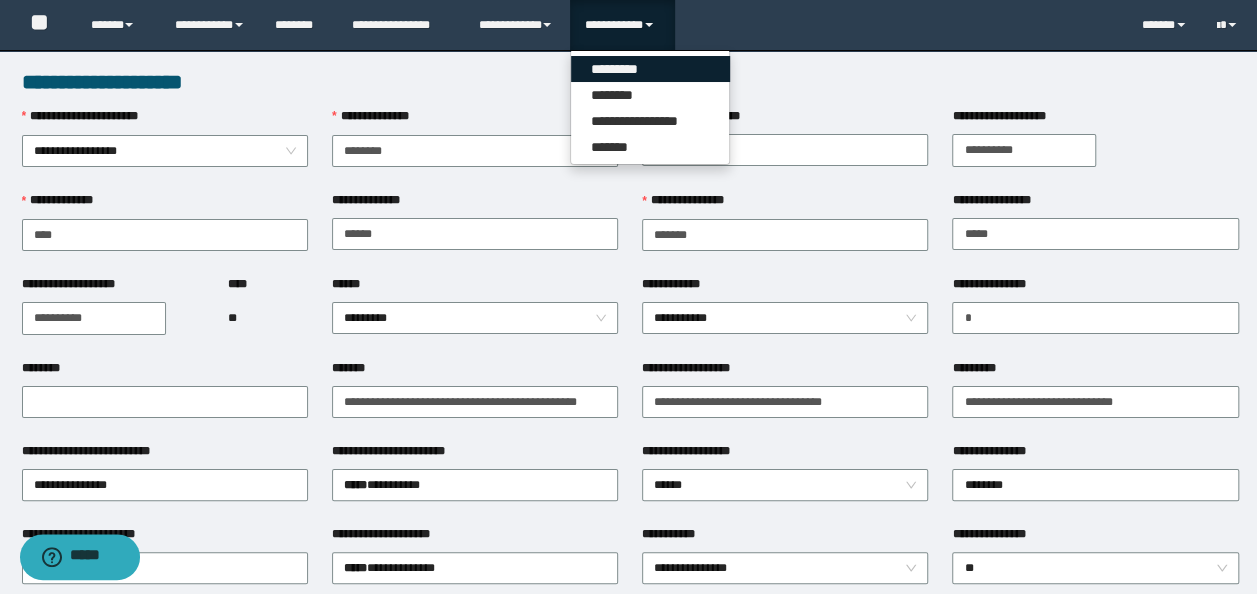 click on "*********" at bounding box center (650, 69) 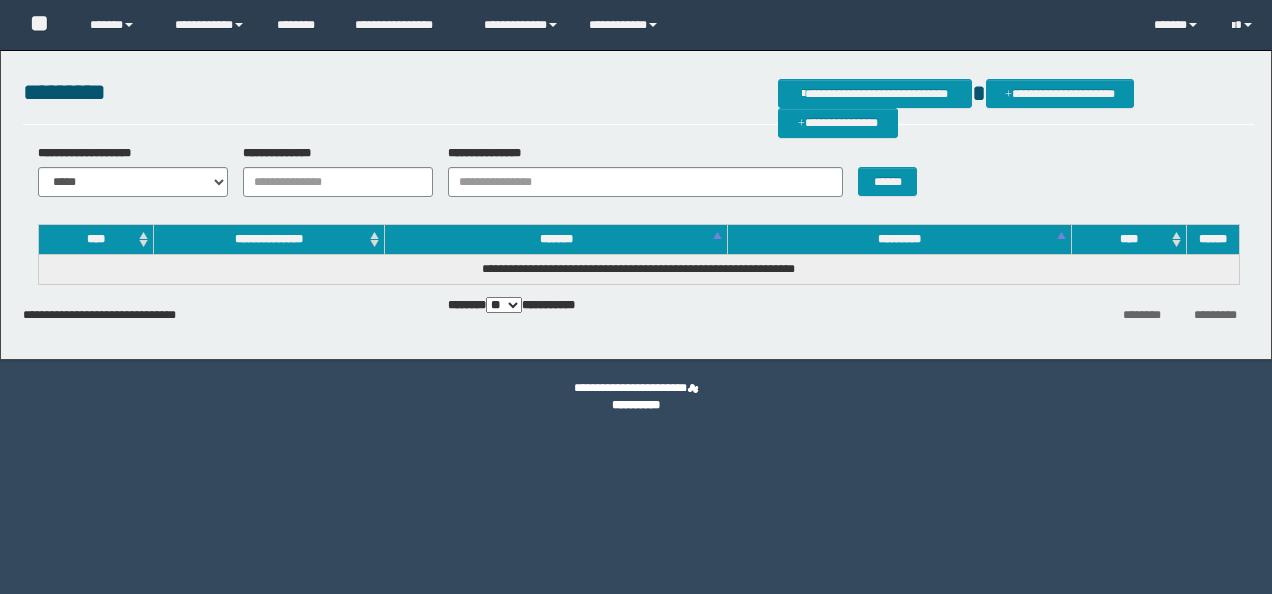 scroll, scrollTop: 0, scrollLeft: 0, axis: both 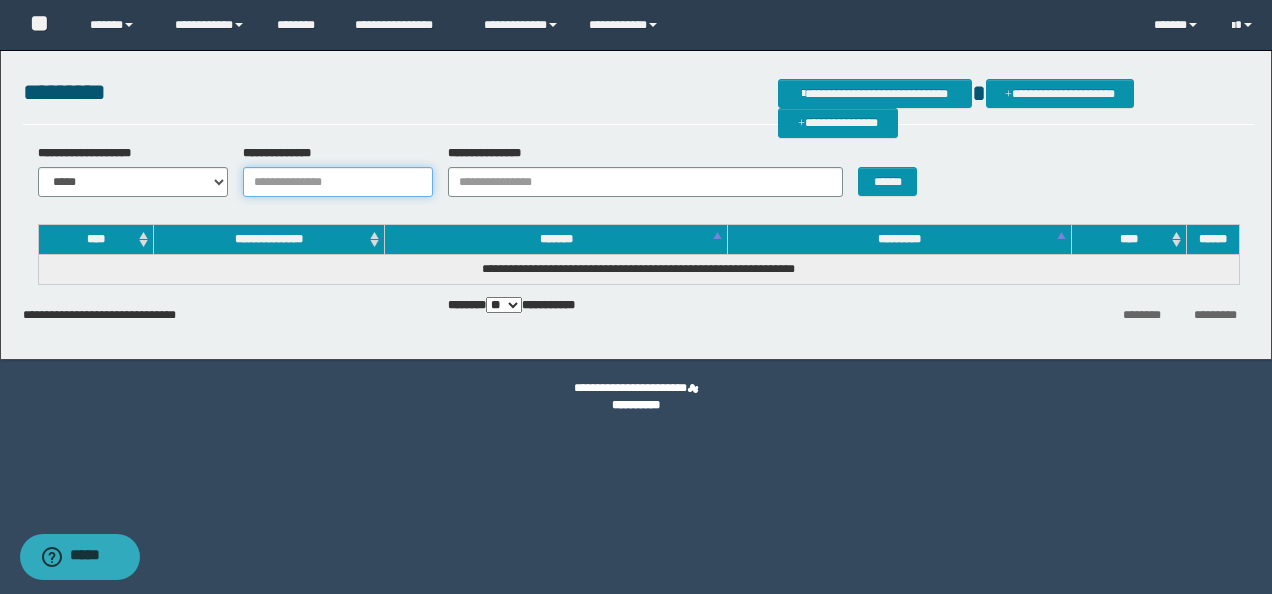click on "**********" at bounding box center (338, 182) 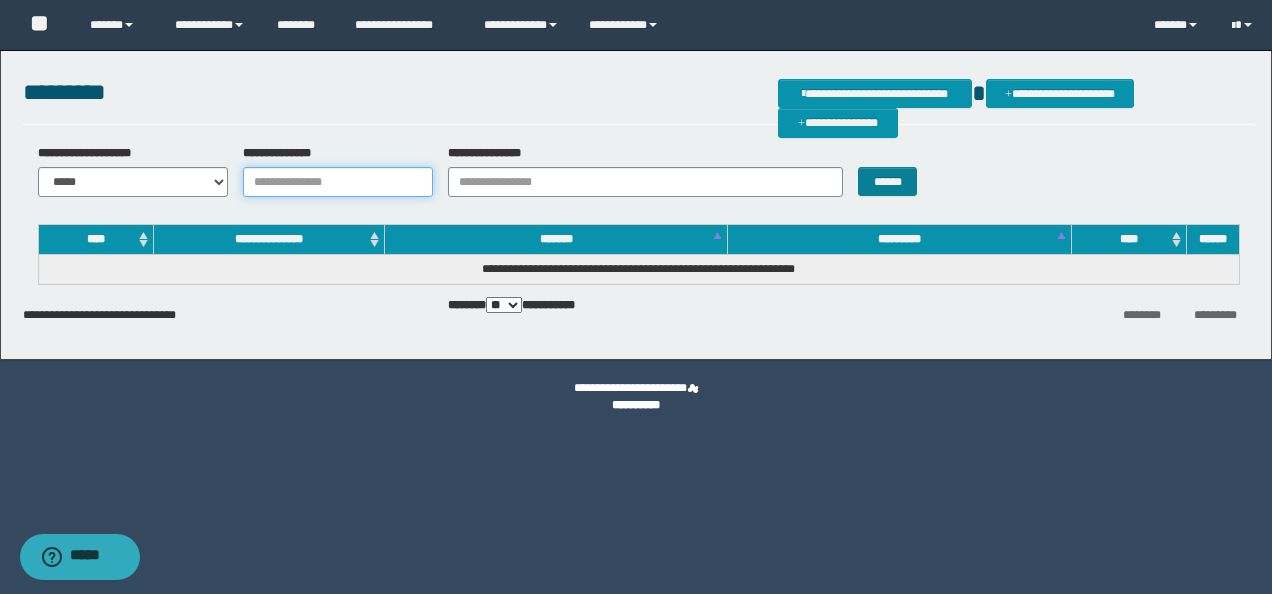 paste on "**********" 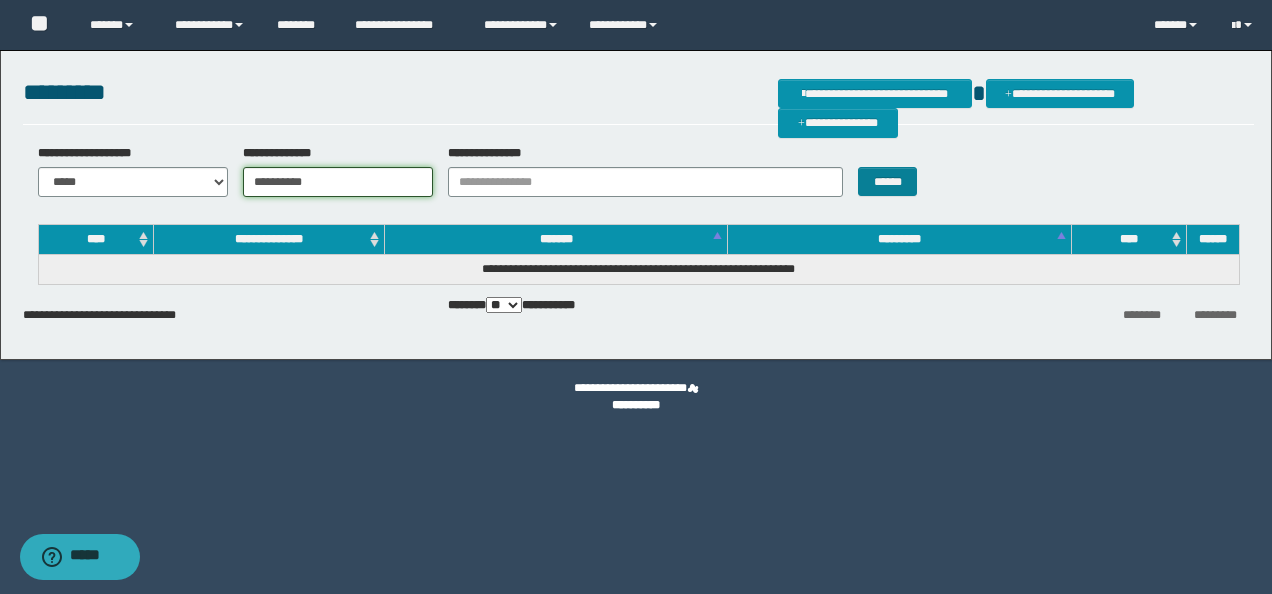 type on "**********" 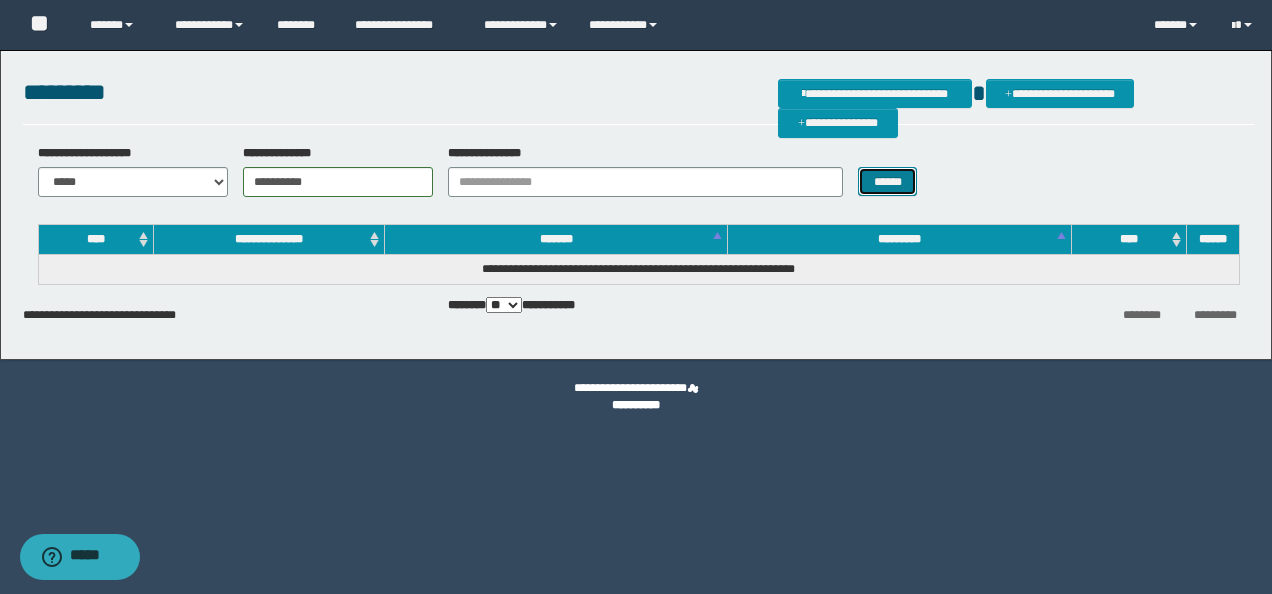 click on "******" at bounding box center (887, 181) 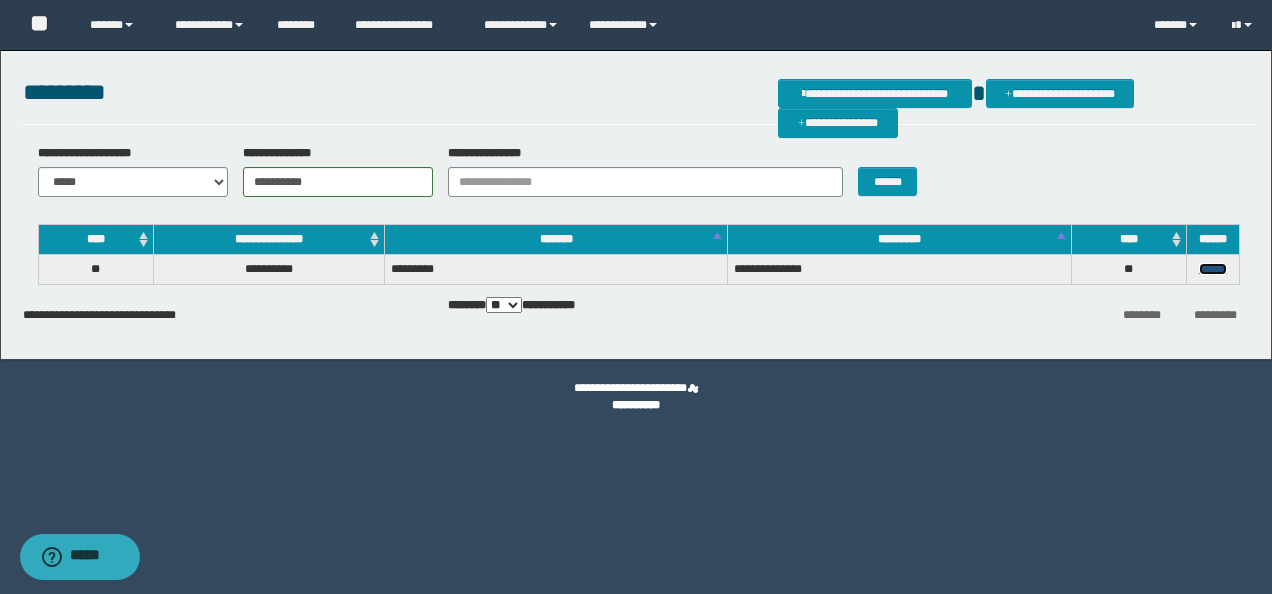 click on "******" at bounding box center (1213, 269) 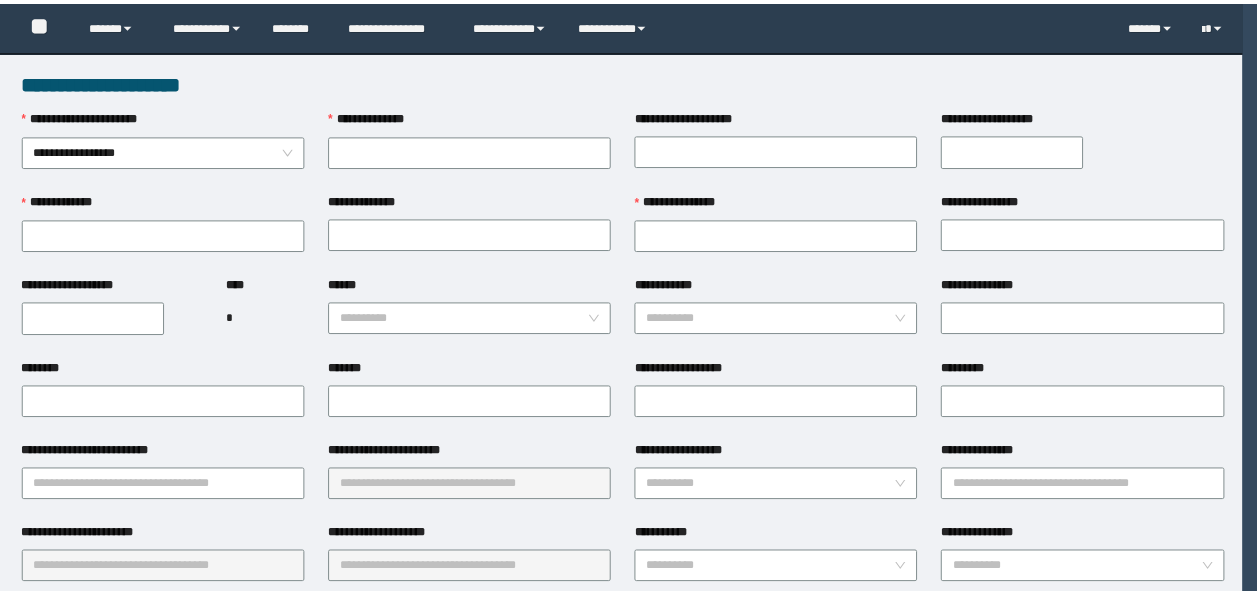 scroll, scrollTop: 0, scrollLeft: 0, axis: both 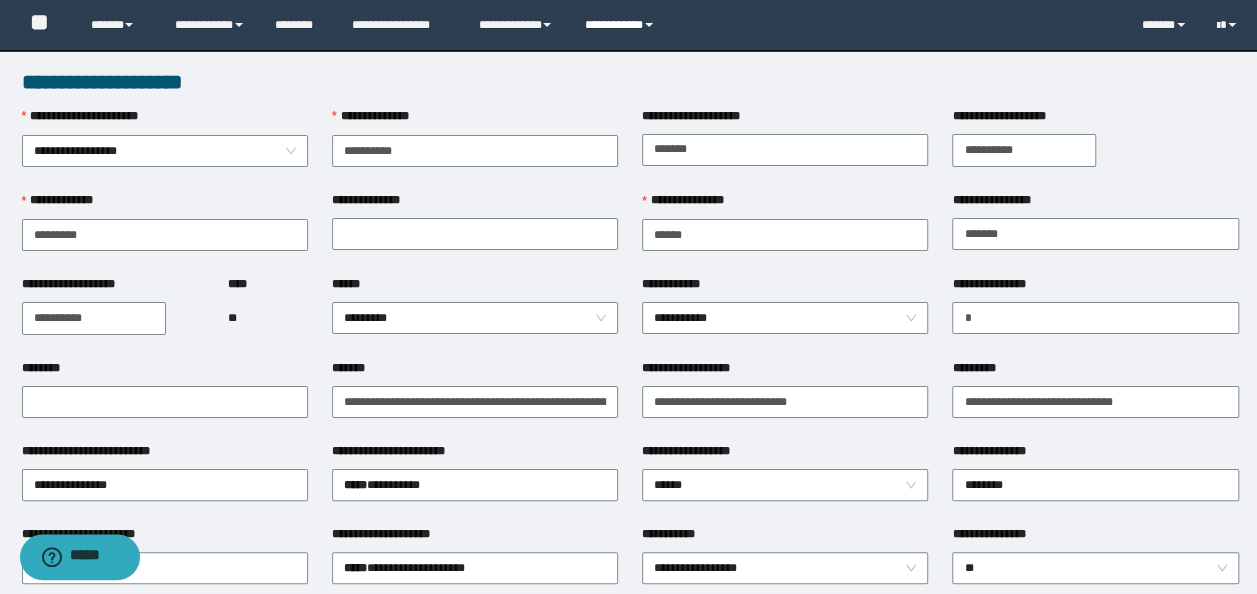 drag, startPoint x: 605, startPoint y: 12, endPoint x: 618, endPoint y: 46, distance: 36.40055 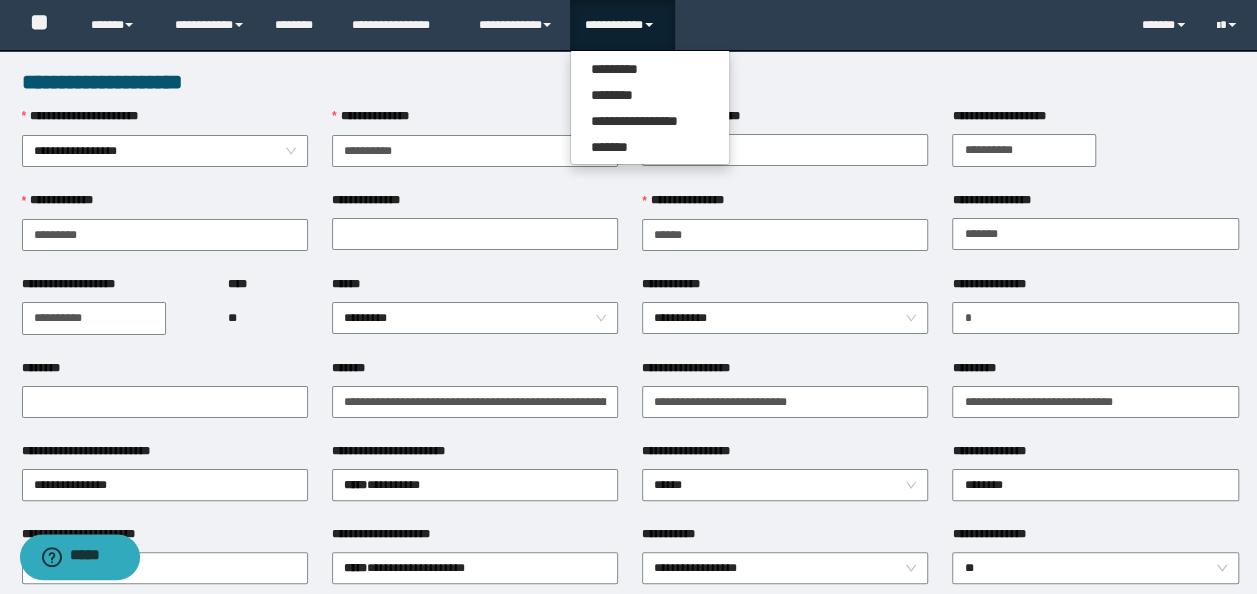 click on "**********" at bounding box center (650, 107) 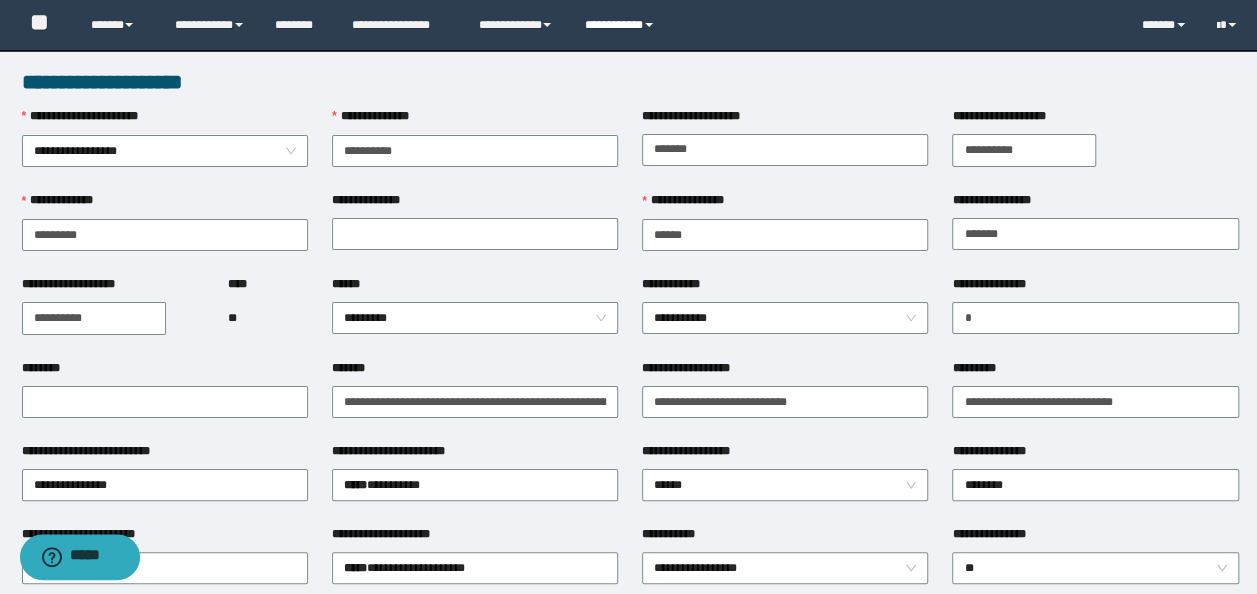 click on "**********" at bounding box center [622, 25] 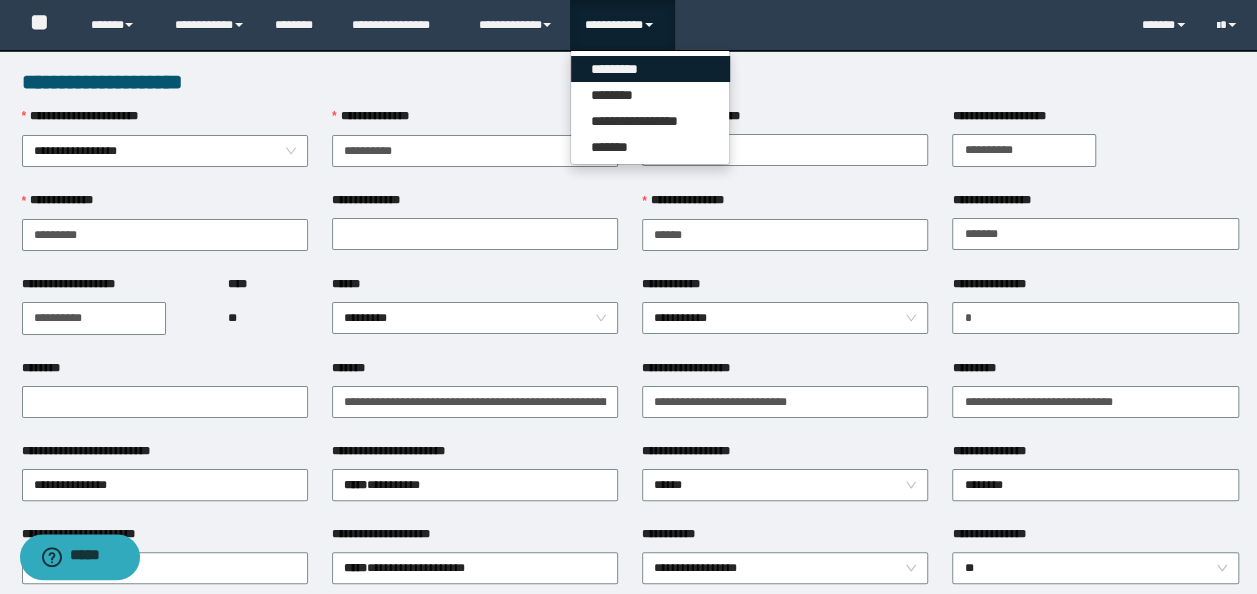 click on "*********" at bounding box center [650, 69] 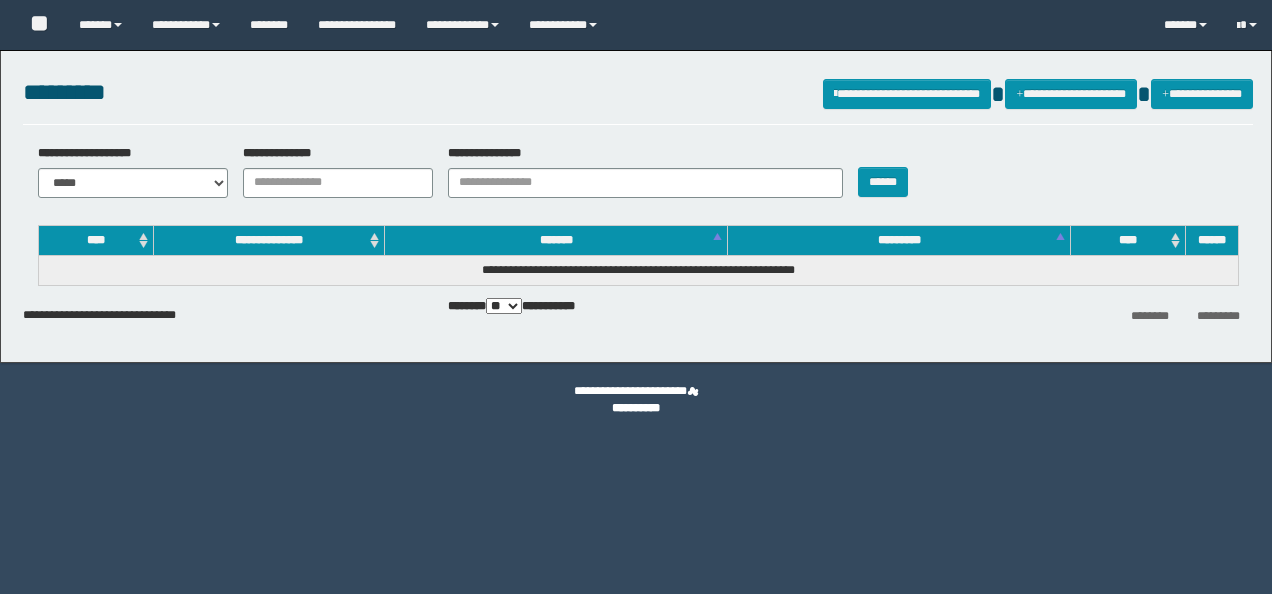 scroll, scrollTop: 0, scrollLeft: 0, axis: both 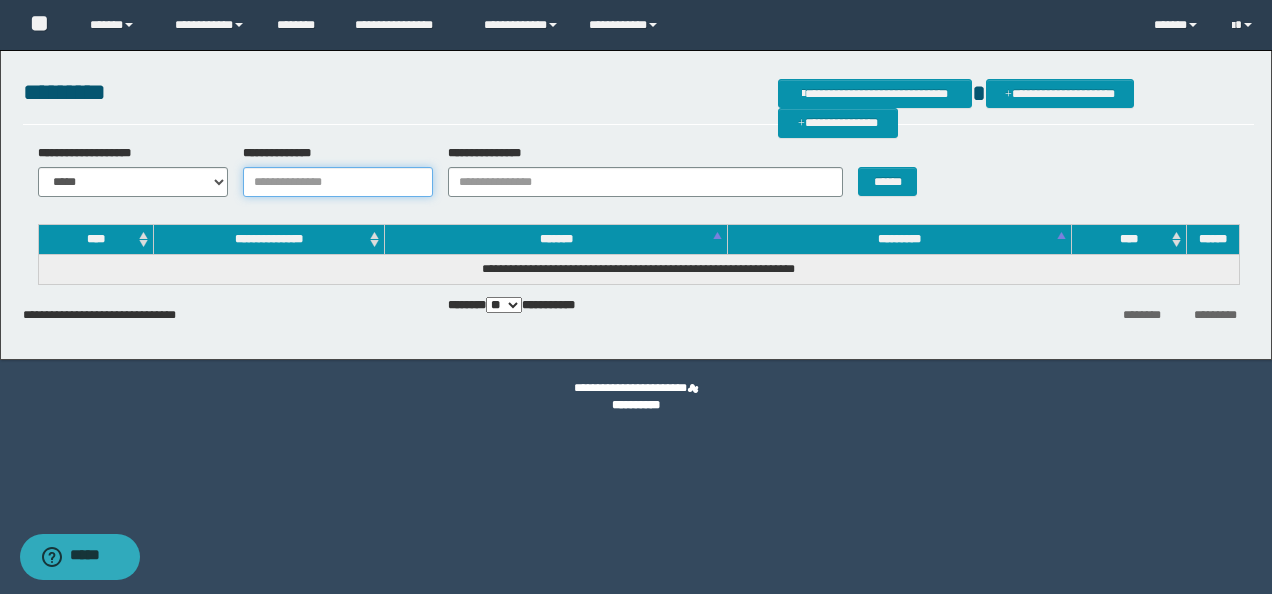 click on "**********" at bounding box center (338, 182) 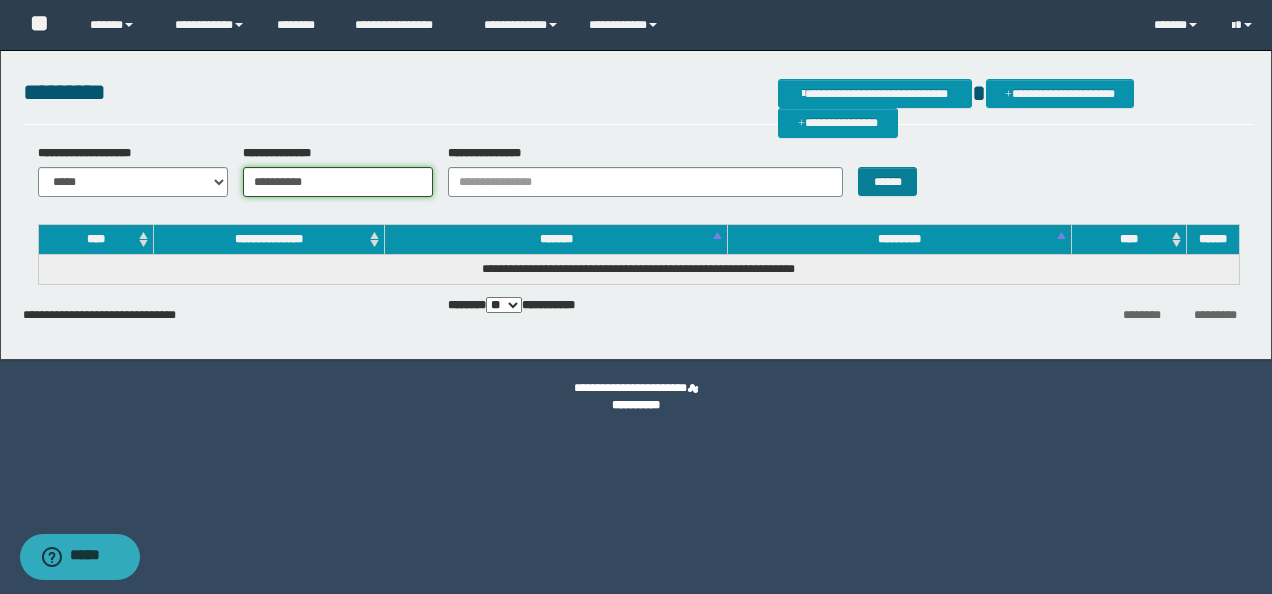 type on "**********" 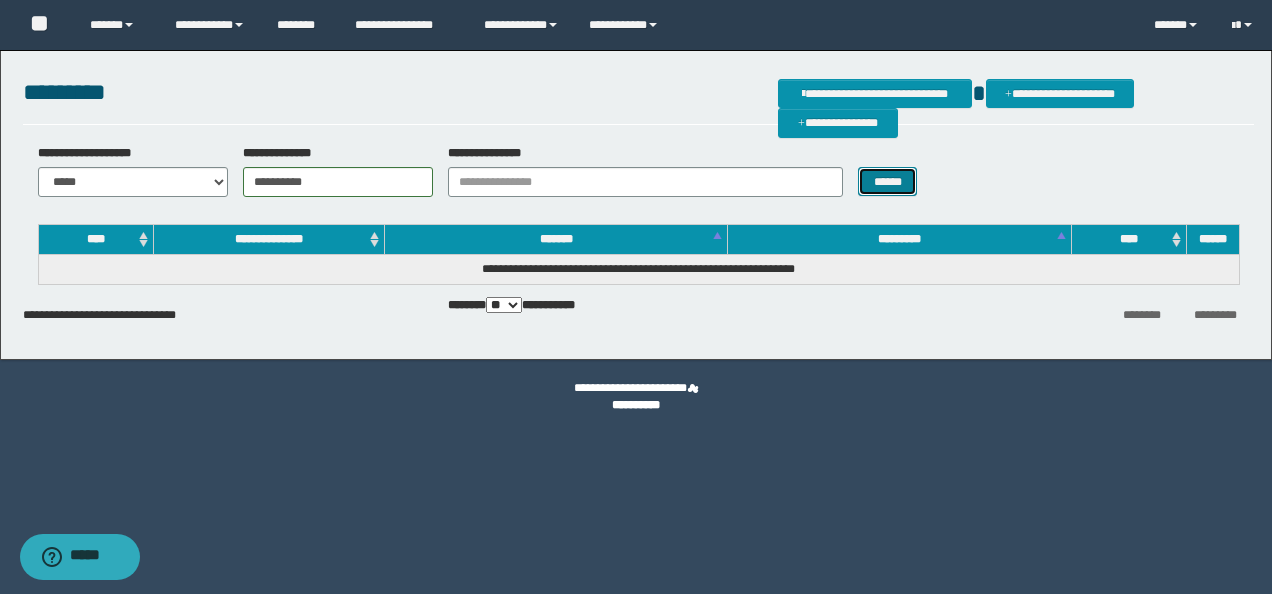 click on "******" at bounding box center (887, 181) 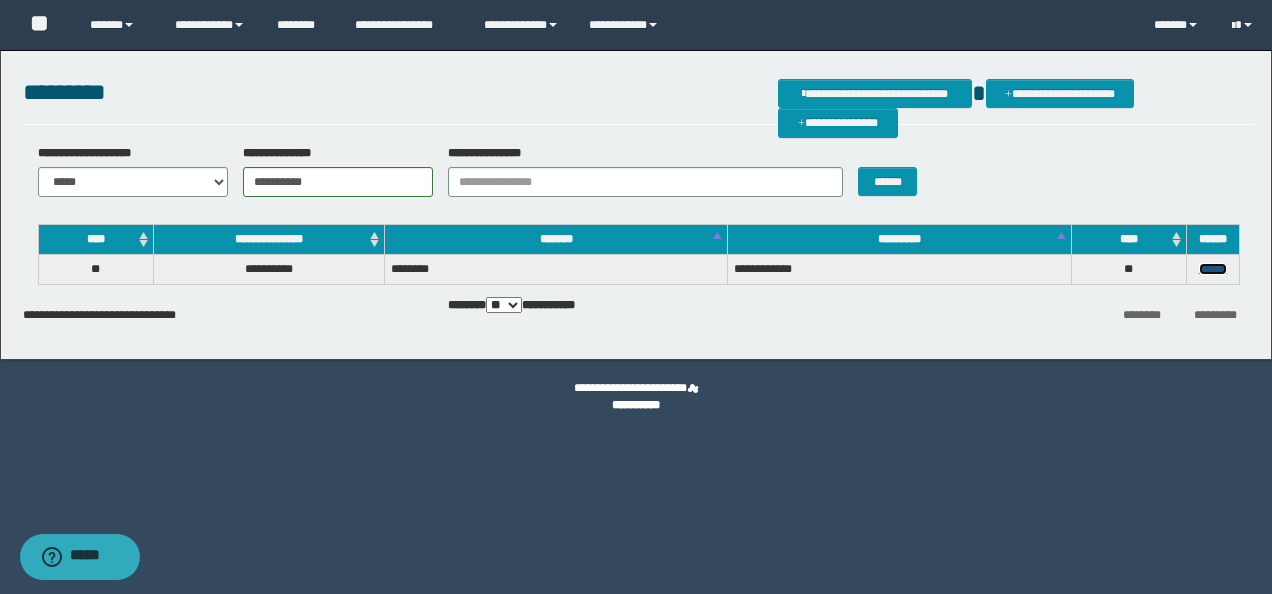 click on "******" at bounding box center (1213, 269) 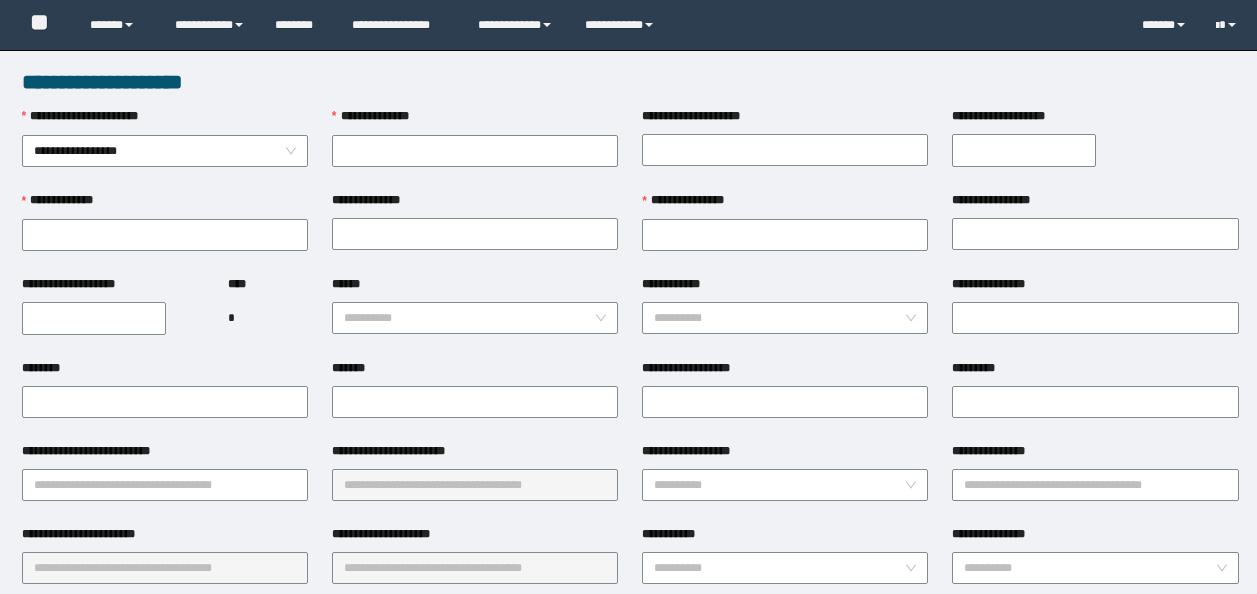 scroll, scrollTop: 0, scrollLeft: 0, axis: both 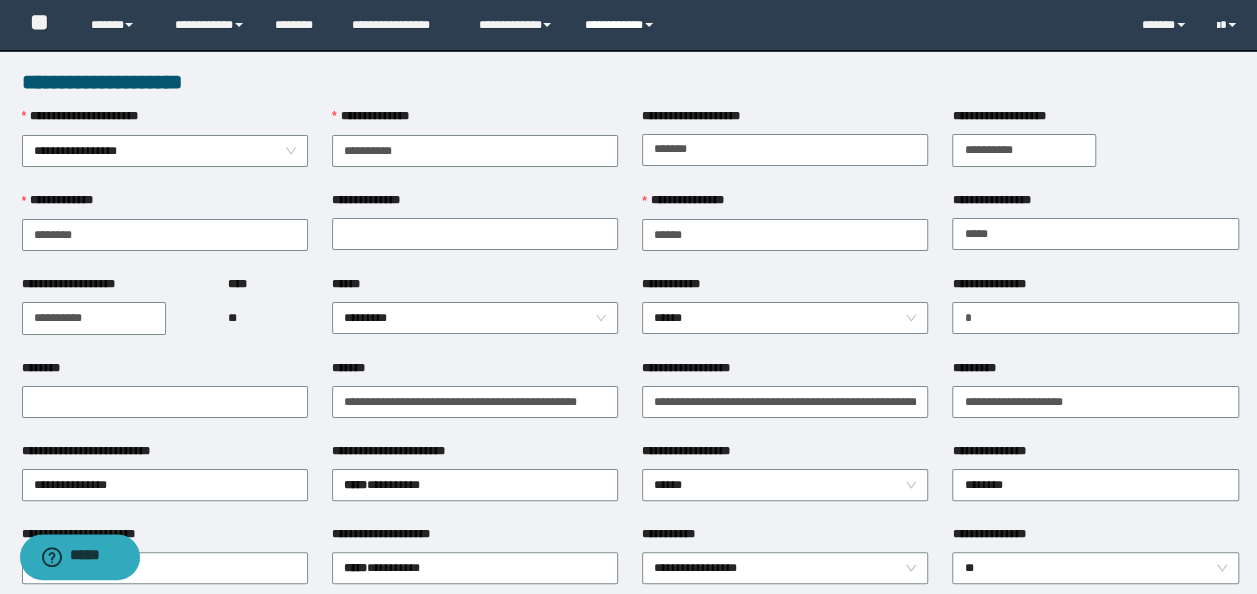 click on "**********" at bounding box center (622, 25) 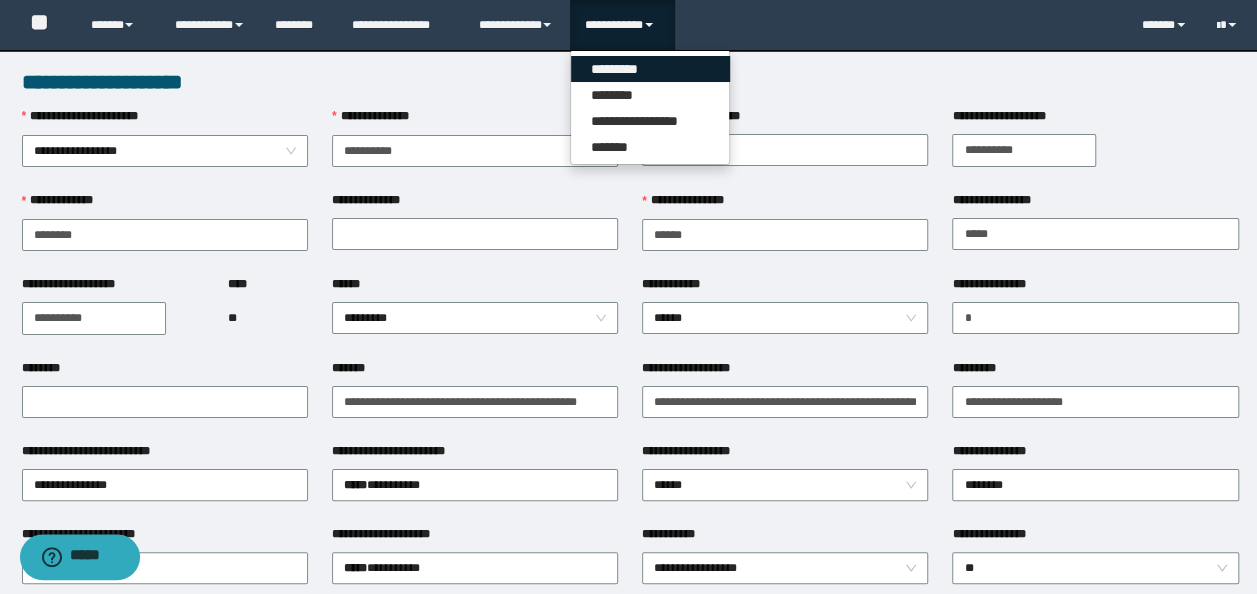 click on "*********" at bounding box center (650, 69) 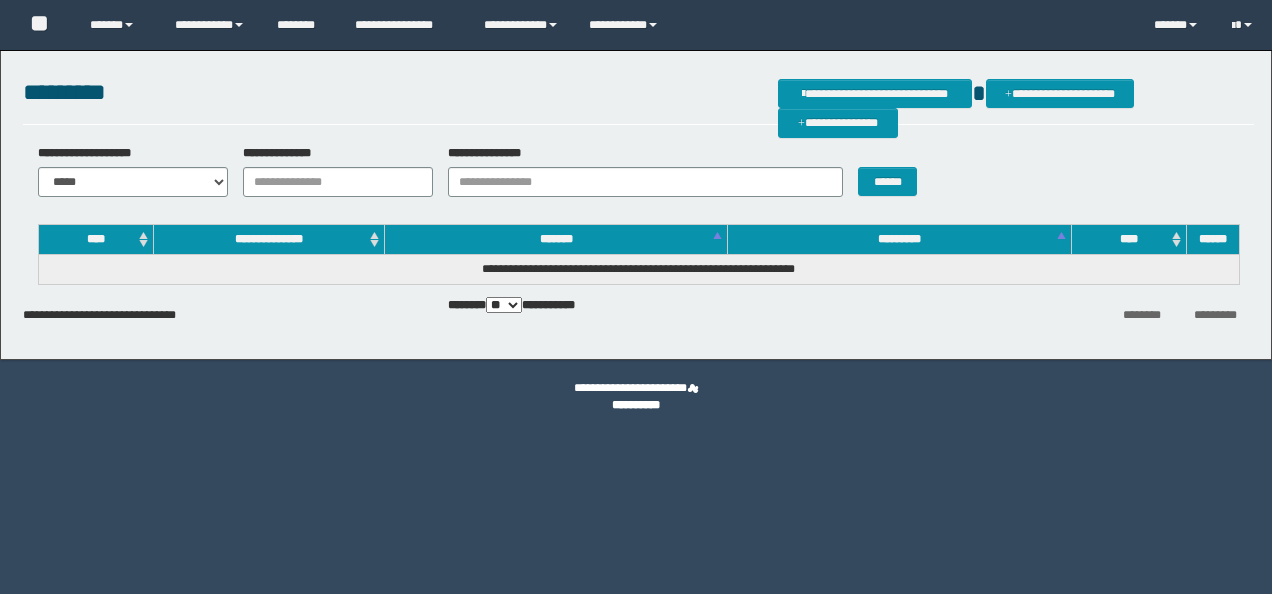 scroll, scrollTop: 0, scrollLeft: 0, axis: both 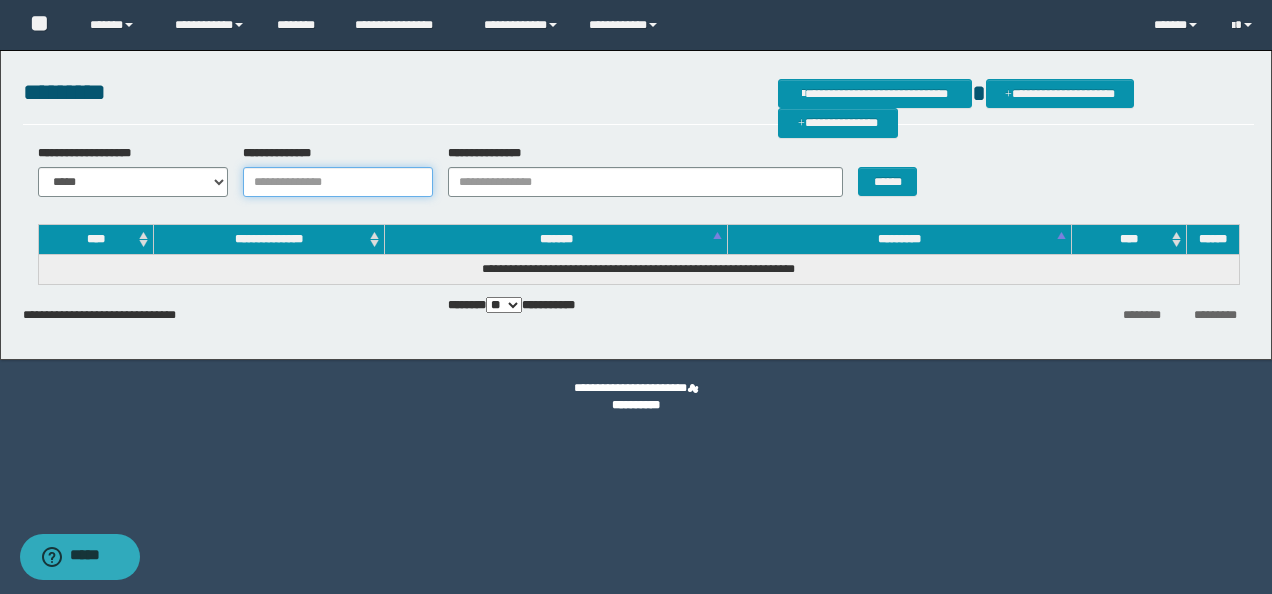 click on "**********" at bounding box center (338, 182) 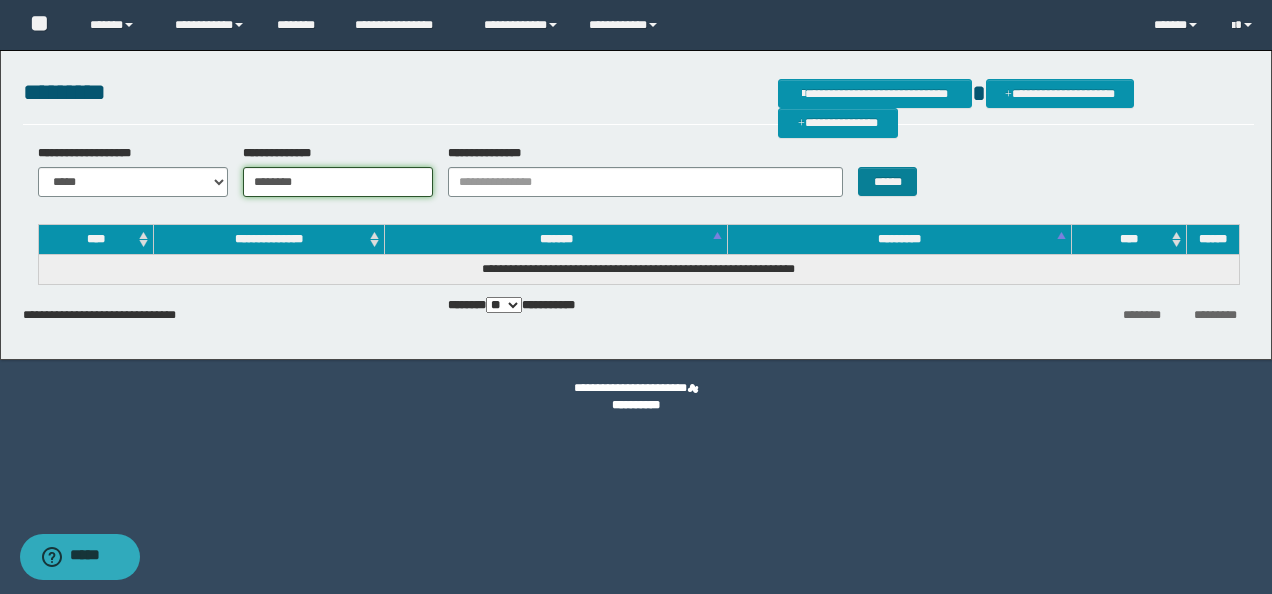 type on "********" 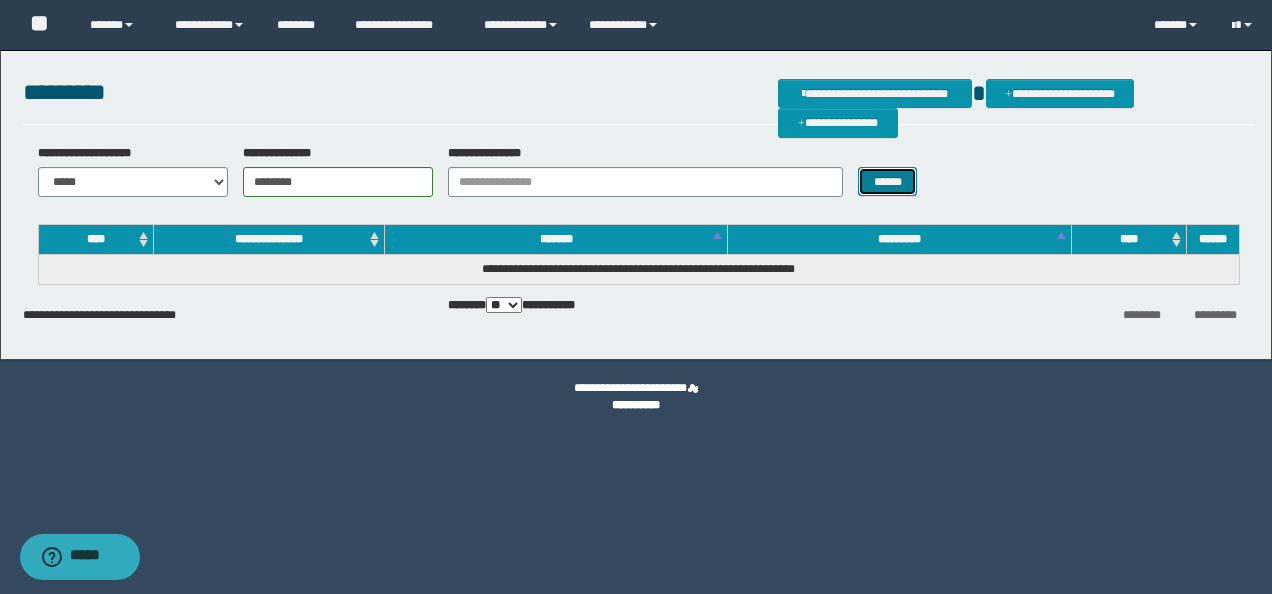 click on "******" at bounding box center (887, 181) 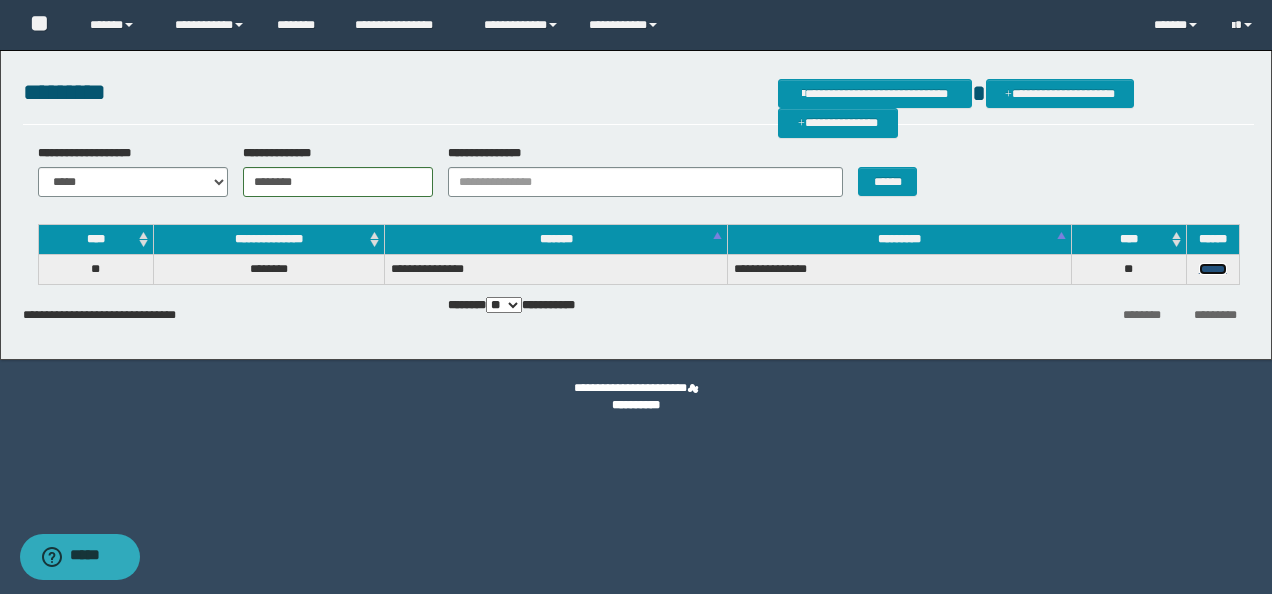 click on "******" at bounding box center (1213, 269) 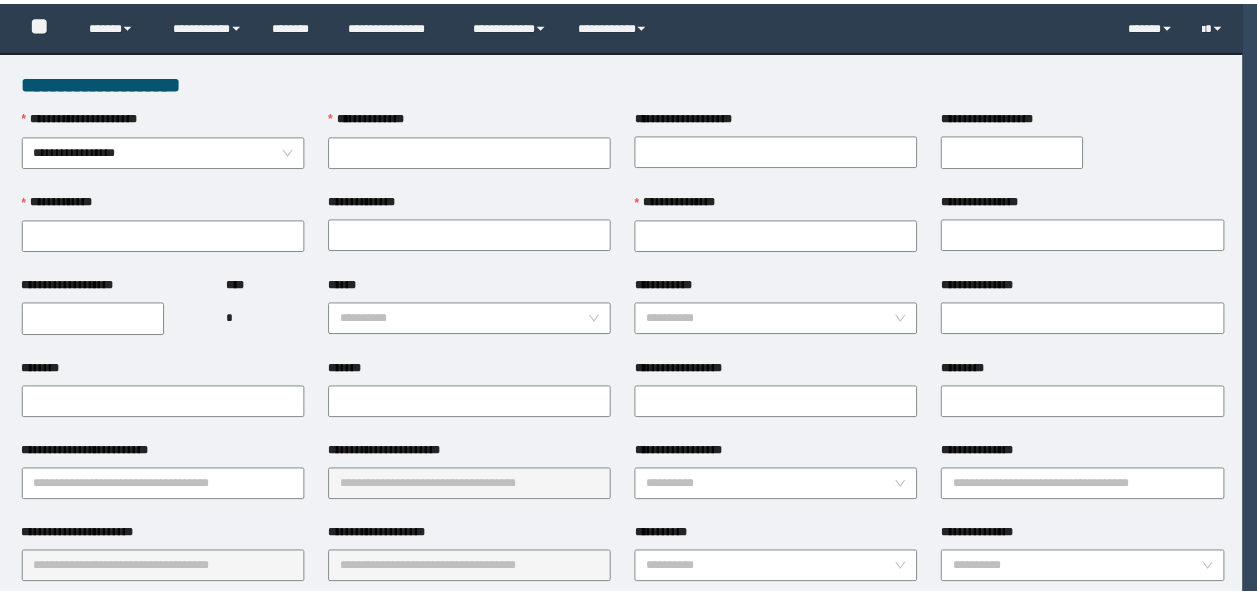scroll, scrollTop: 0, scrollLeft: 0, axis: both 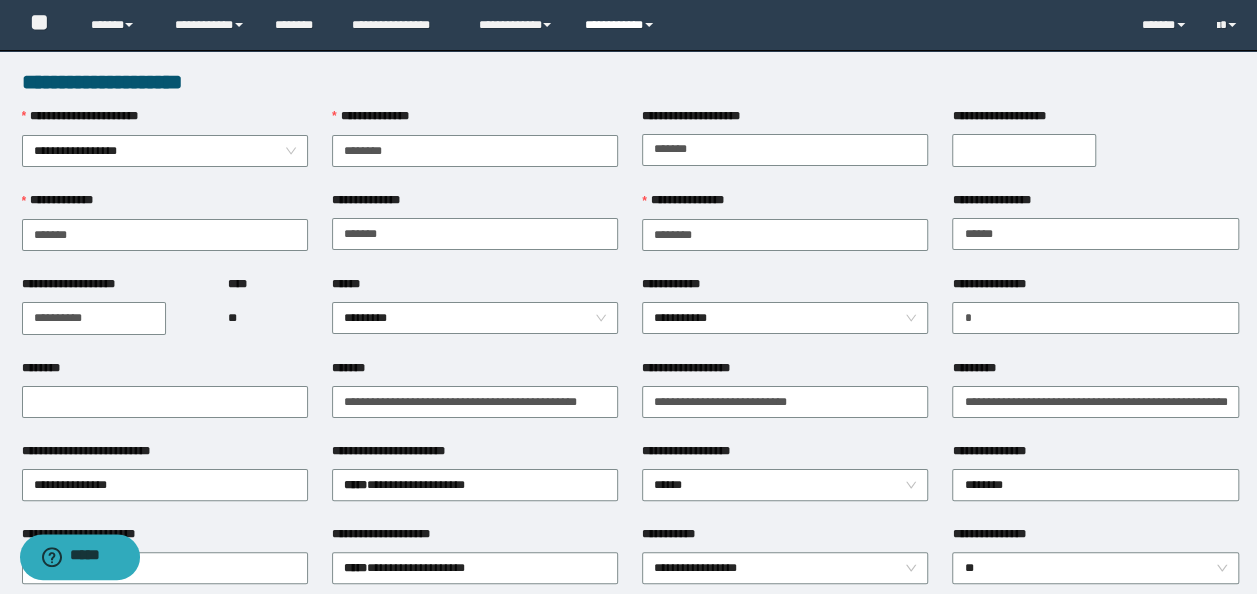 click on "**********" at bounding box center [622, 25] 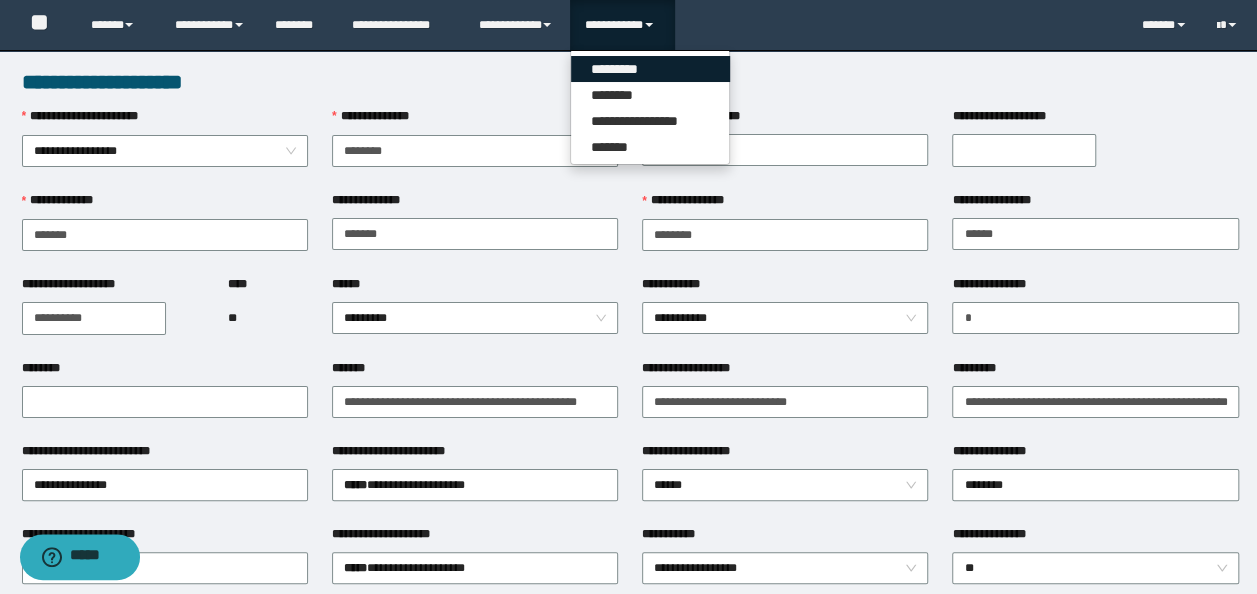 click on "*********" at bounding box center [650, 69] 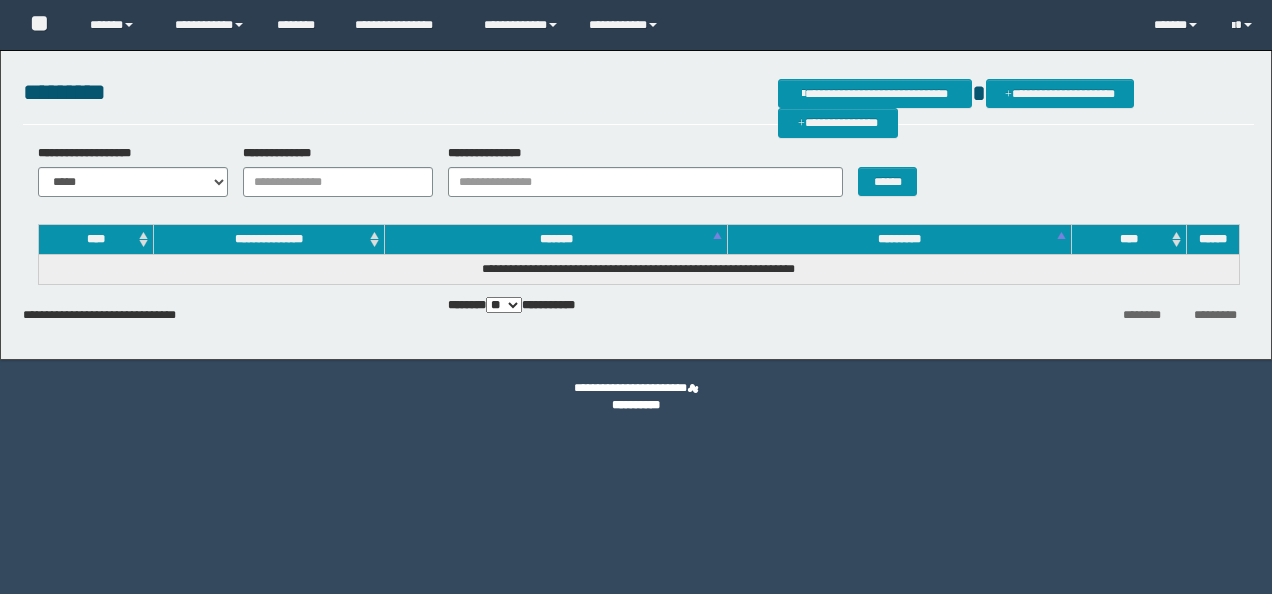 scroll, scrollTop: 0, scrollLeft: 0, axis: both 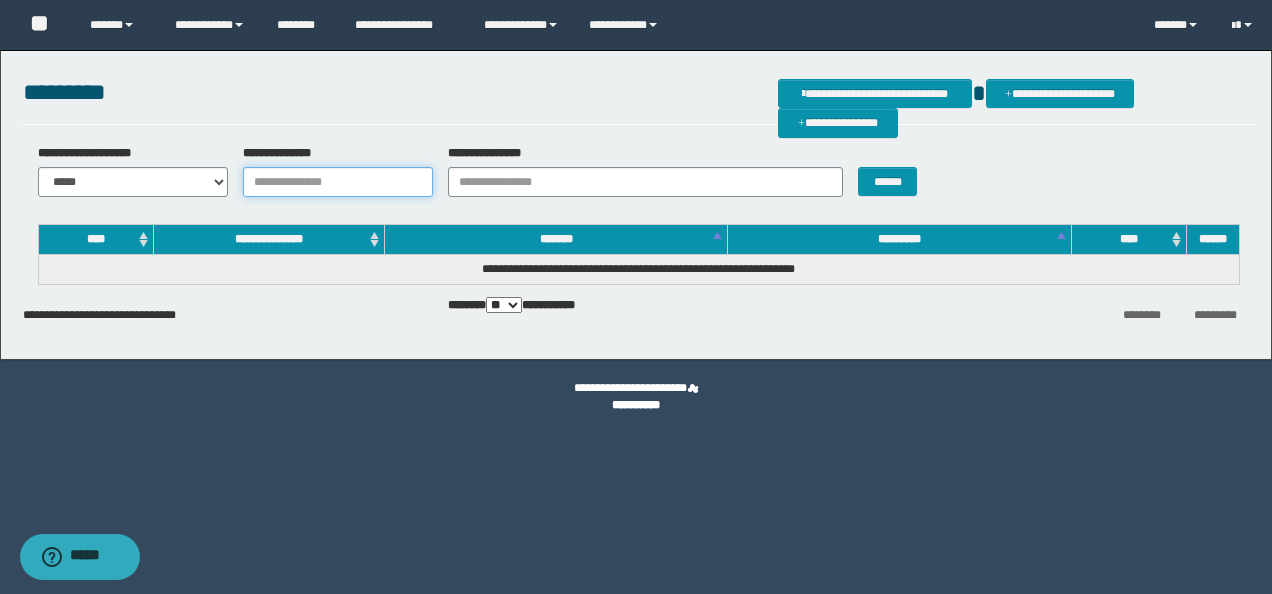 click on "**********" at bounding box center [338, 182] 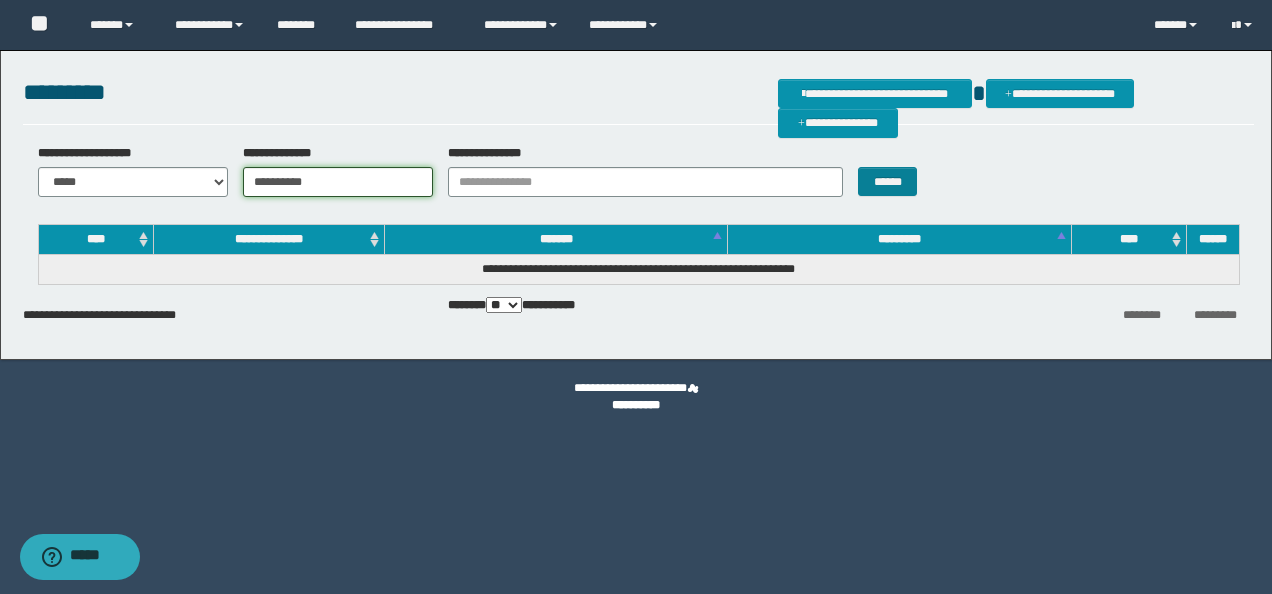 type on "**********" 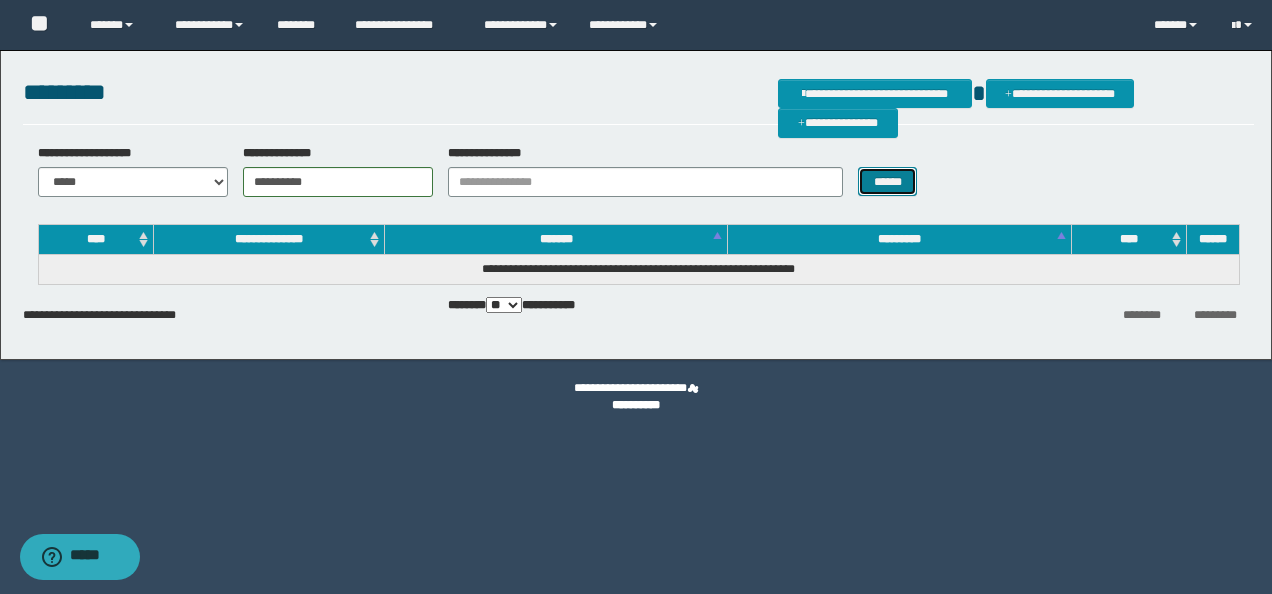 click on "******" at bounding box center [887, 181] 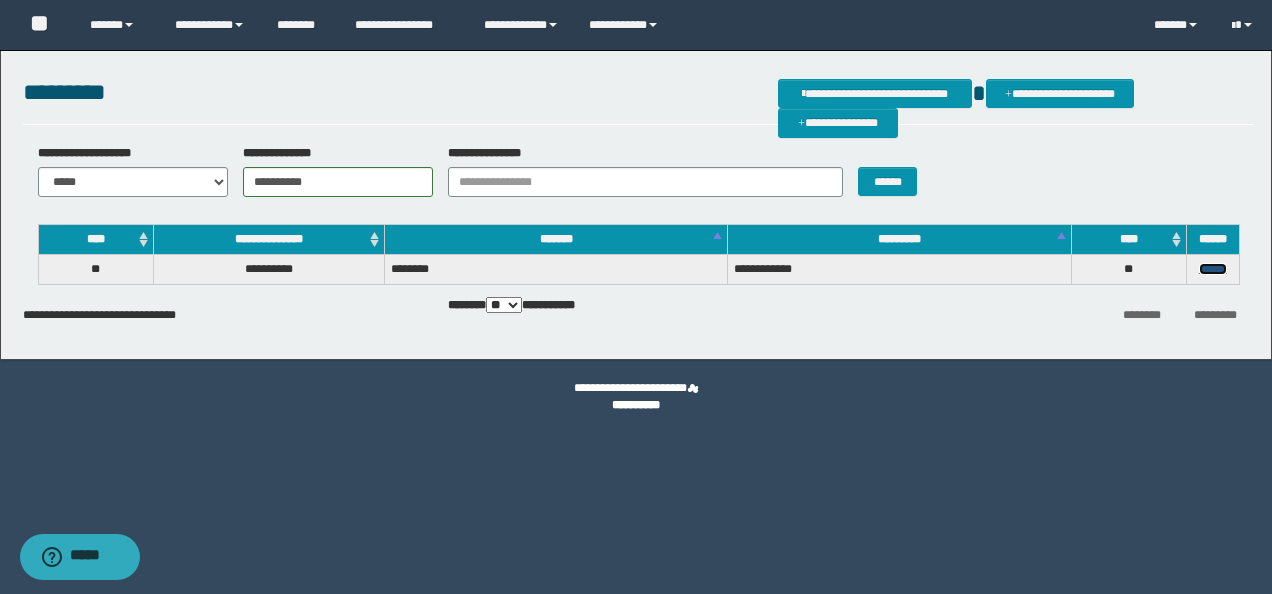 click on "******" at bounding box center (1213, 269) 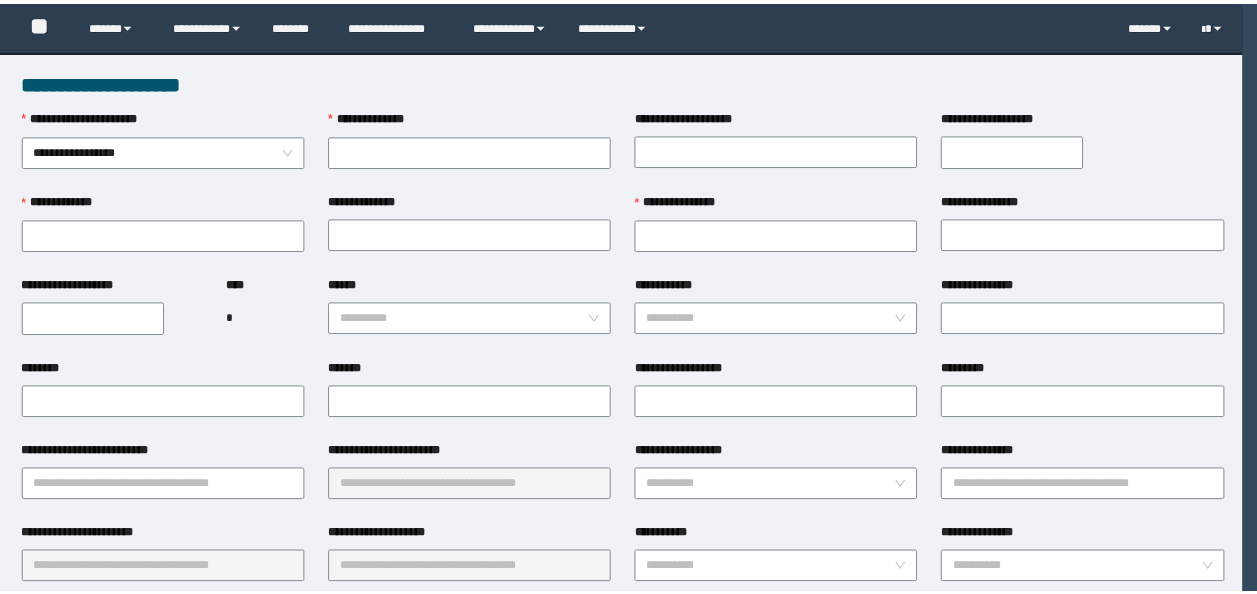 scroll, scrollTop: 0, scrollLeft: 0, axis: both 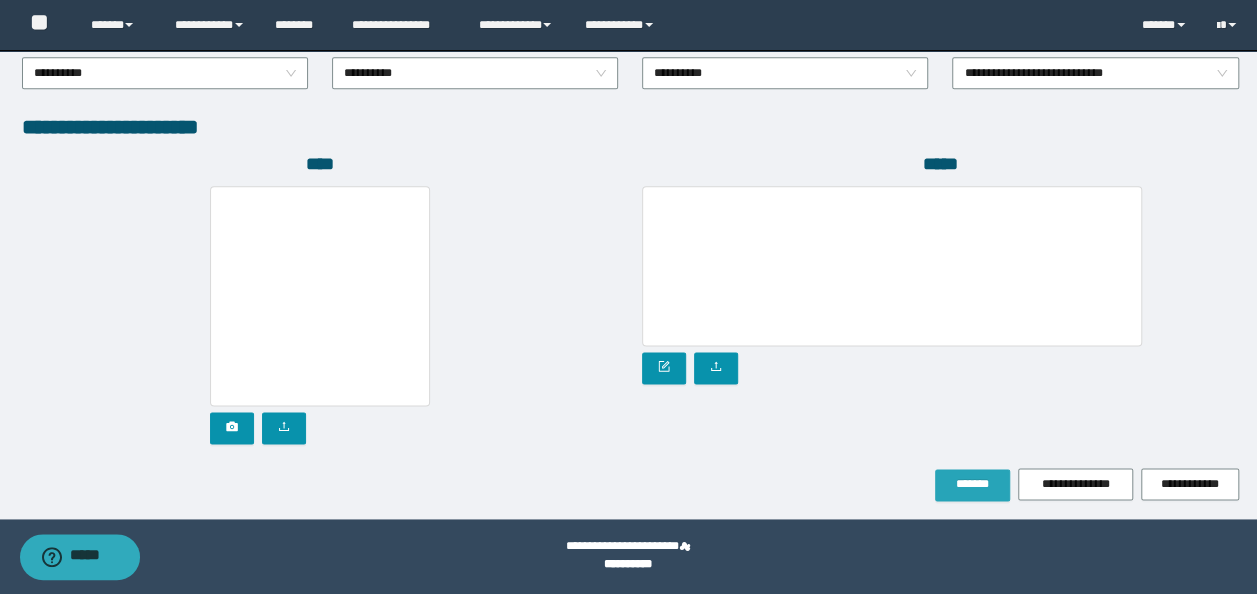 click on "*******" at bounding box center (972, 484) 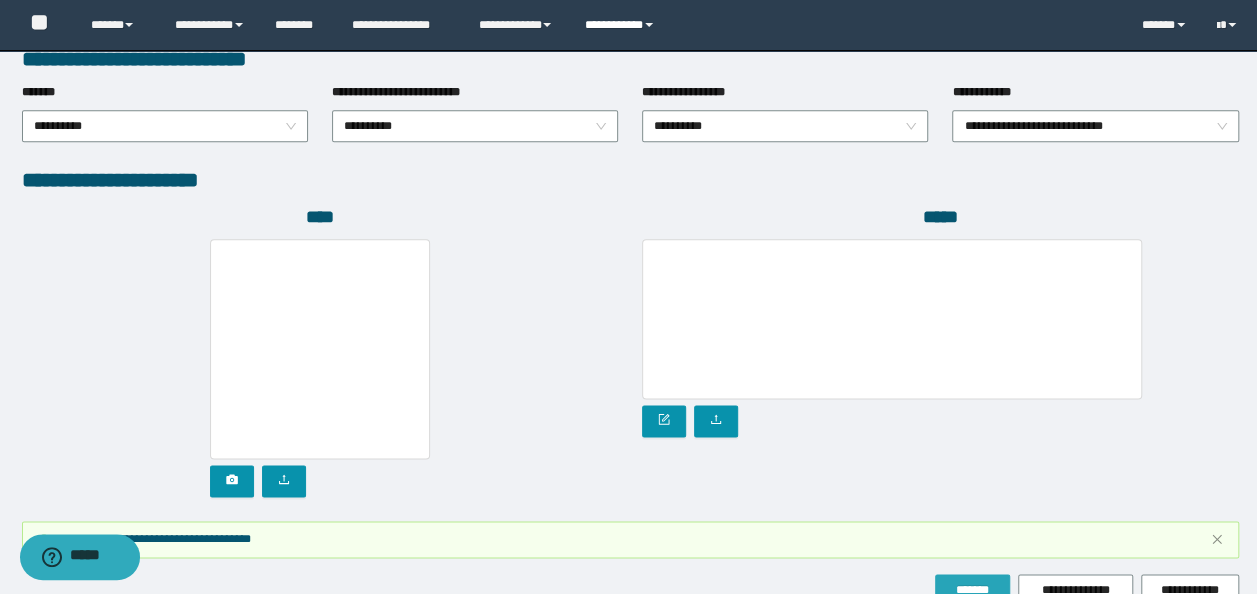 scroll, scrollTop: 1160, scrollLeft: 0, axis: vertical 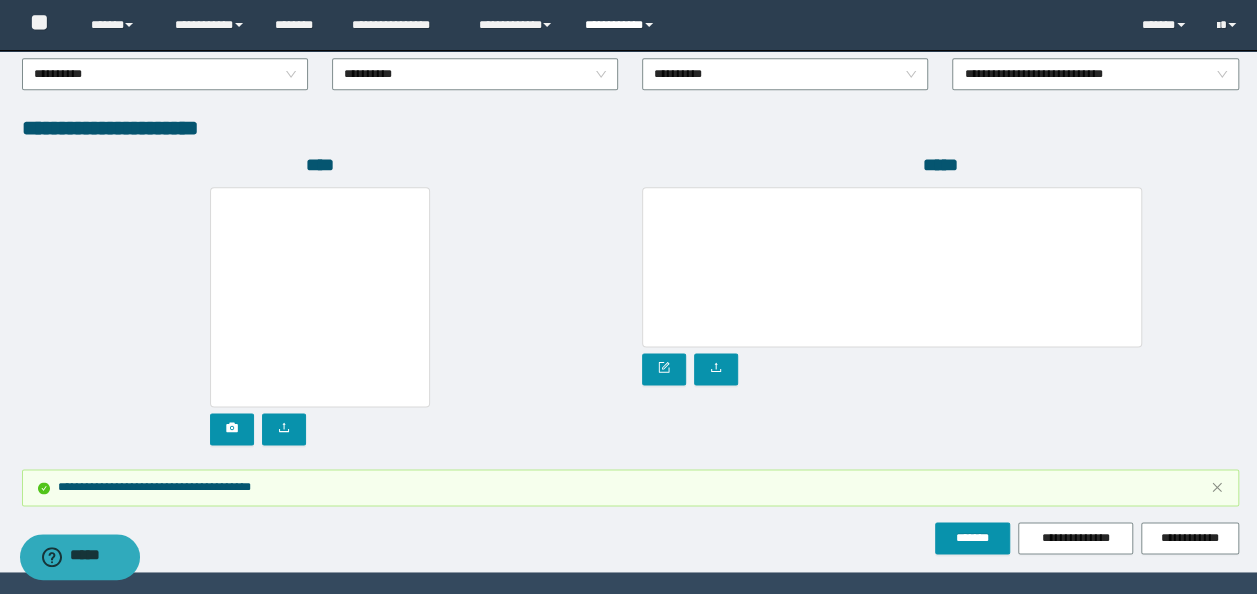 click on "**********" at bounding box center (622, 25) 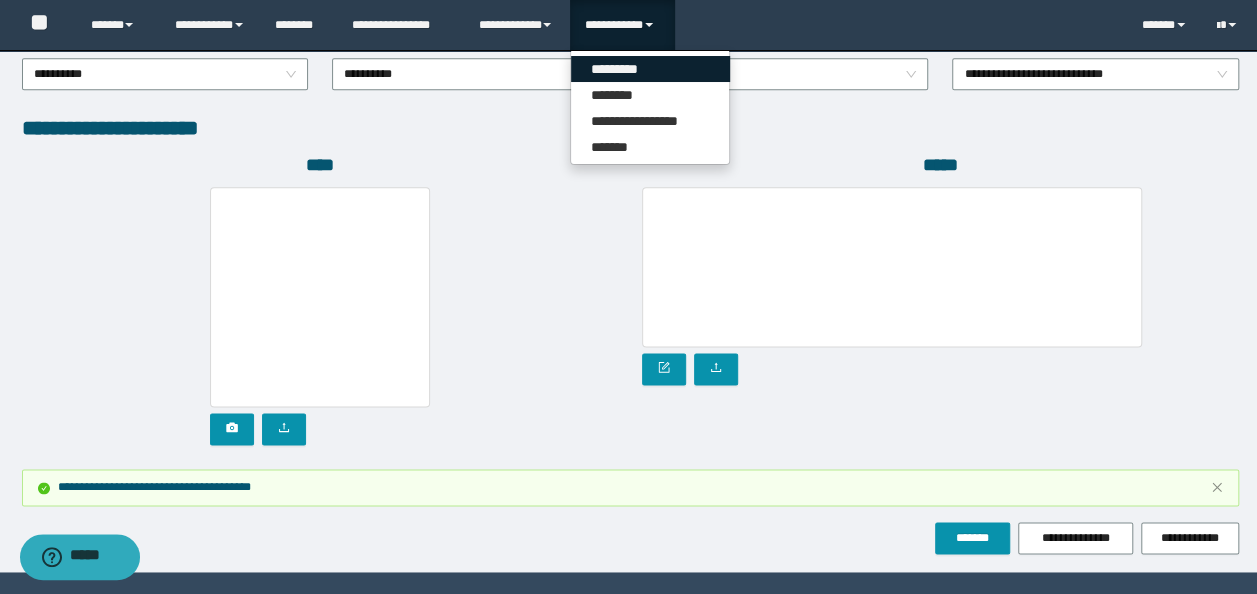 click on "*********" at bounding box center [650, 69] 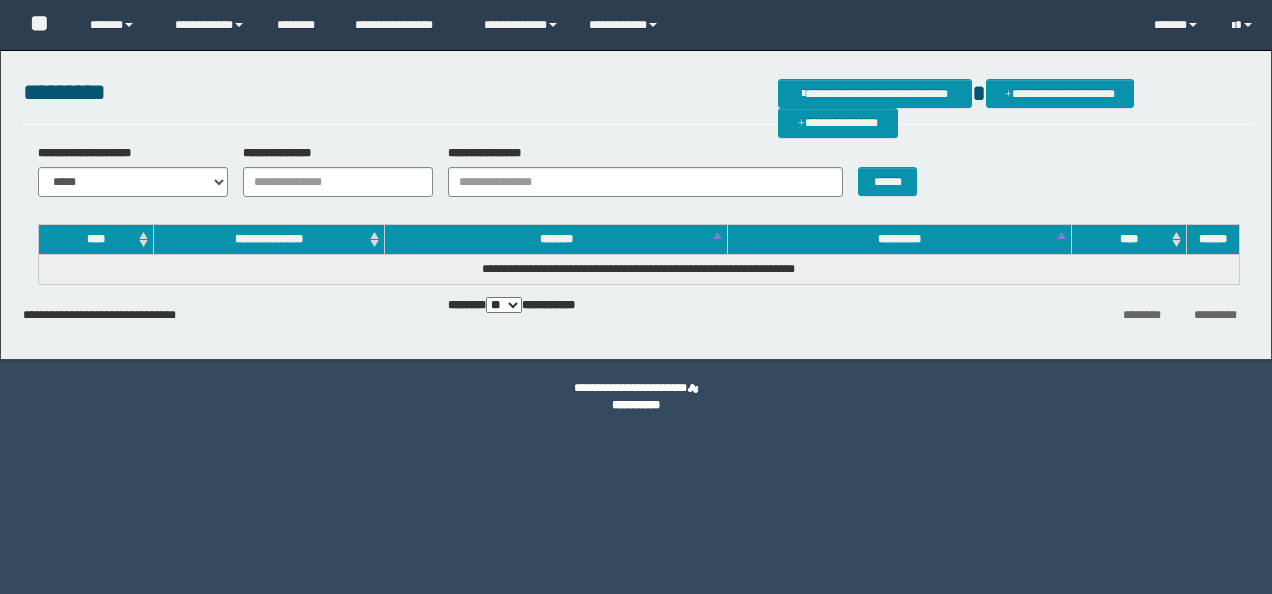 scroll, scrollTop: 0, scrollLeft: 0, axis: both 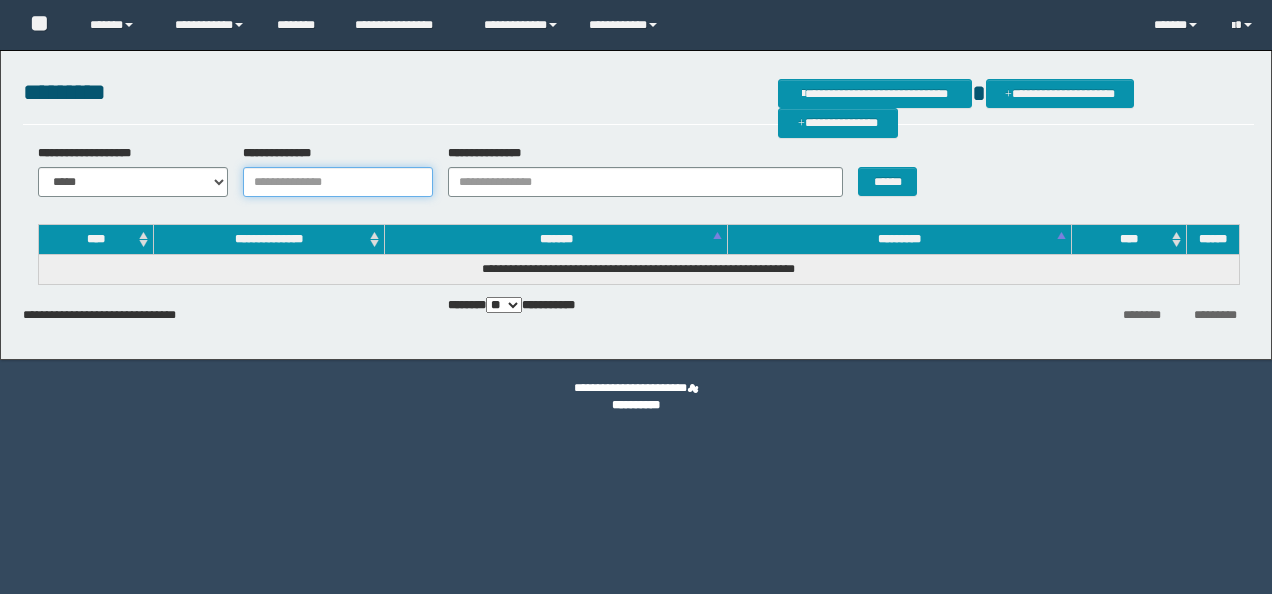 click on "**********" at bounding box center (338, 182) 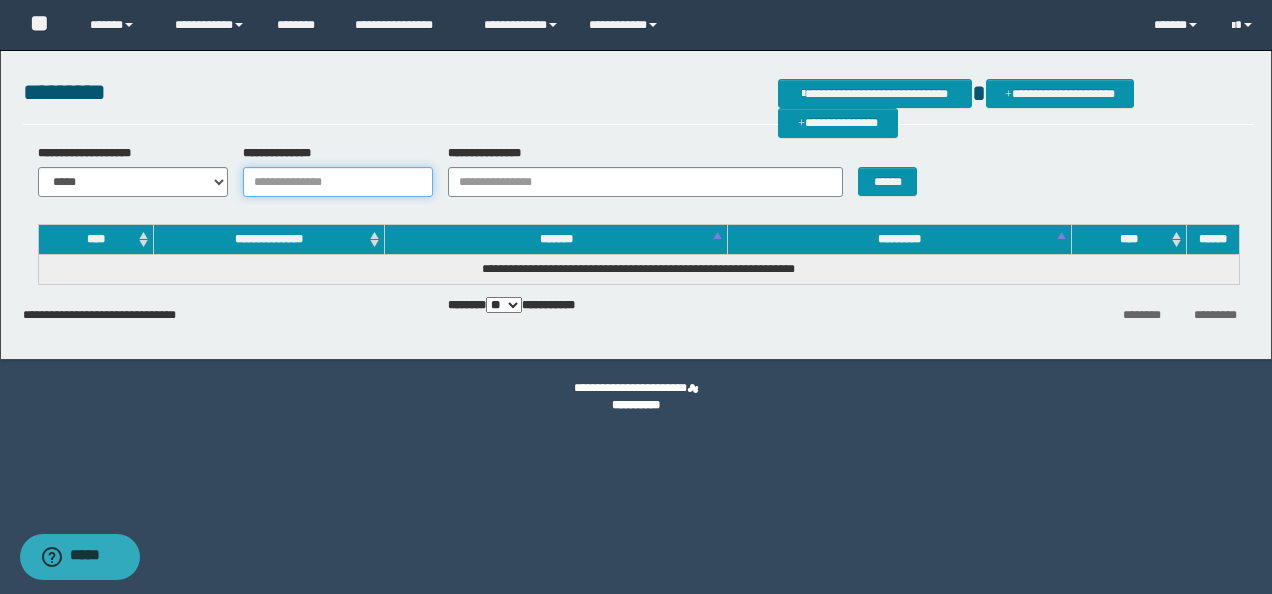 paste on "********" 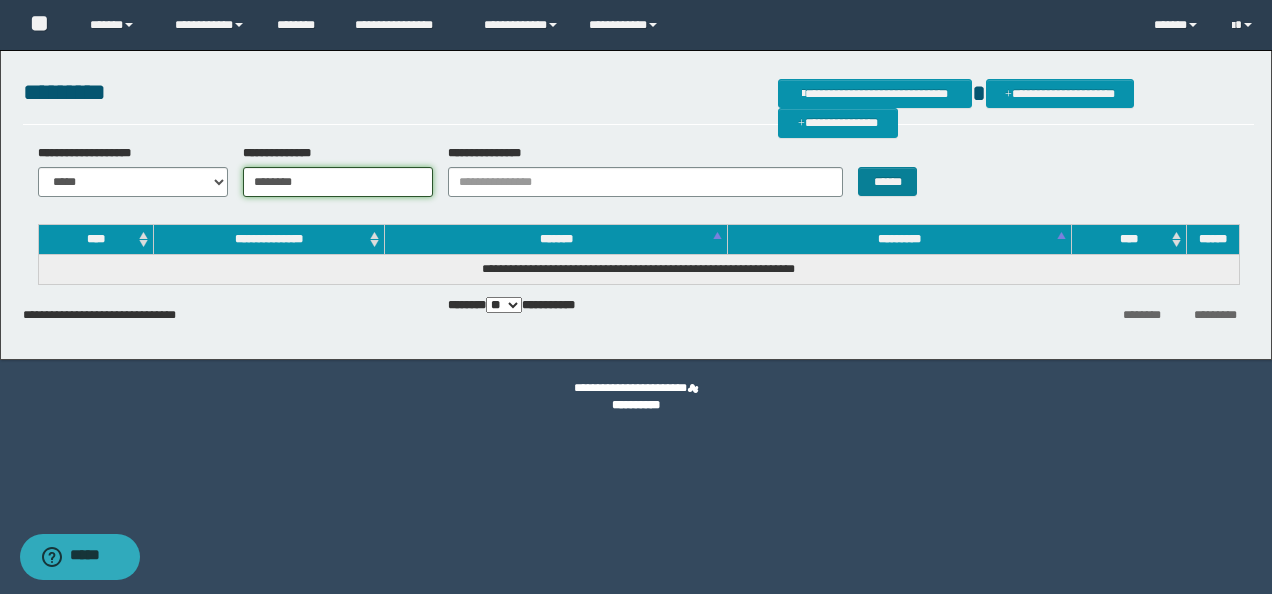 type on "********" 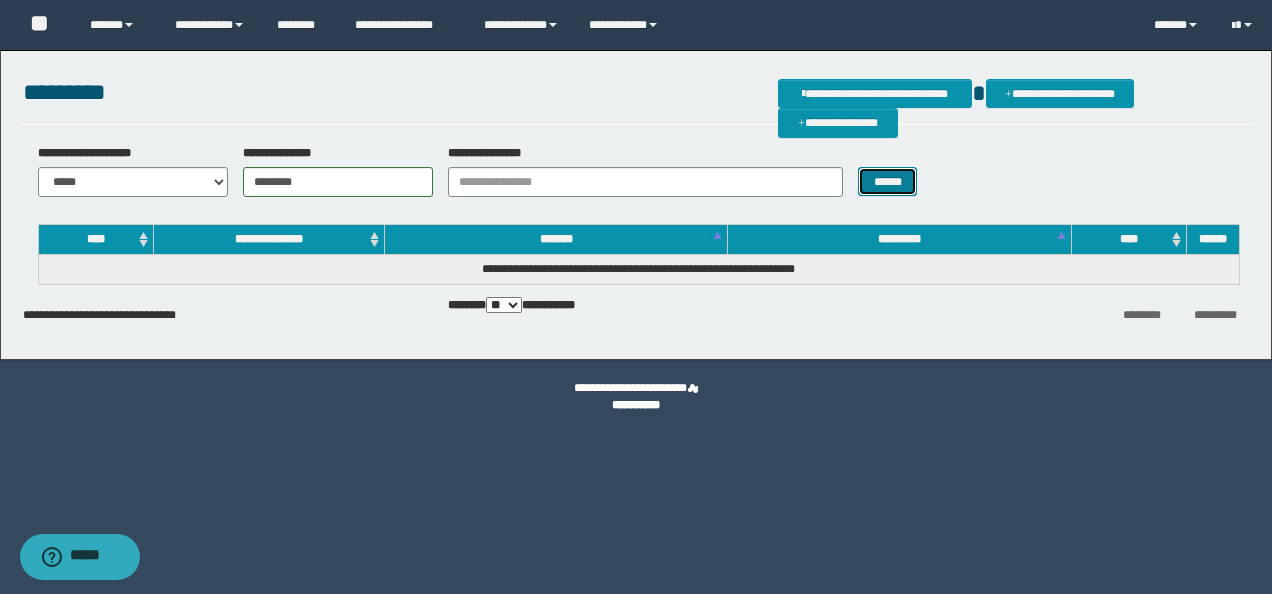 click on "******" at bounding box center [887, 181] 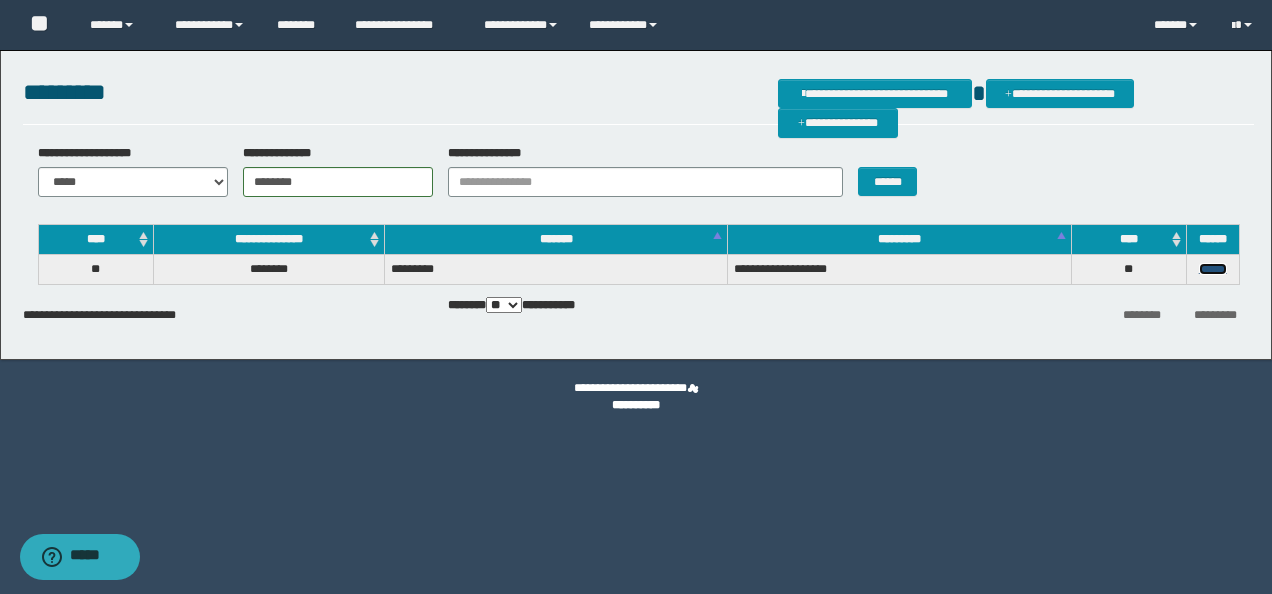 click on "******" at bounding box center [1213, 269] 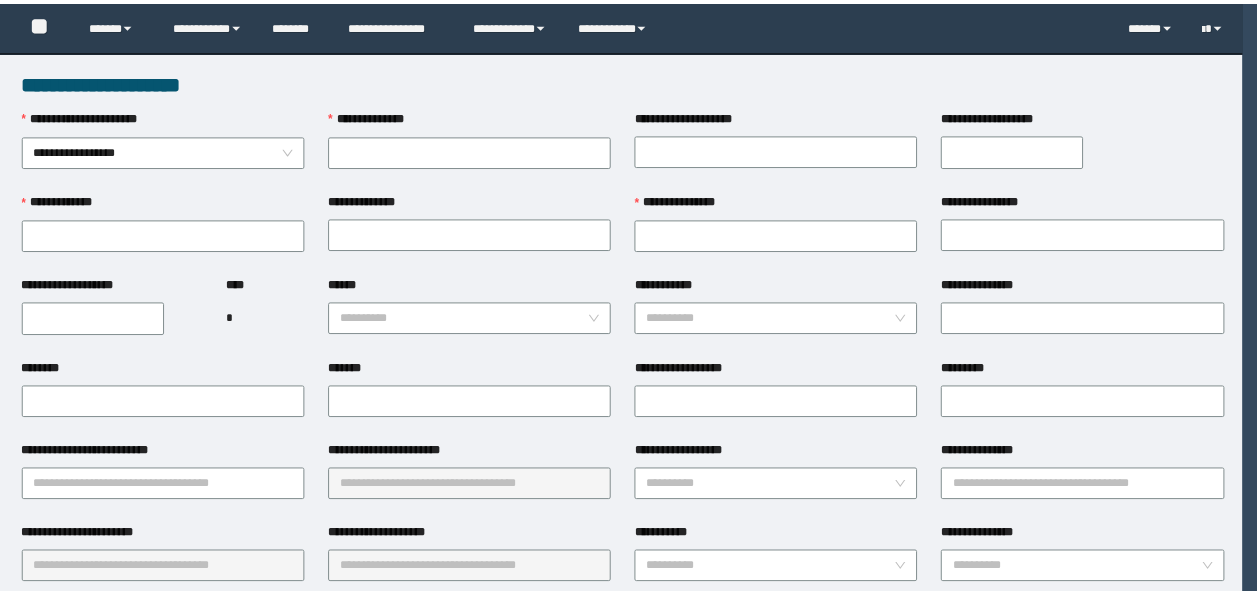 scroll, scrollTop: 0, scrollLeft: 0, axis: both 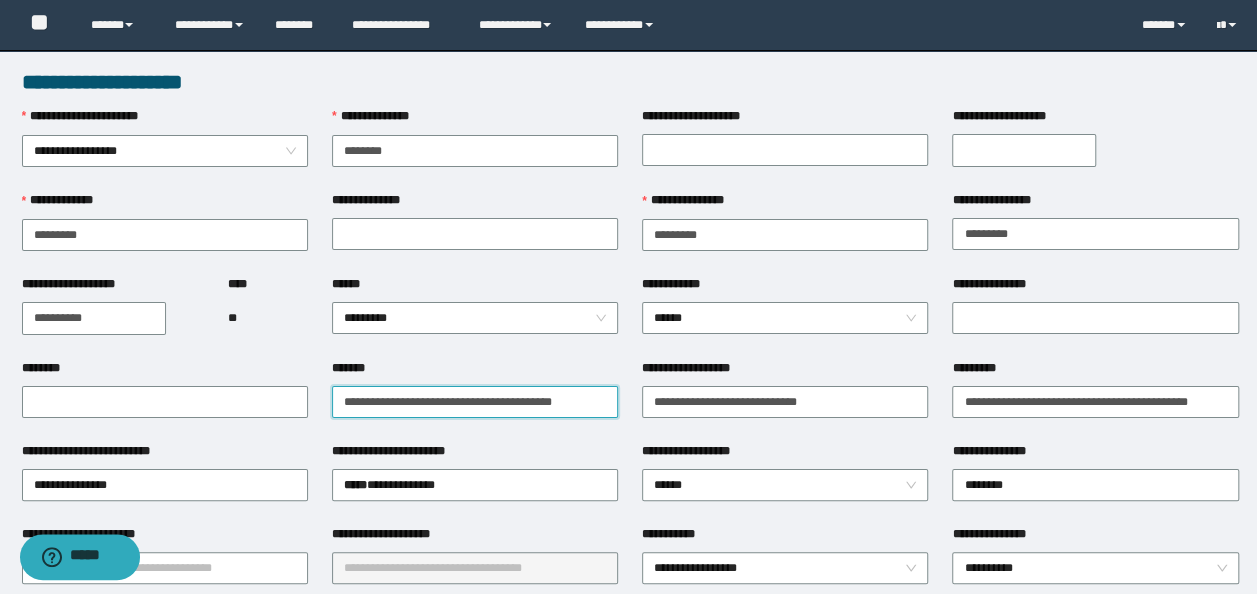 drag, startPoint x: 421, startPoint y: 383, endPoint x: -4, endPoint y: 352, distance: 426.1291 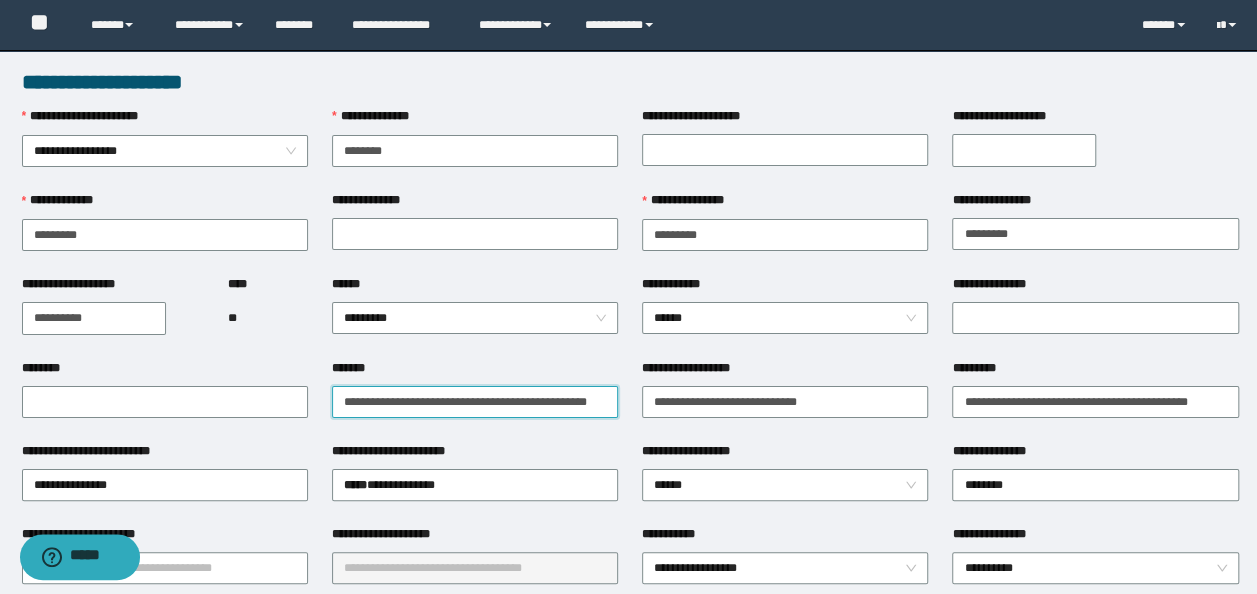 scroll, scrollTop: 0, scrollLeft: 10, axis: horizontal 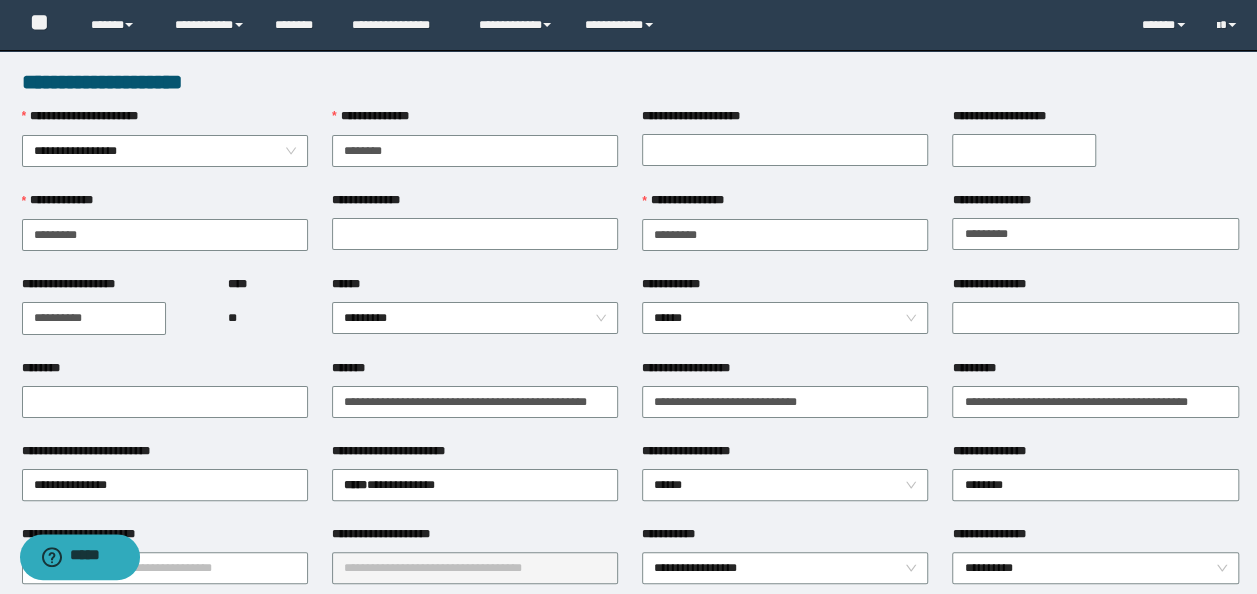 drag, startPoint x: 416, startPoint y: 436, endPoint x: 408, endPoint y: 445, distance: 12.0415945 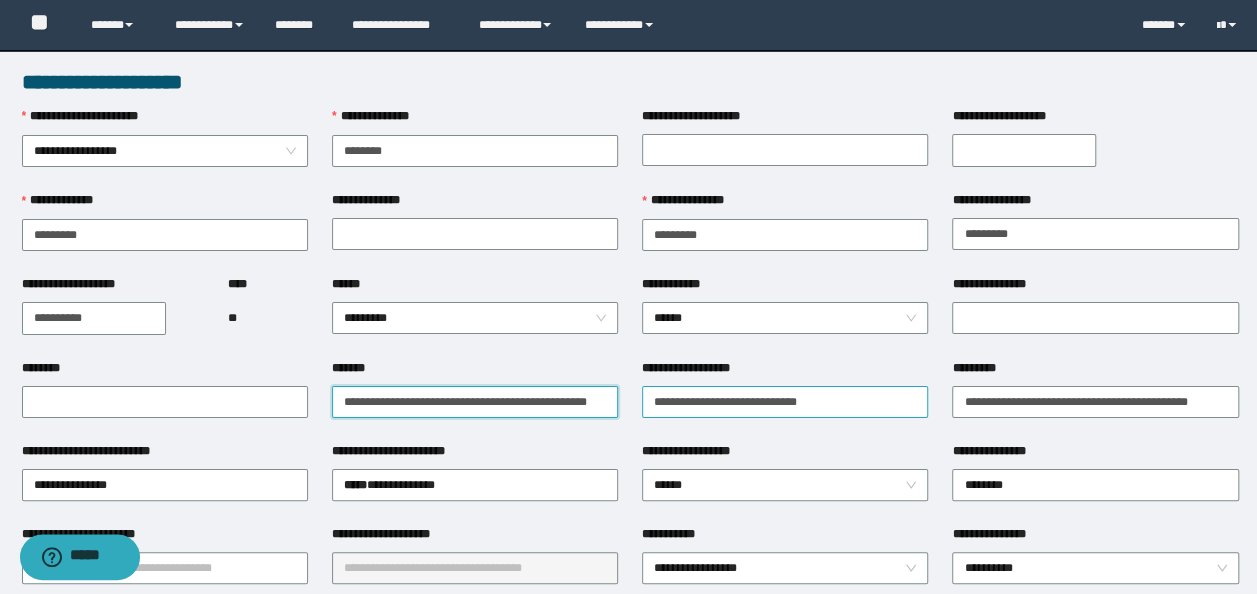 scroll, scrollTop: 0, scrollLeft: 10, axis: horizontal 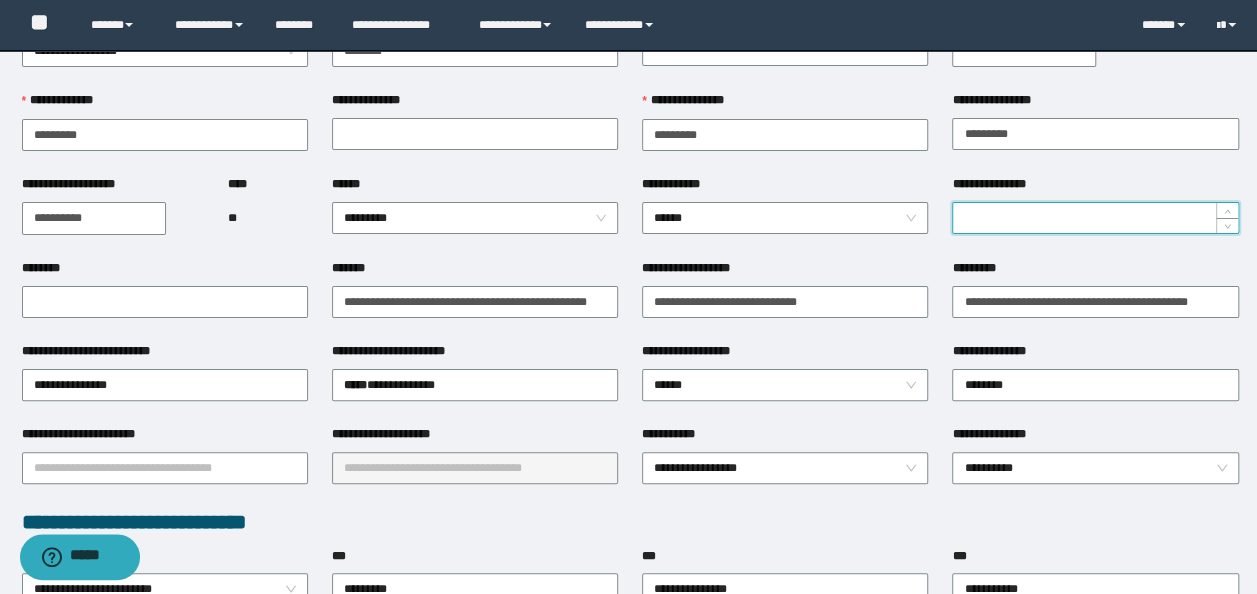 click on "**********" at bounding box center (1095, 218) 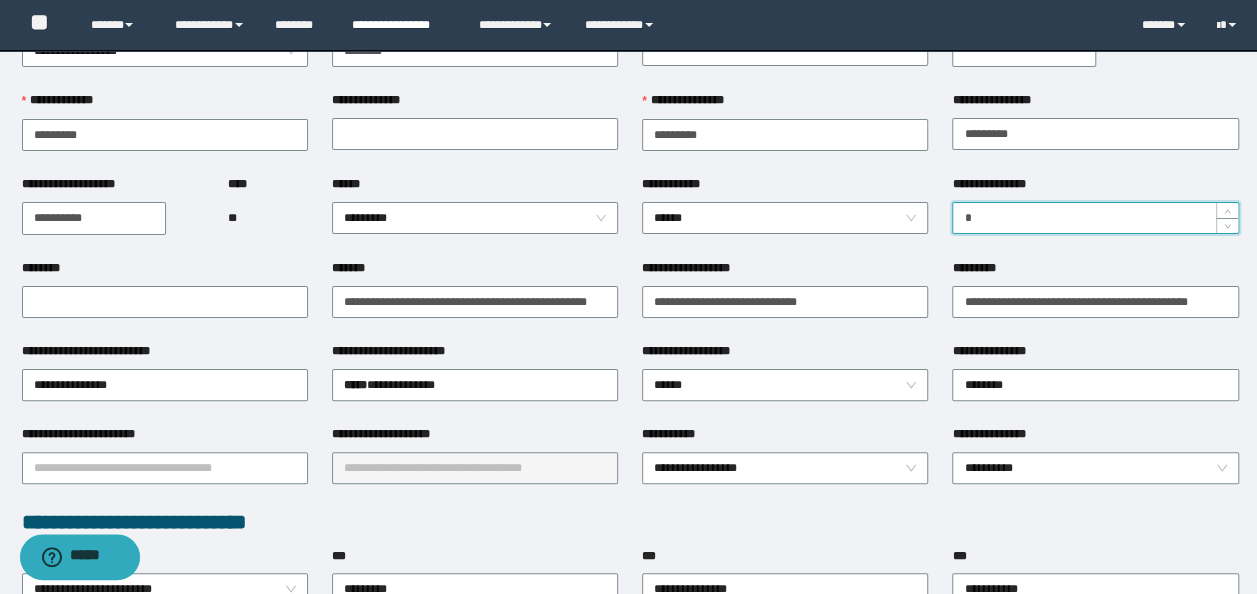 type on "*" 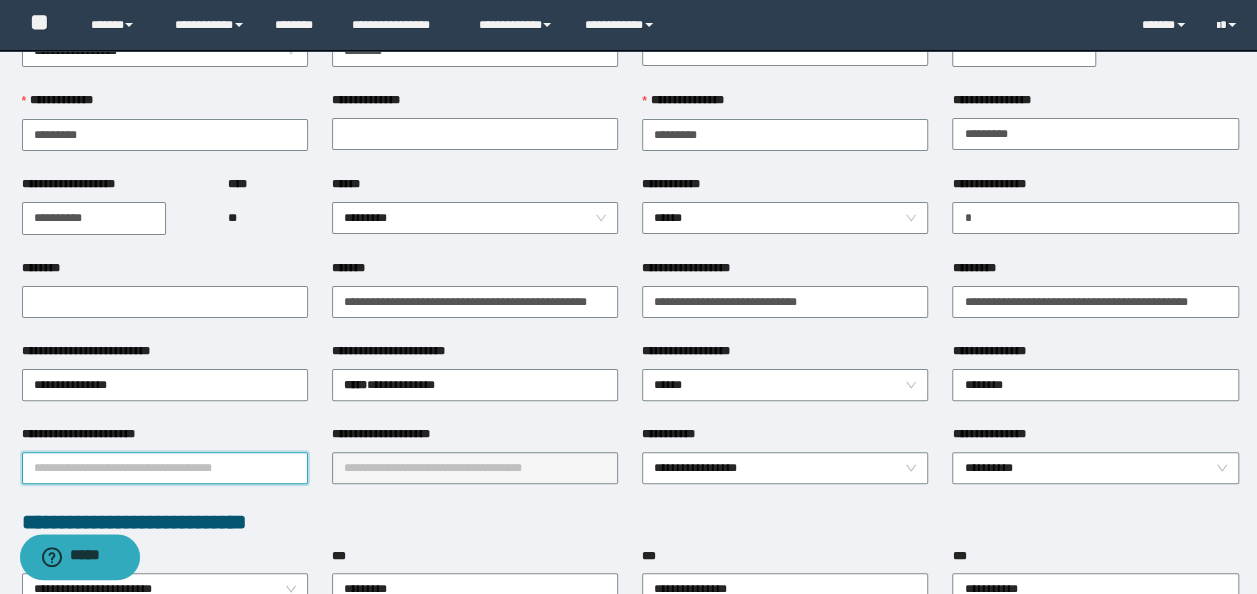 click on "**********" at bounding box center [165, 468] 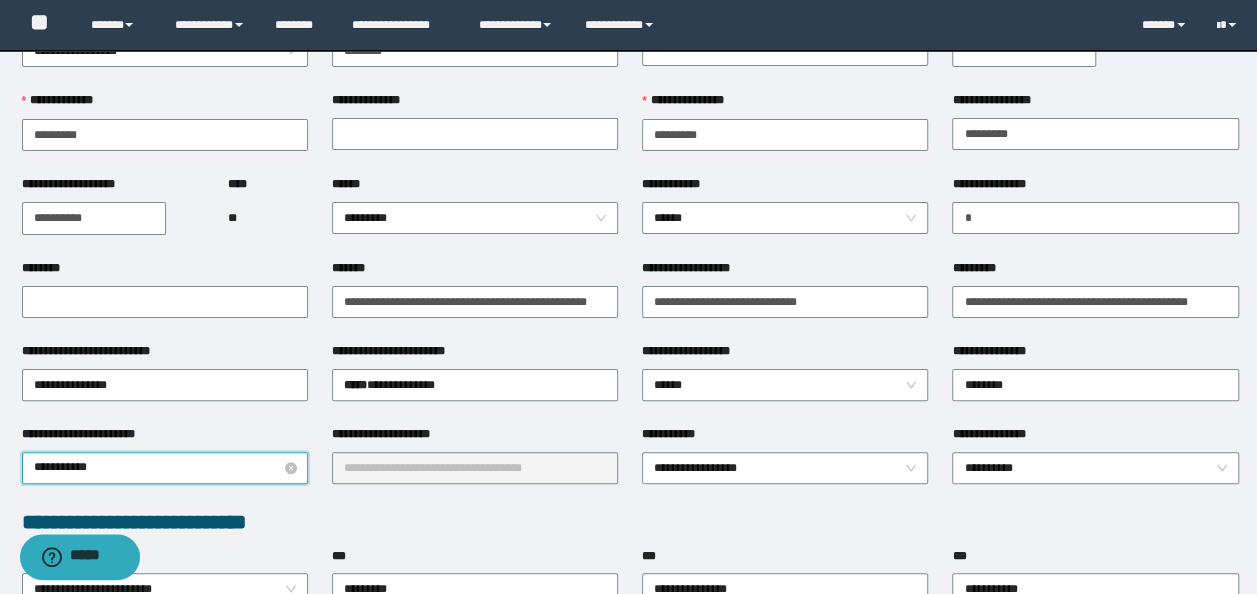type on "**********" 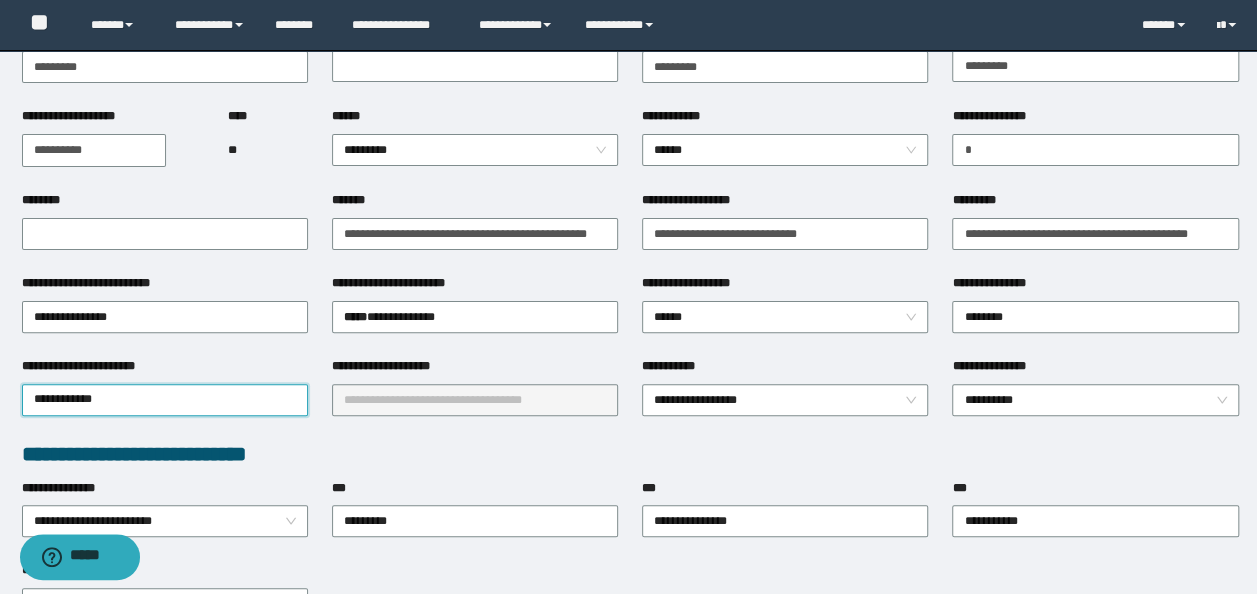 scroll, scrollTop: 200, scrollLeft: 0, axis: vertical 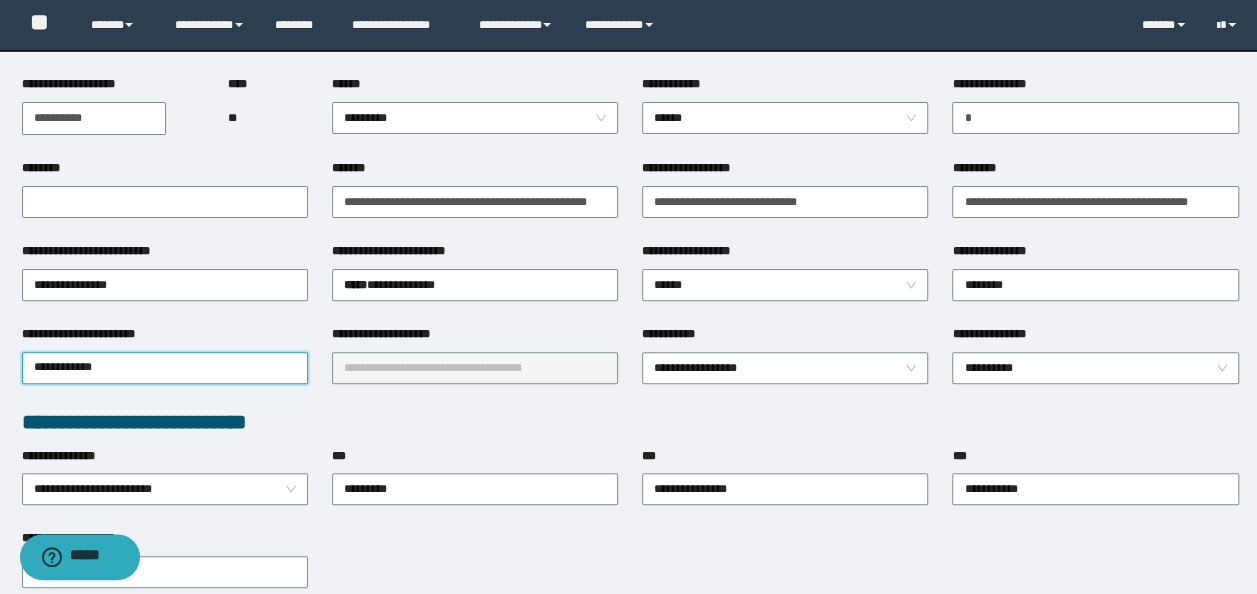 drag, startPoint x: 176, startPoint y: 370, endPoint x: -4, endPoint y: 217, distance: 236.23929 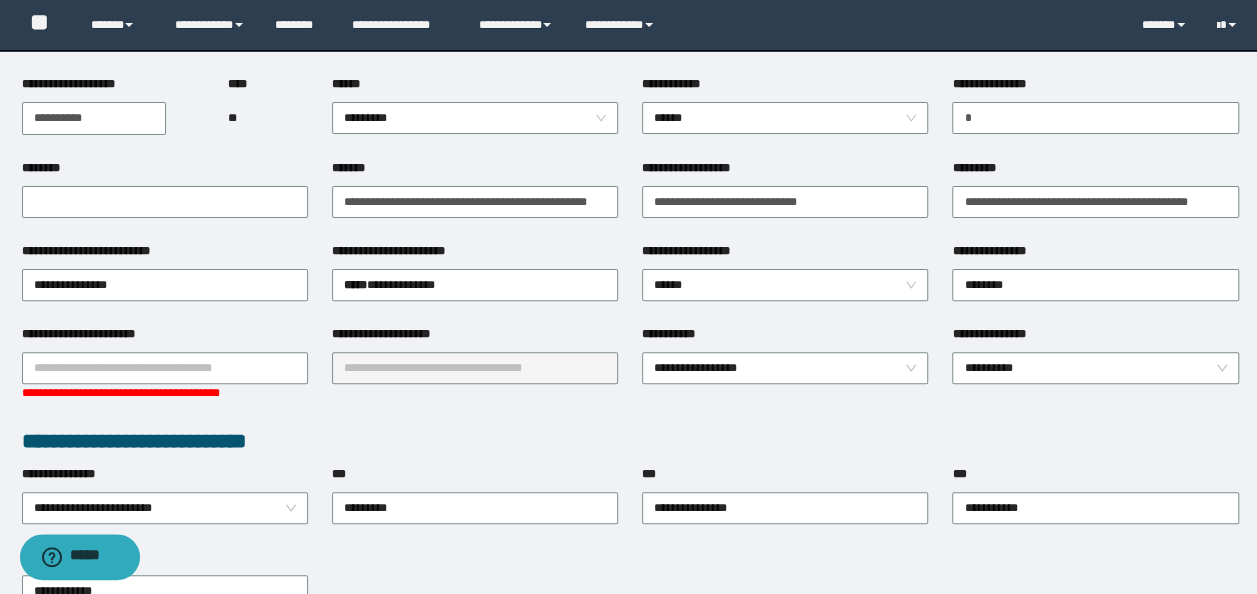 click on "**********" at bounding box center [475, 283] 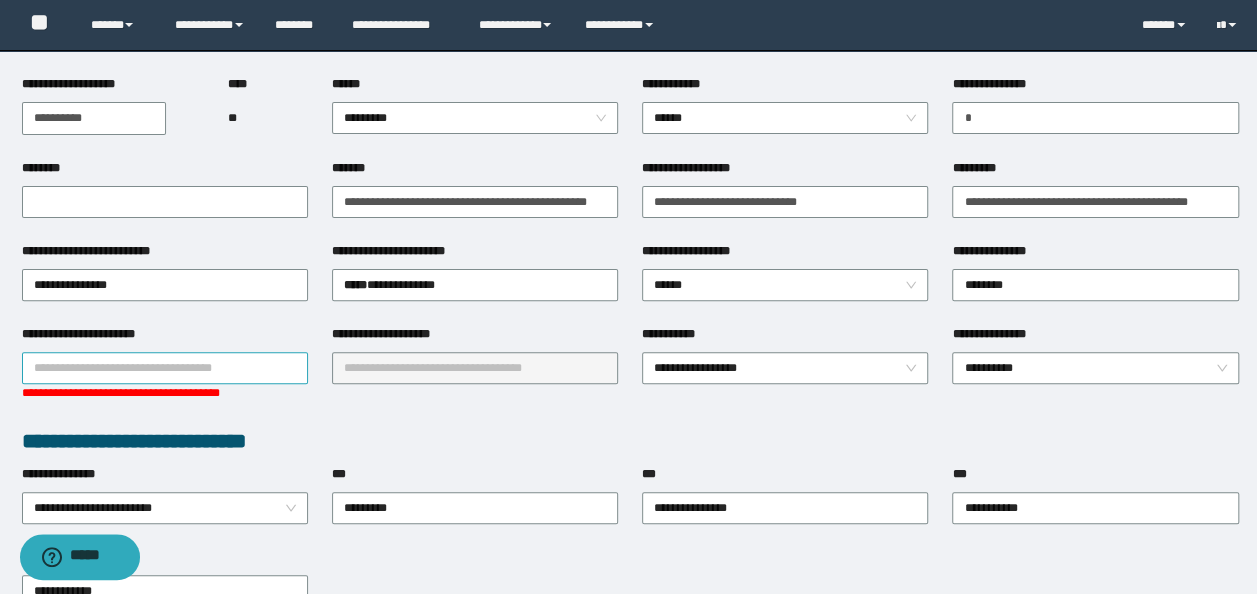 click on "**********" at bounding box center (165, 368) 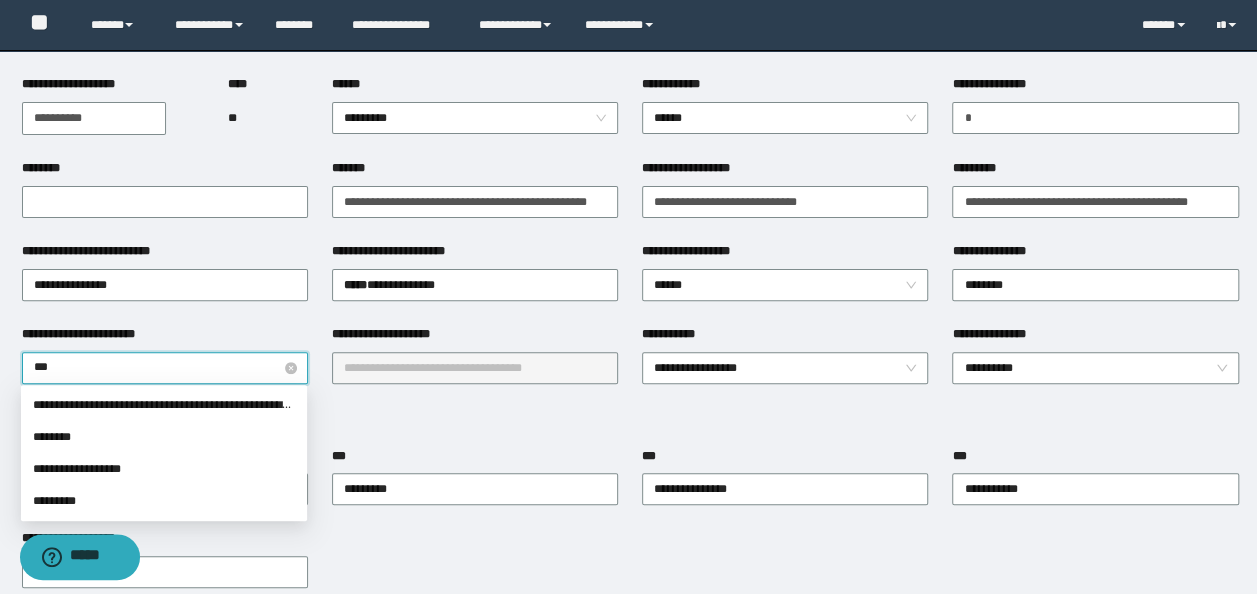 type on "****" 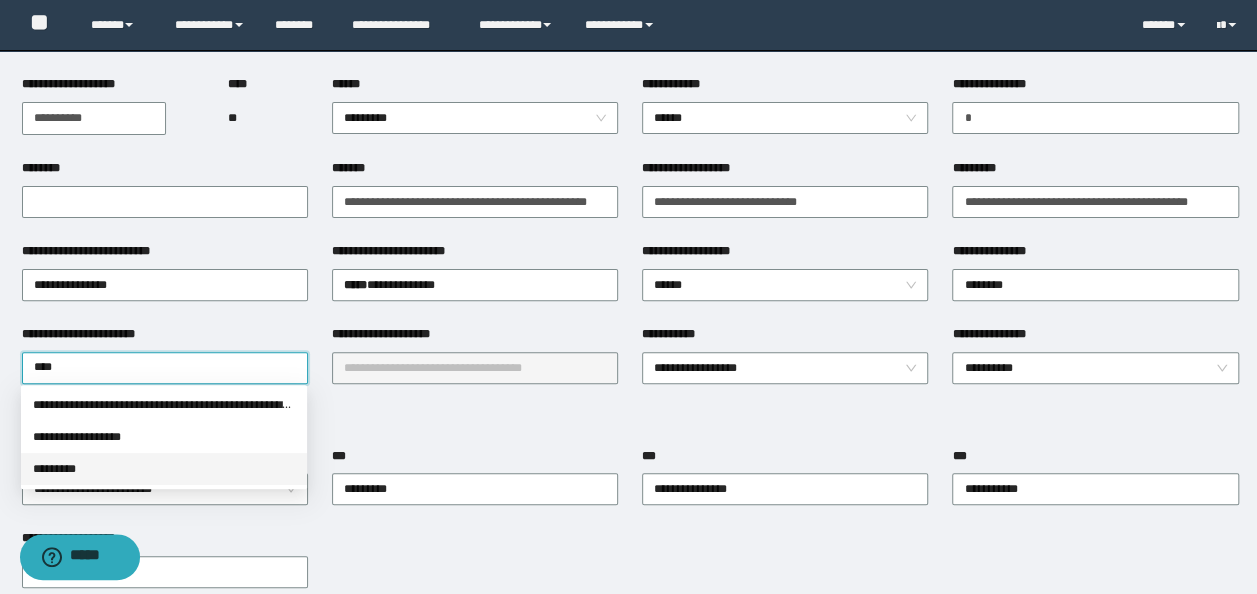click on "*********" at bounding box center (164, 469) 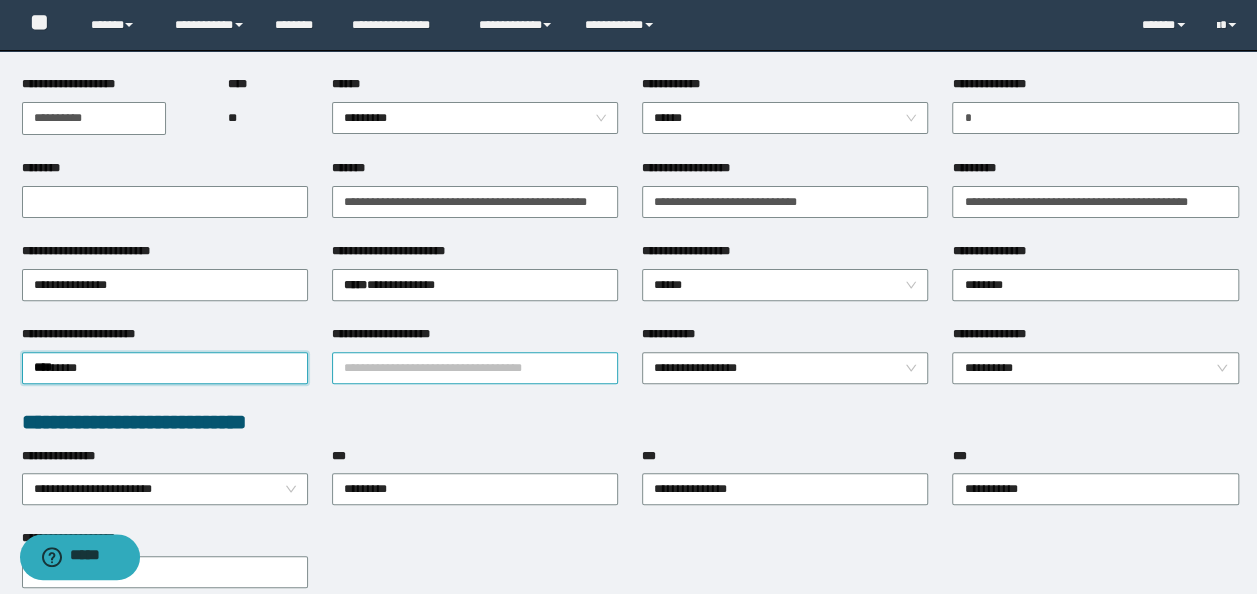 click on "**********" at bounding box center (475, 368) 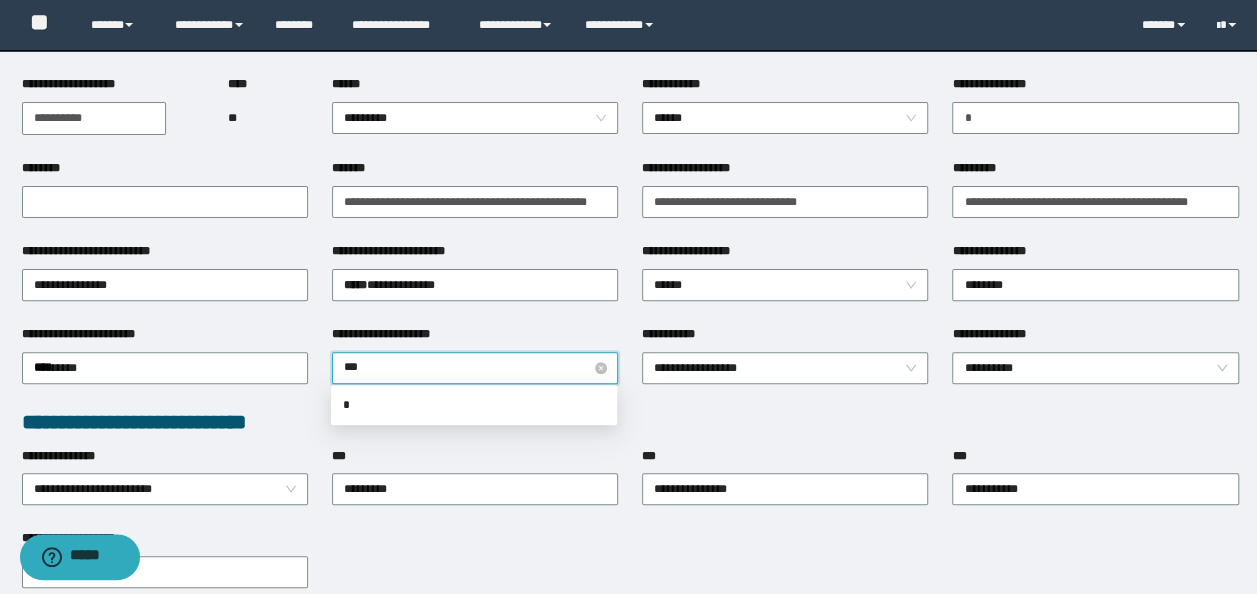 type on "****" 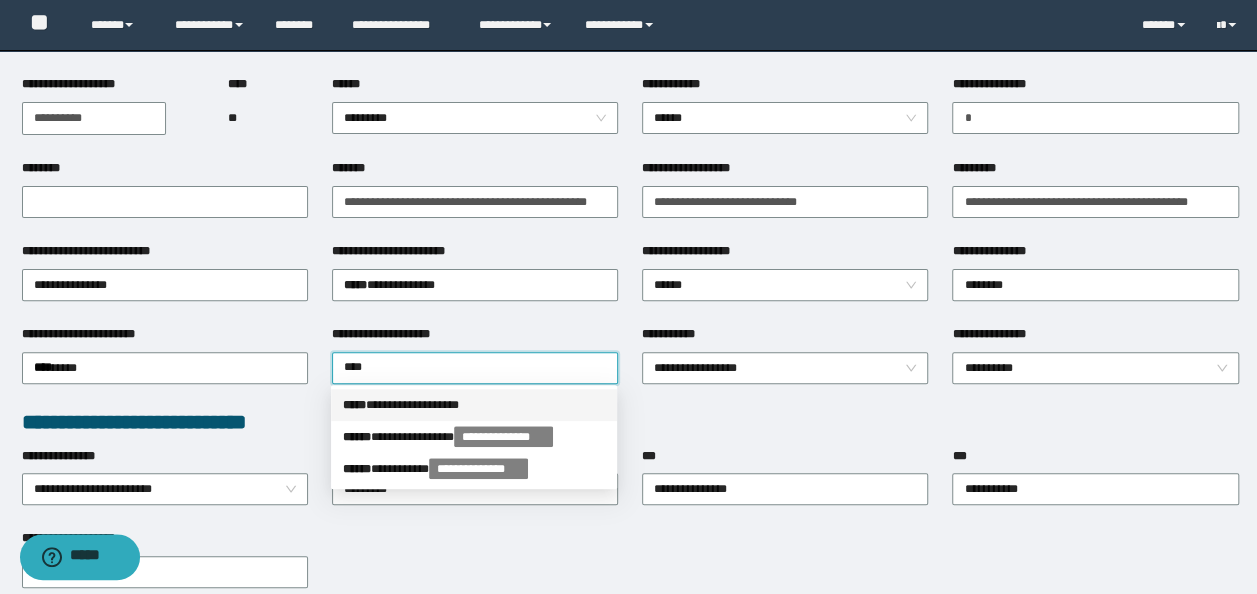 click on "**********" at bounding box center [474, 405] 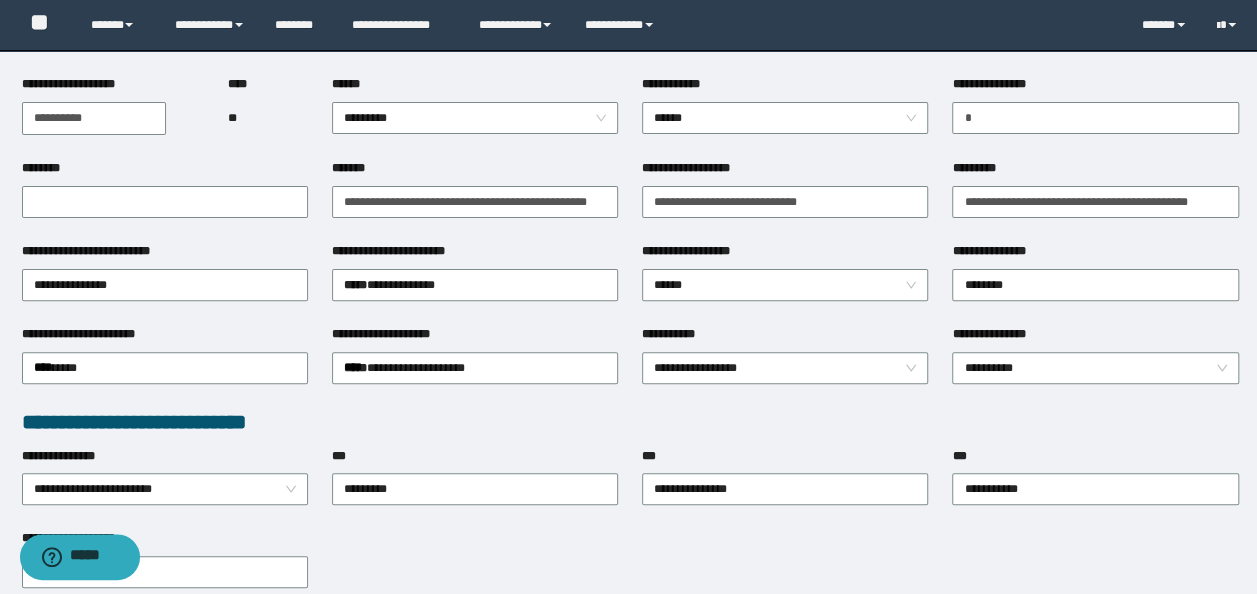 click on "**********" at bounding box center [1000, 334] 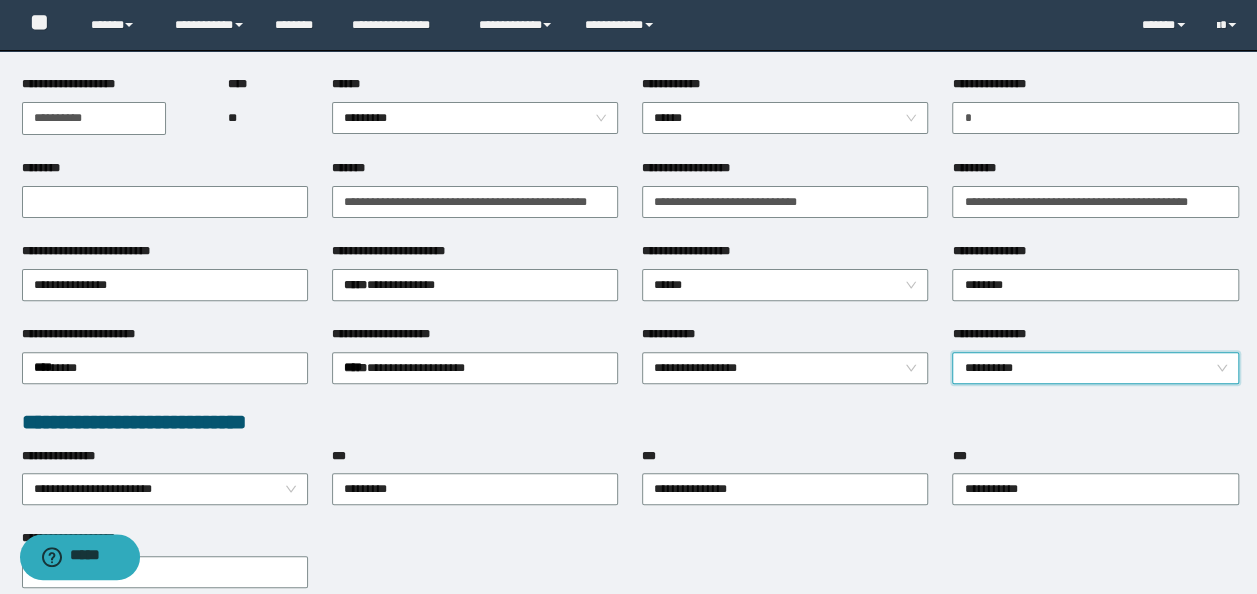 click on "**********" at bounding box center [1095, 368] 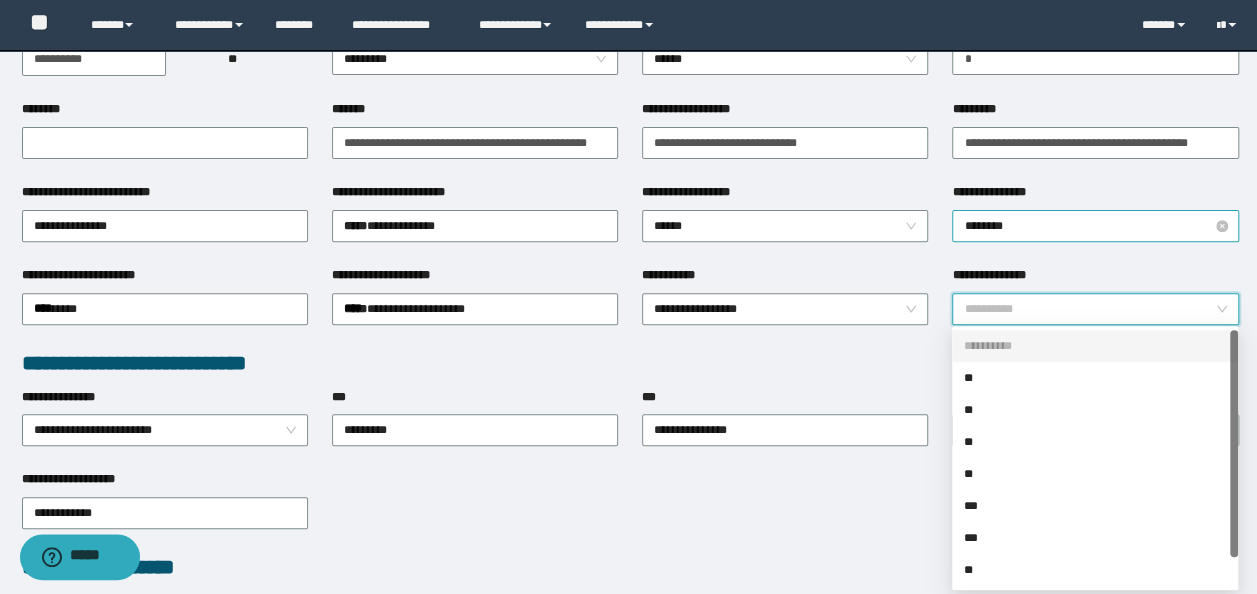 scroll, scrollTop: 300, scrollLeft: 0, axis: vertical 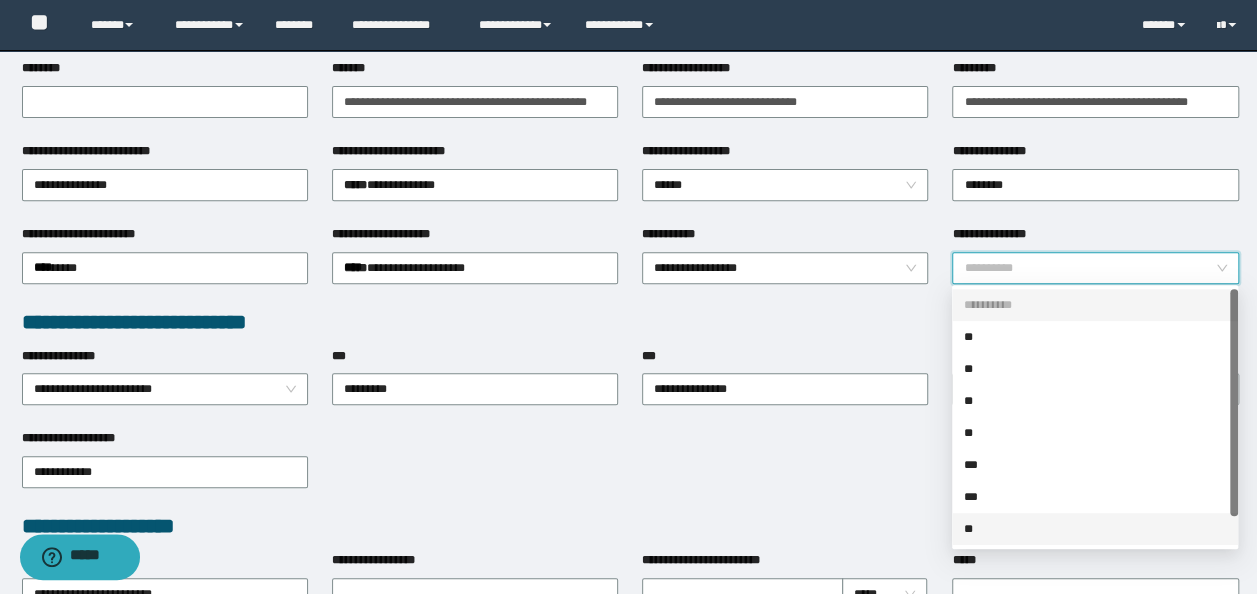 click on "**" at bounding box center (1095, 529) 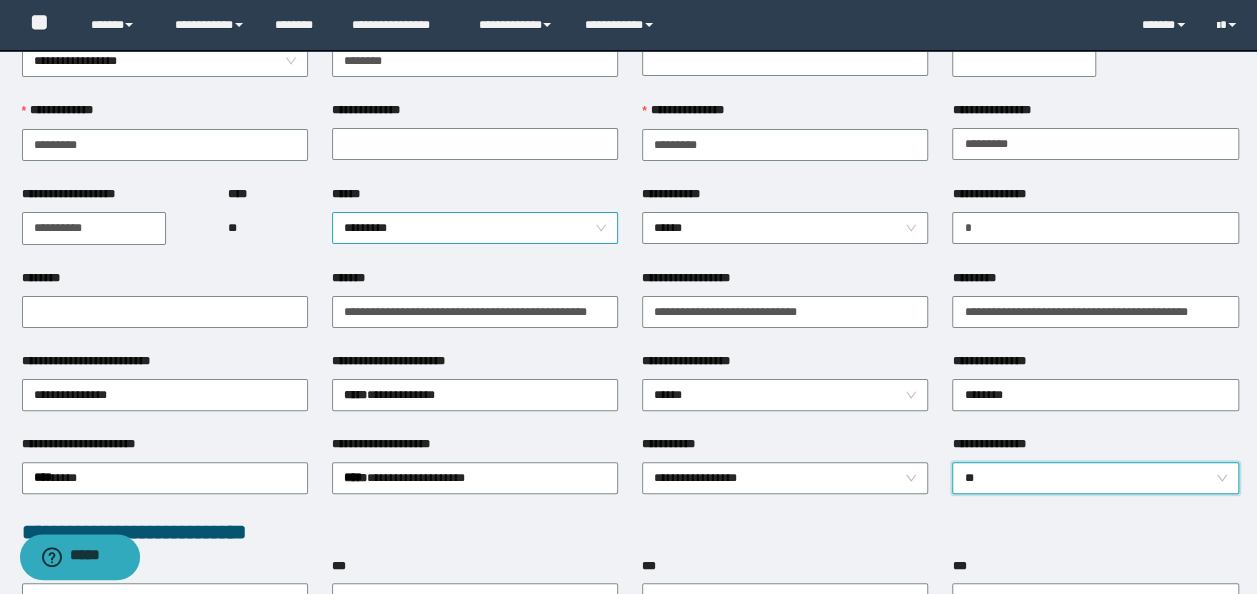 scroll, scrollTop: 0, scrollLeft: 0, axis: both 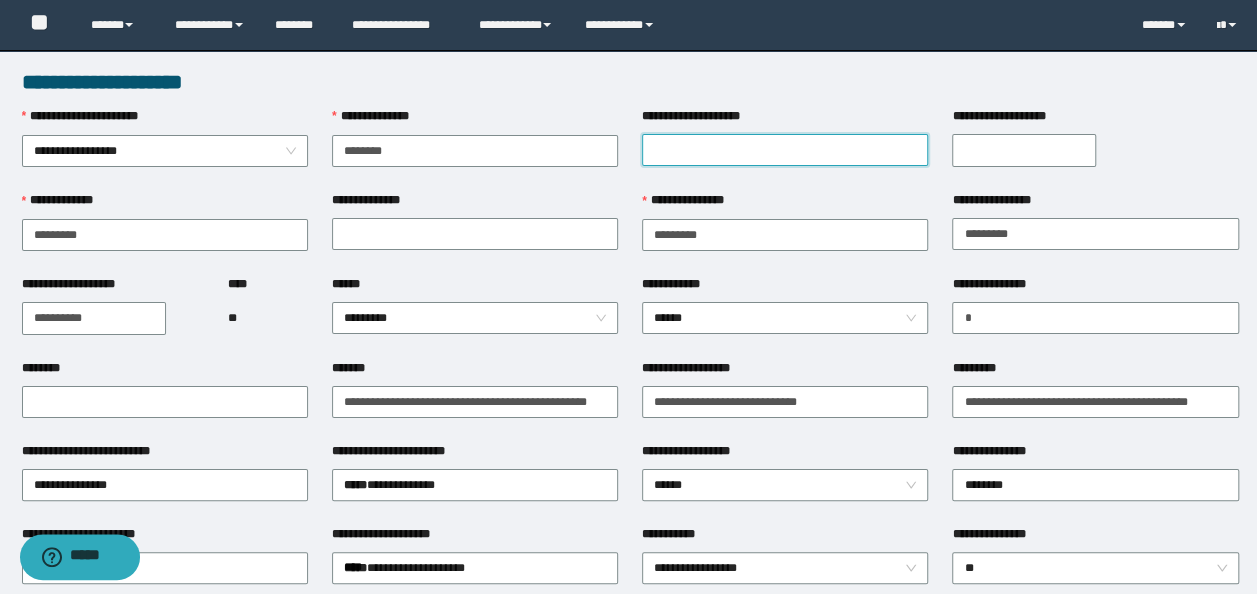 click on "**********" at bounding box center (785, 150) 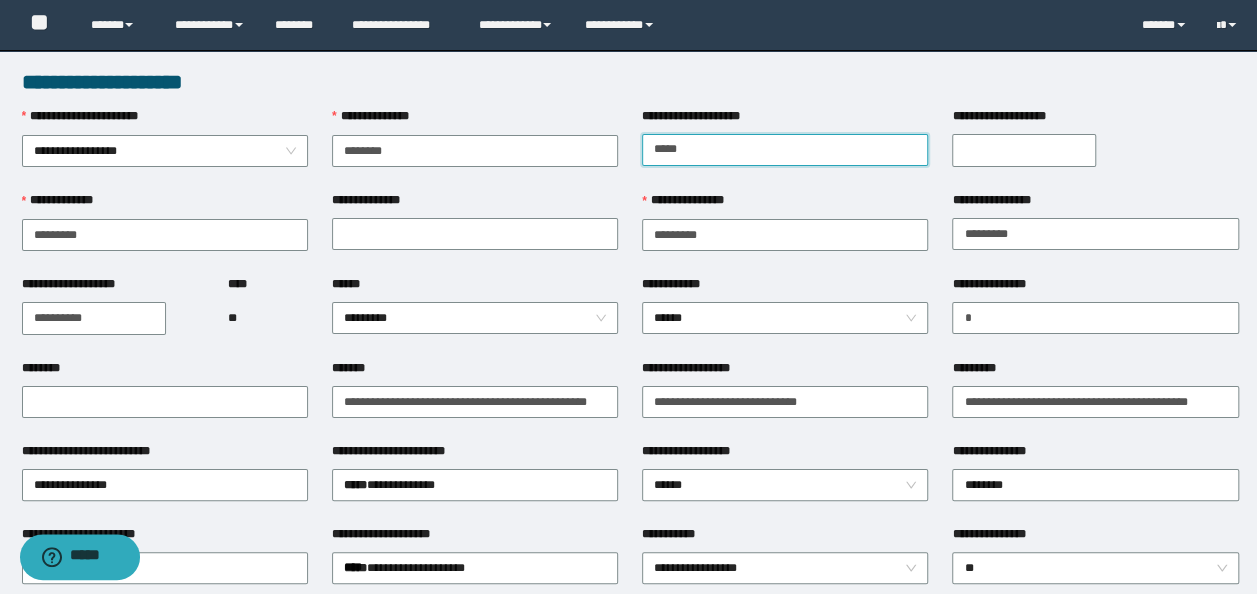 type on "*****" 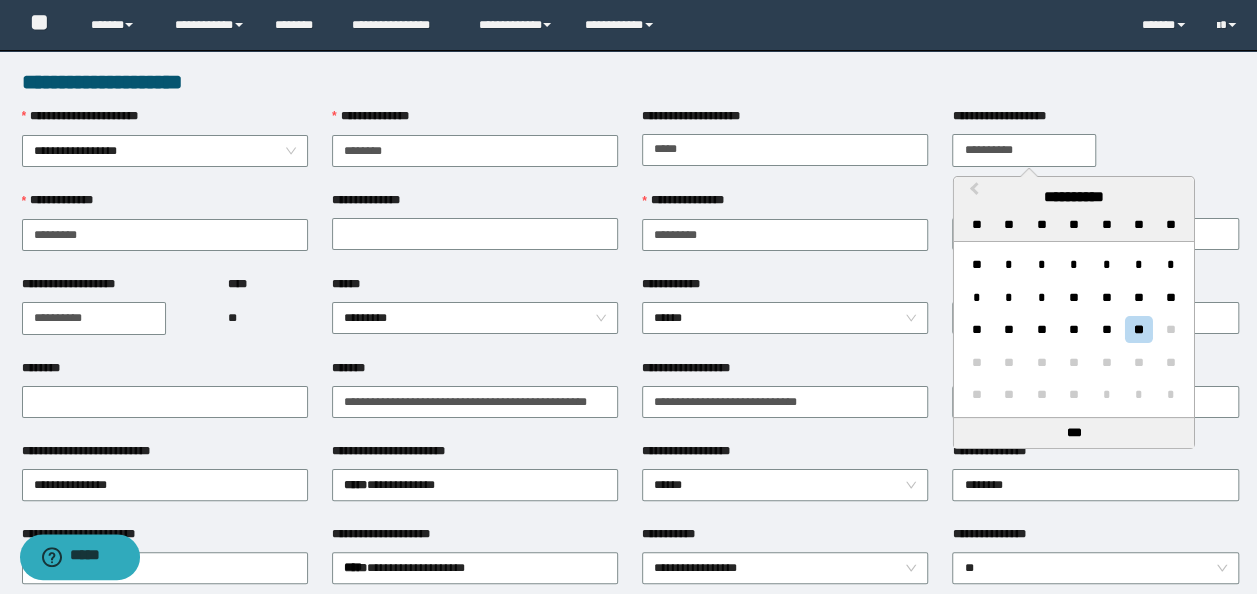 click on "**********" at bounding box center [1024, 150] 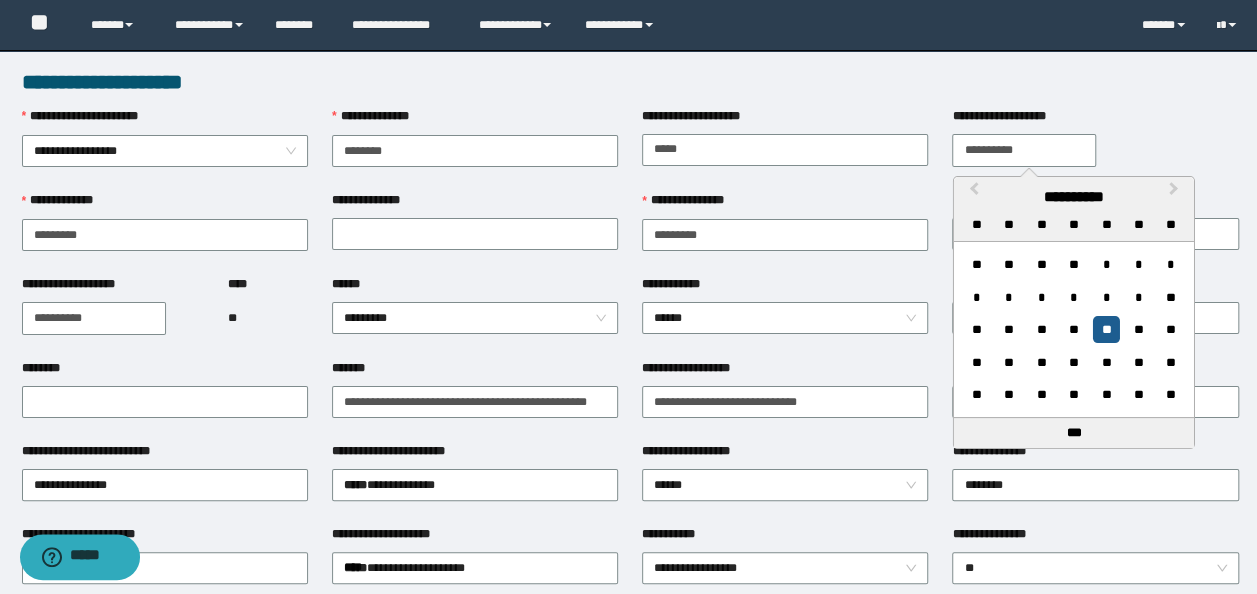 type on "**********" 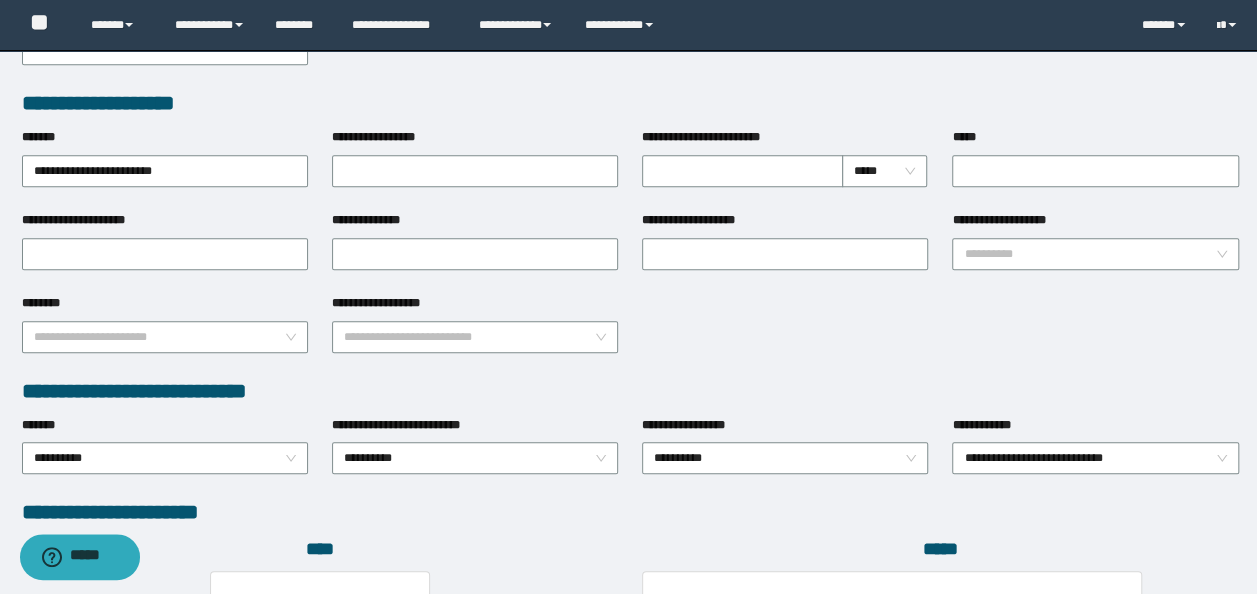 scroll, scrollTop: 1000, scrollLeft: 0, axis: vertical 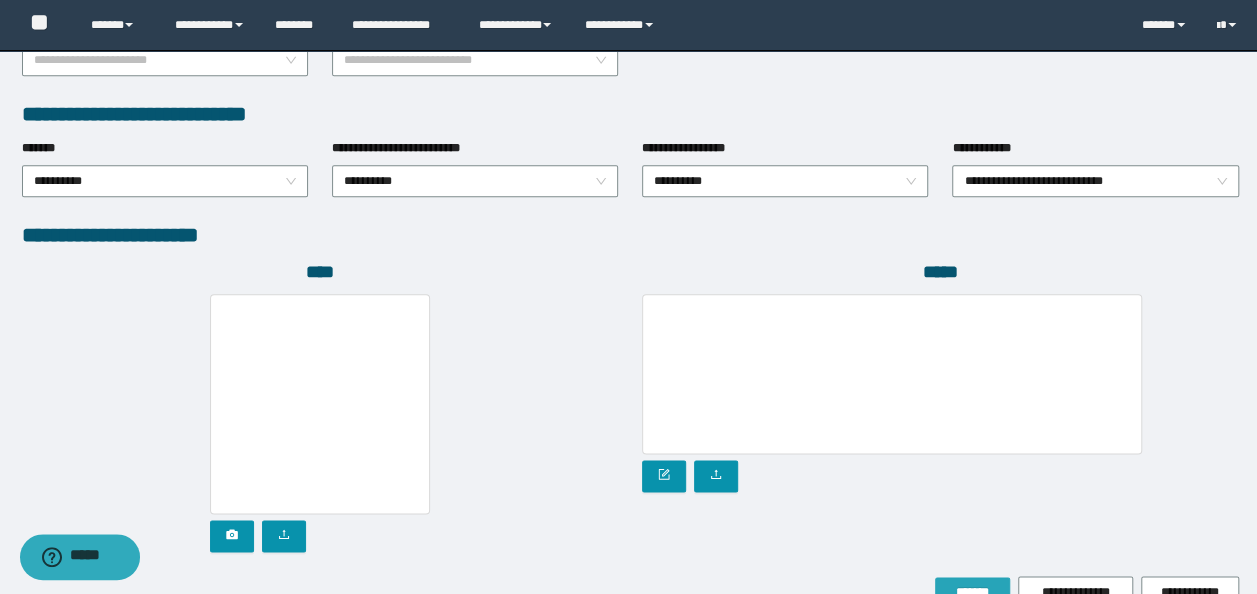 click on "*******" at bounding box center (972, 592) 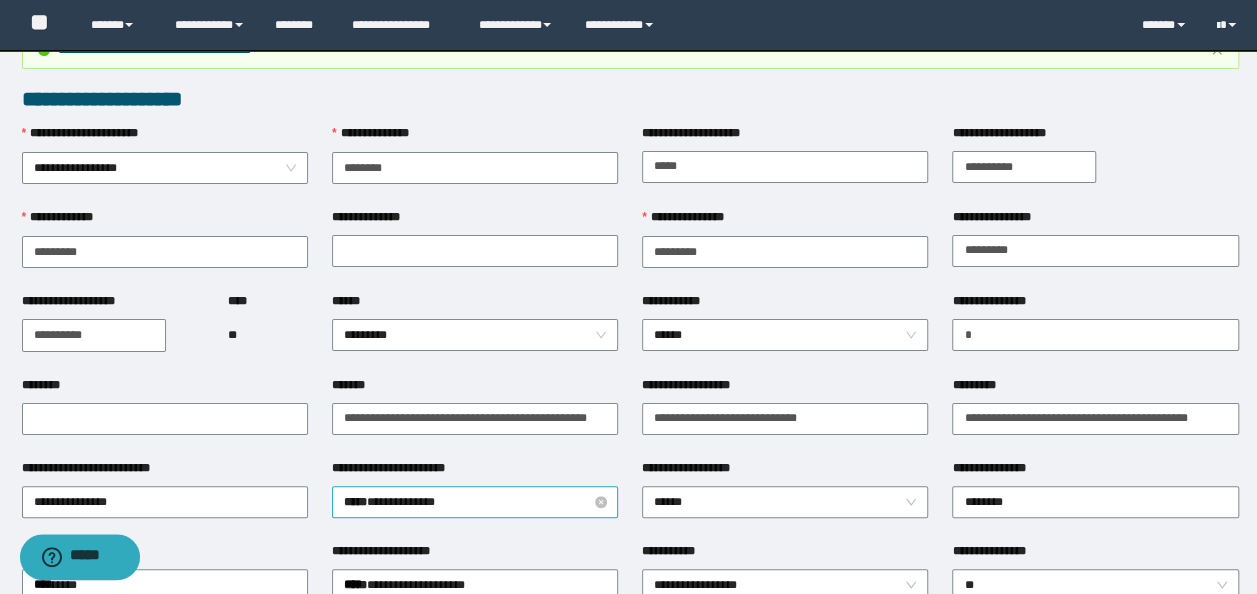 scroll, scrollTop: 0, scrollLeft: 0, axis: both 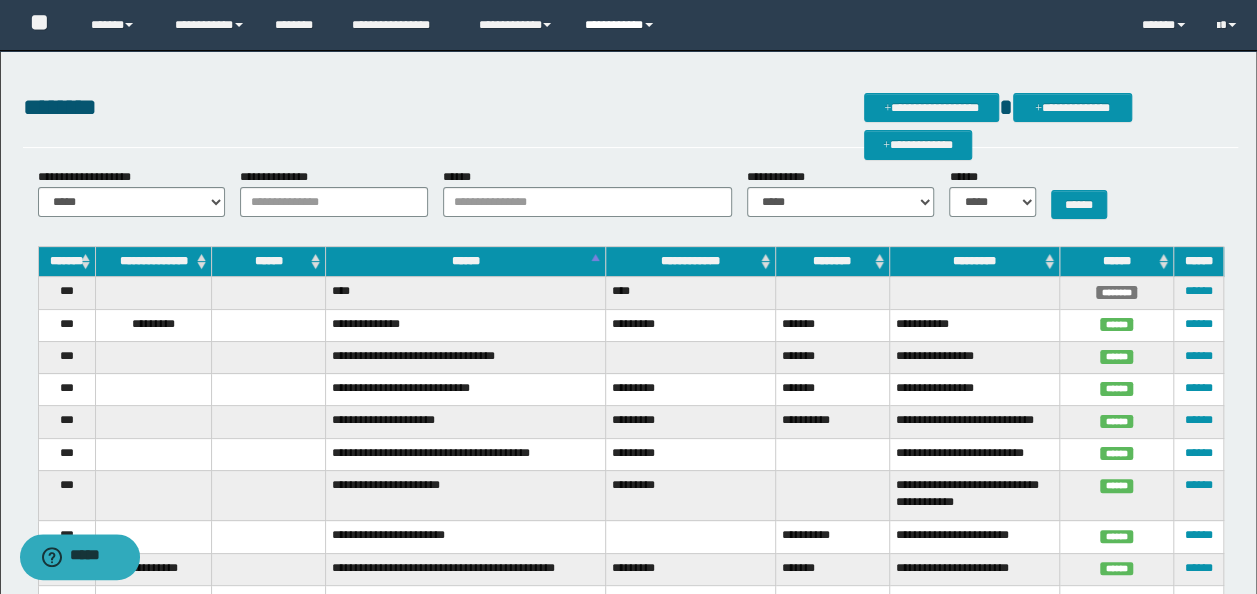 click on "**********" at bounding box center [622, 25] 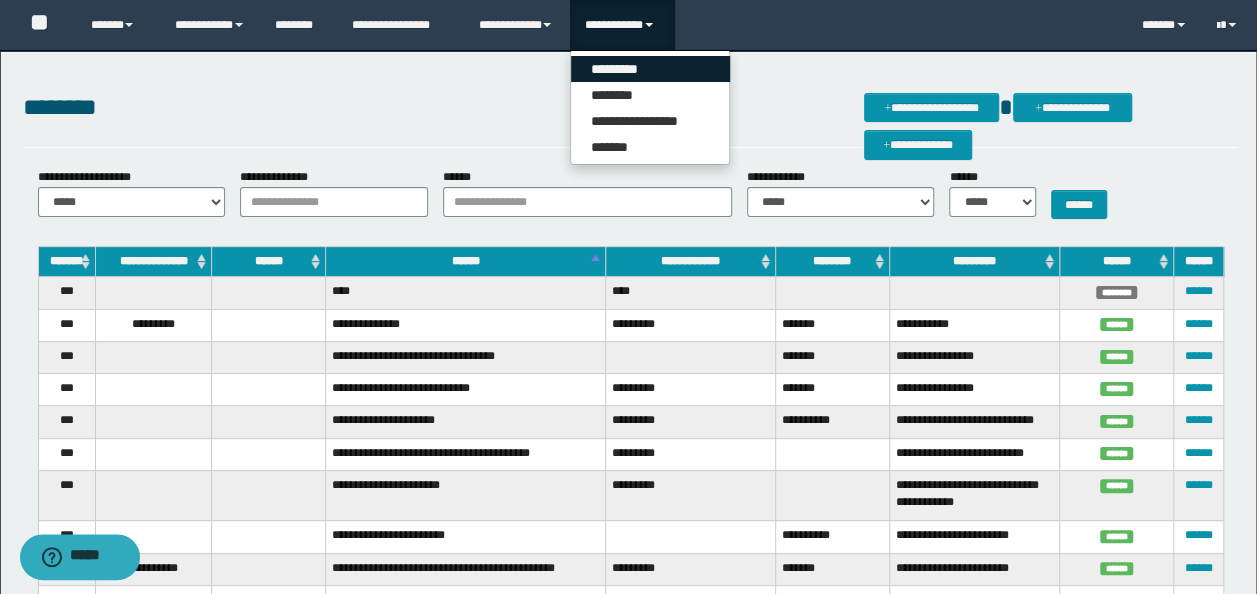 click on "*********" at bounding box center (650, 69) 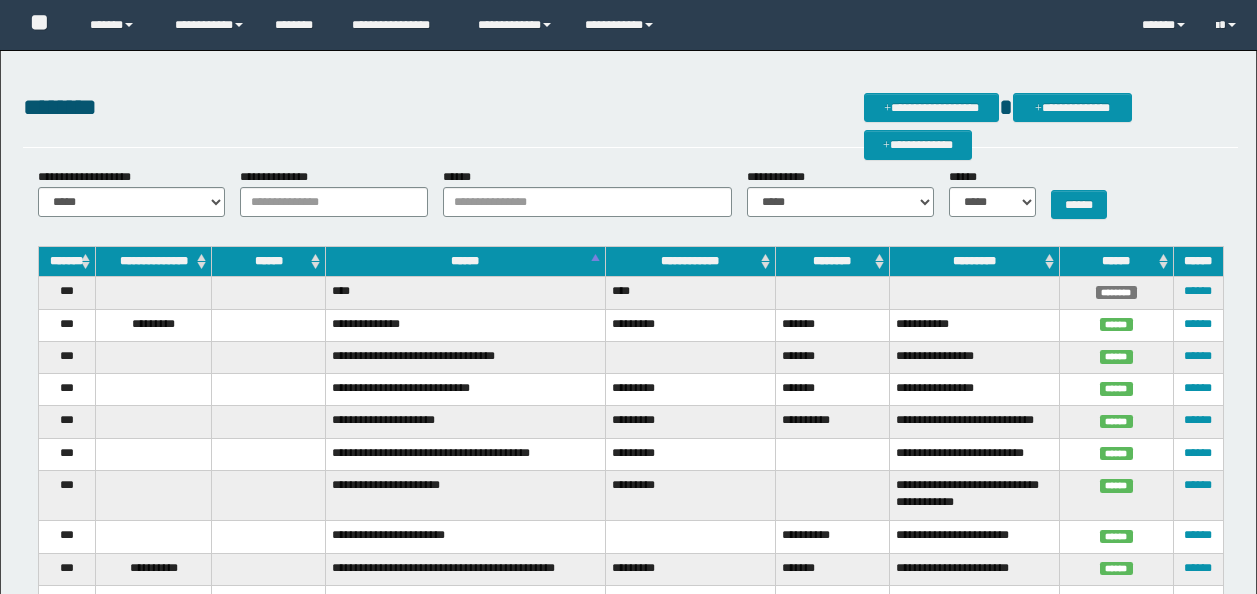 scroll, scrollTop: 0, scrollLeft: 0, axis: both 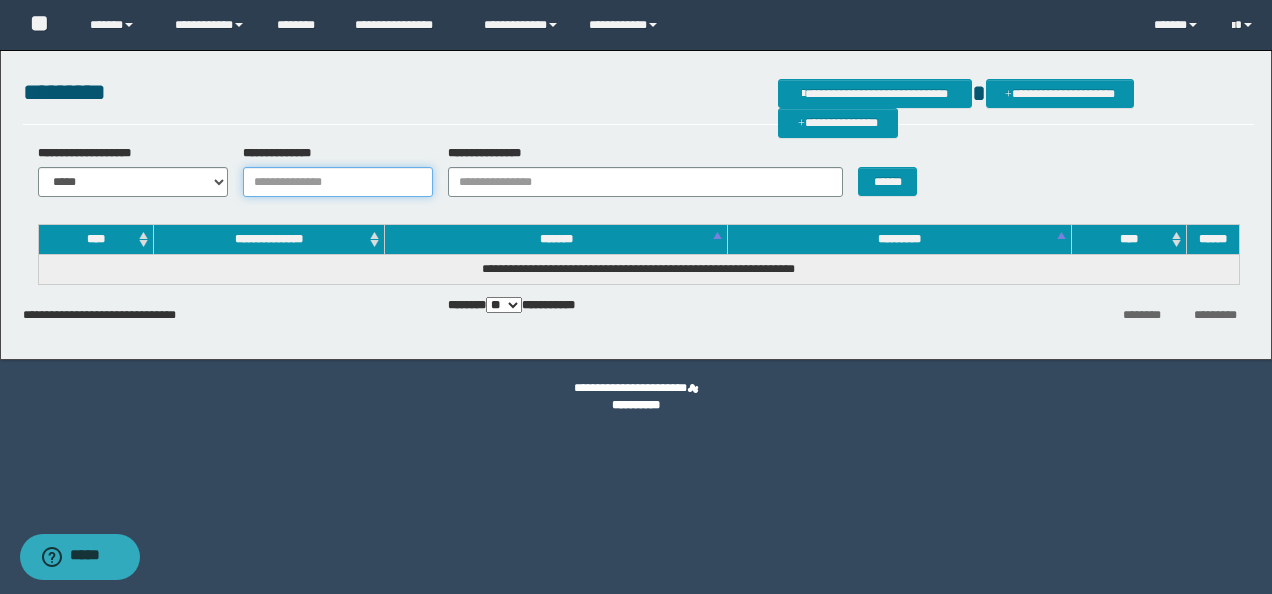 click on "**********" at bounding box center (338, 182) 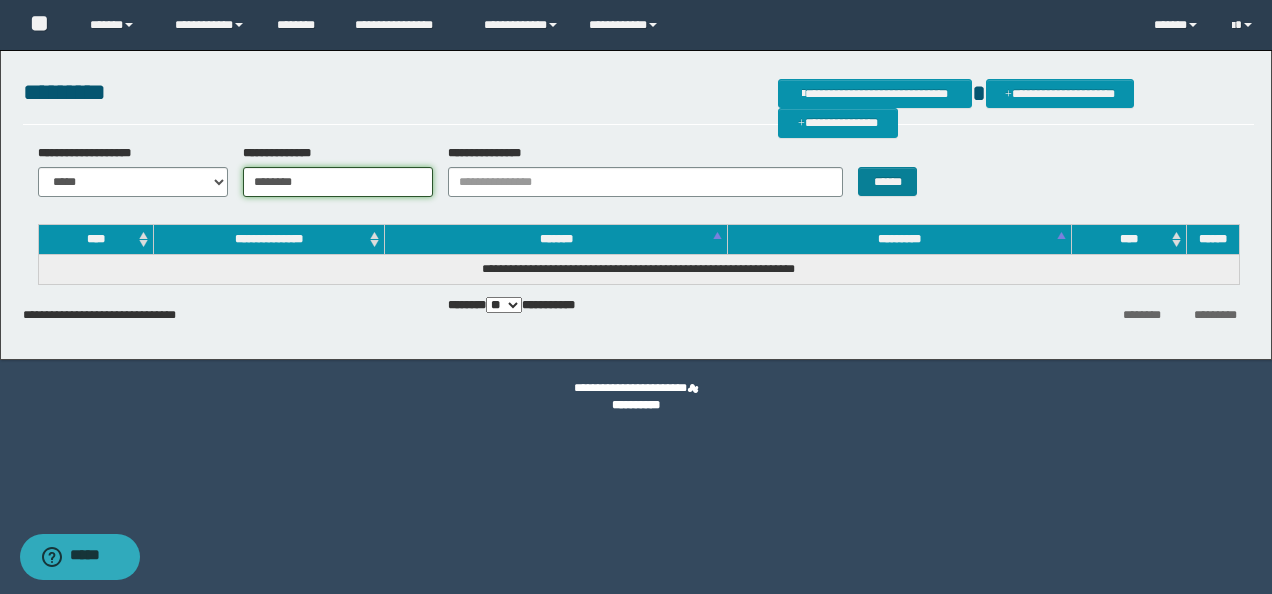 type on "********" 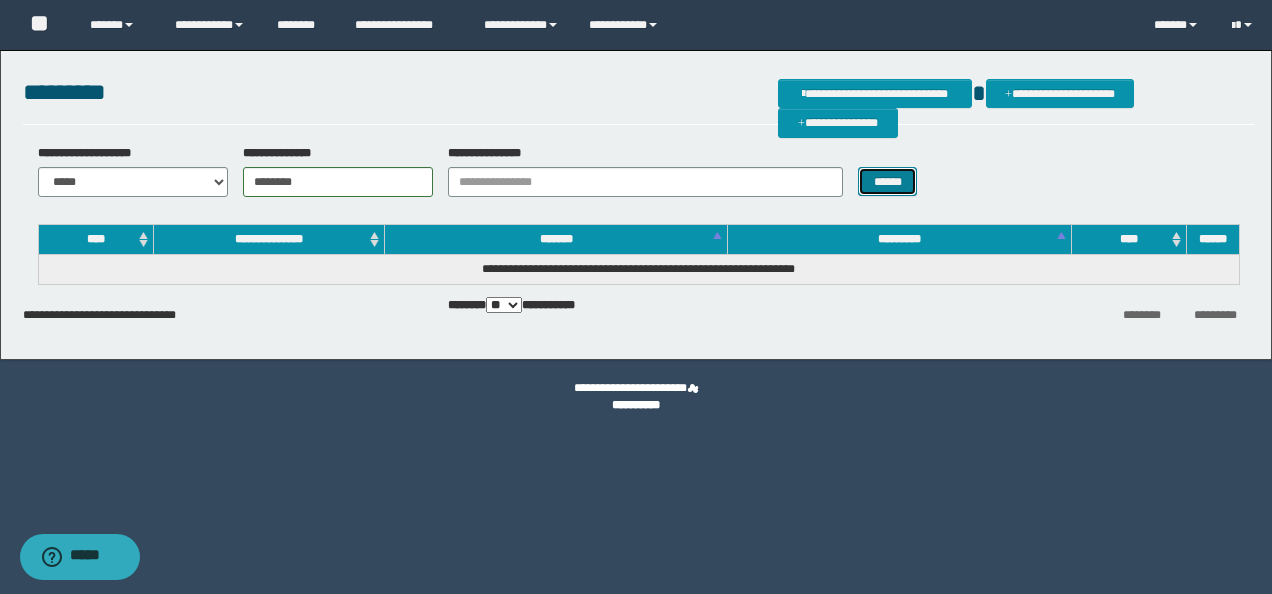click on "******" at bounding box center (887, 181) 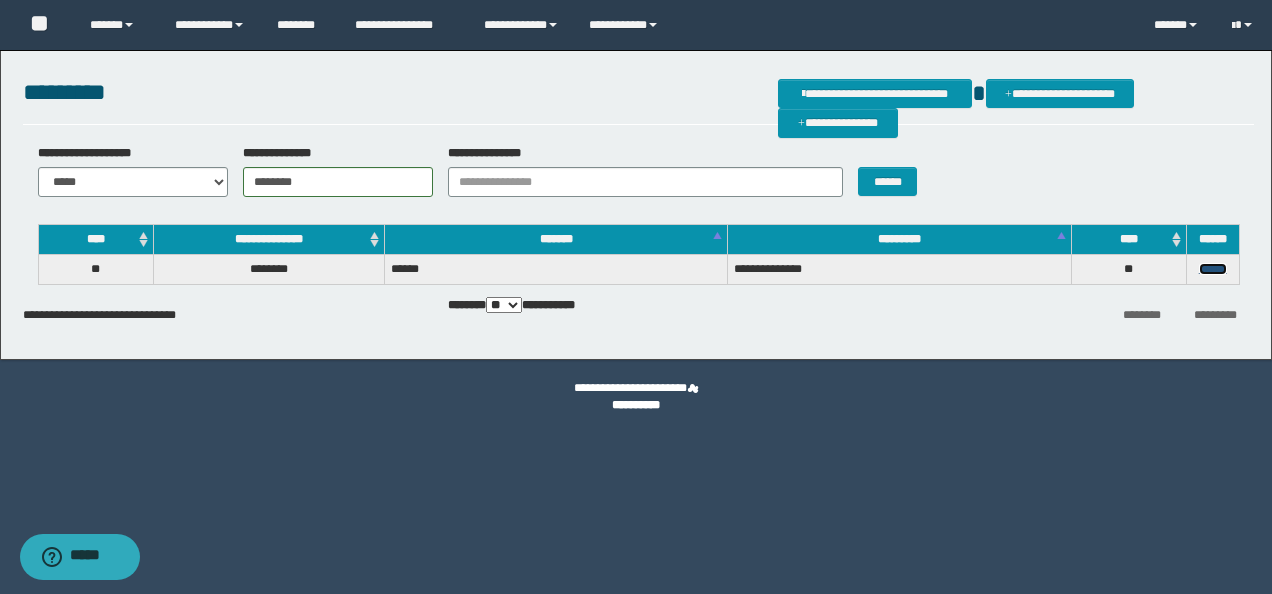 click on "******" at bounding box center [1213, 269] 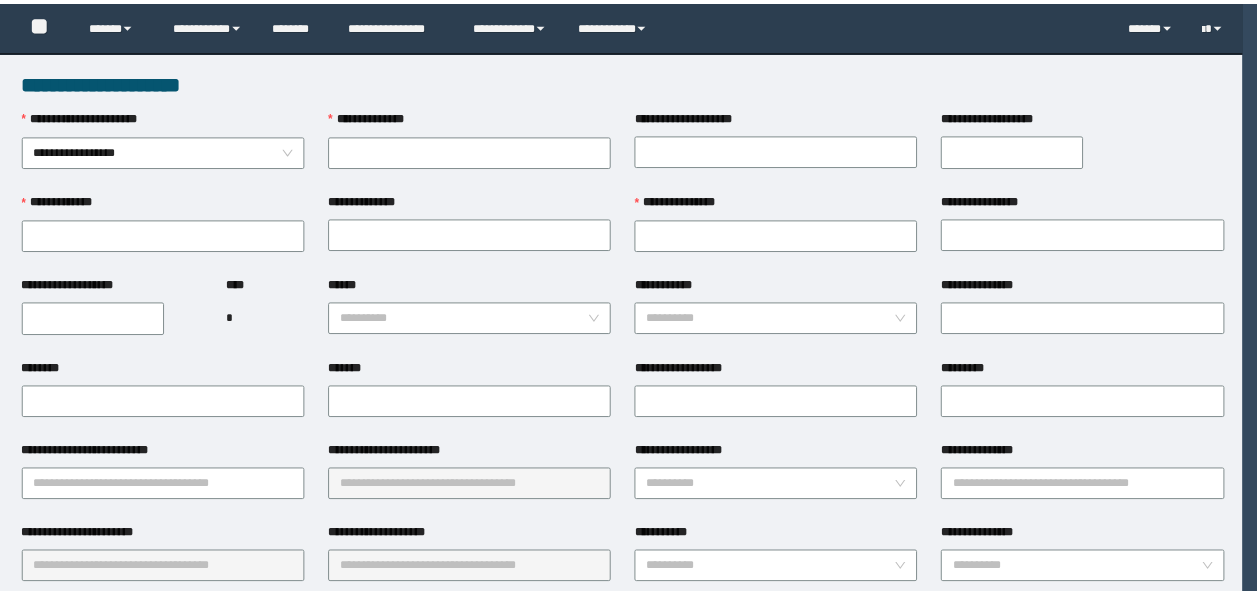 scroll, scrollTop: 0, scrollLeft: 0, axis: both 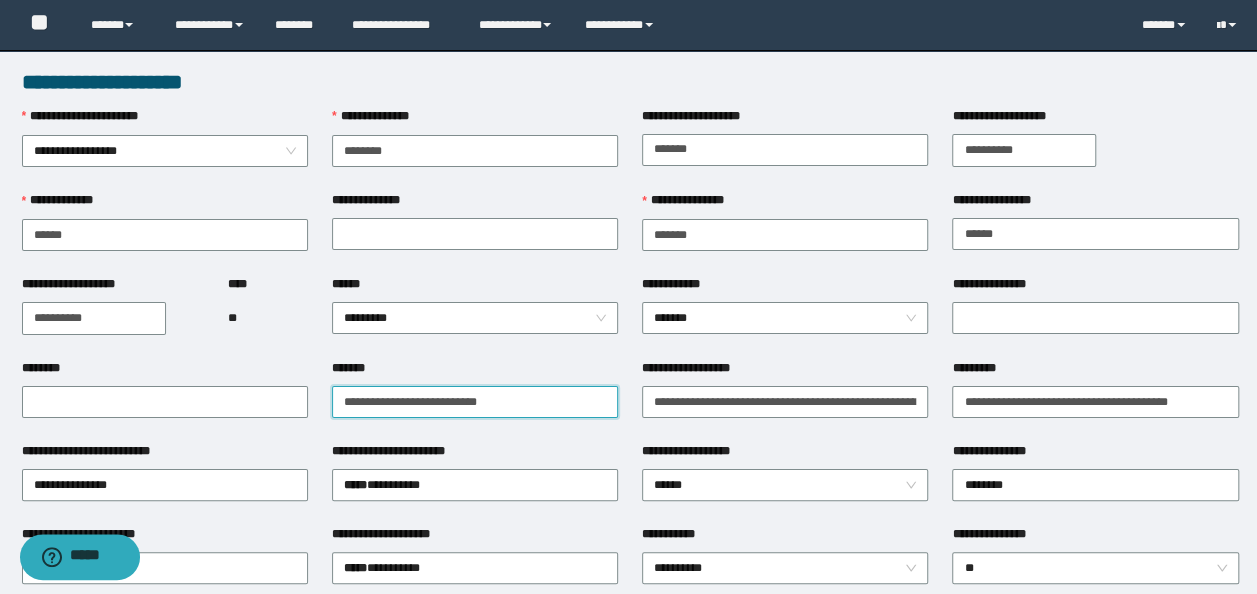 drag, startPoint x: 60, startPoint y: 335, endPoint x: 0, endPoint y: 314, distance: 63.56886 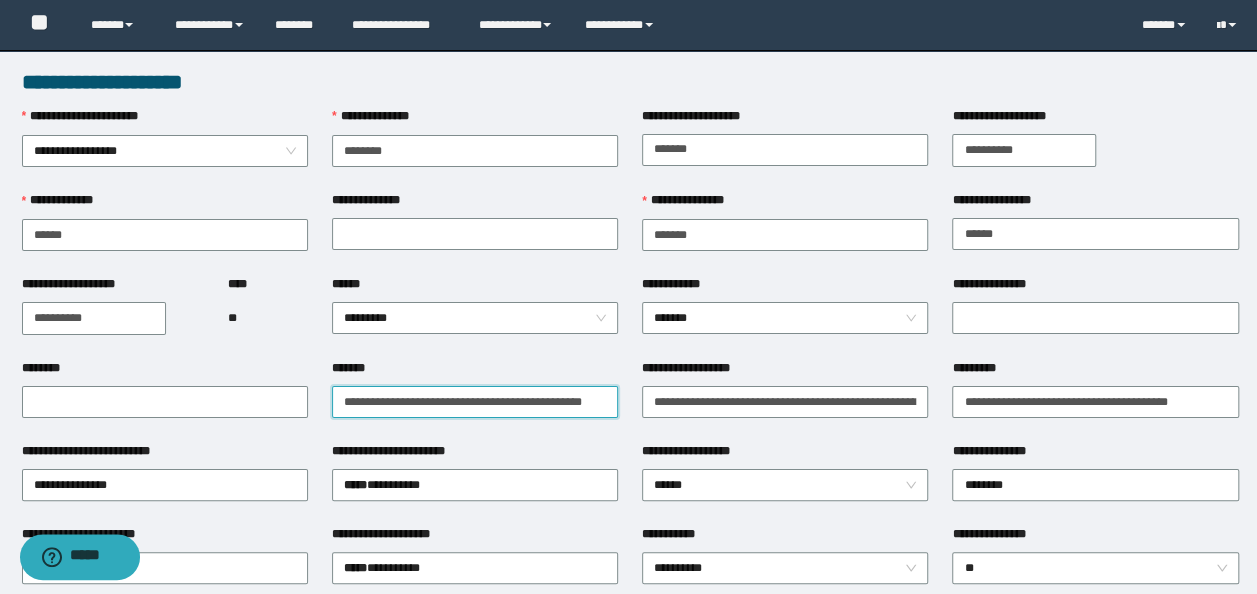 scroll, scrollTop: 0, scrollLeft: 6, axis: horizontal 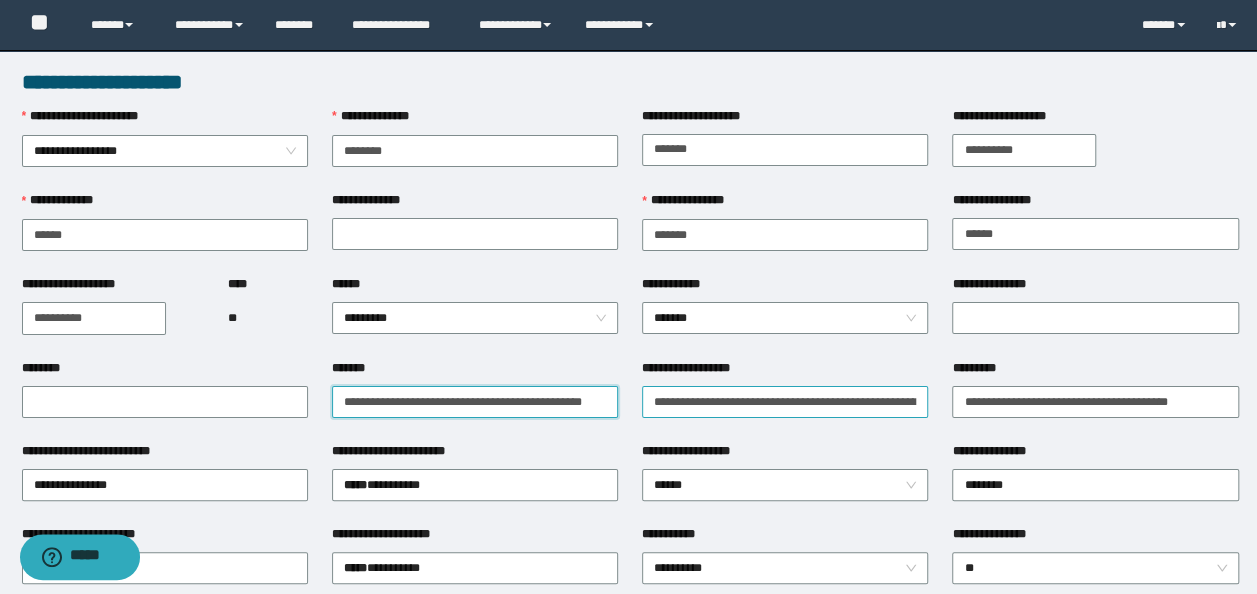 type on "**********" 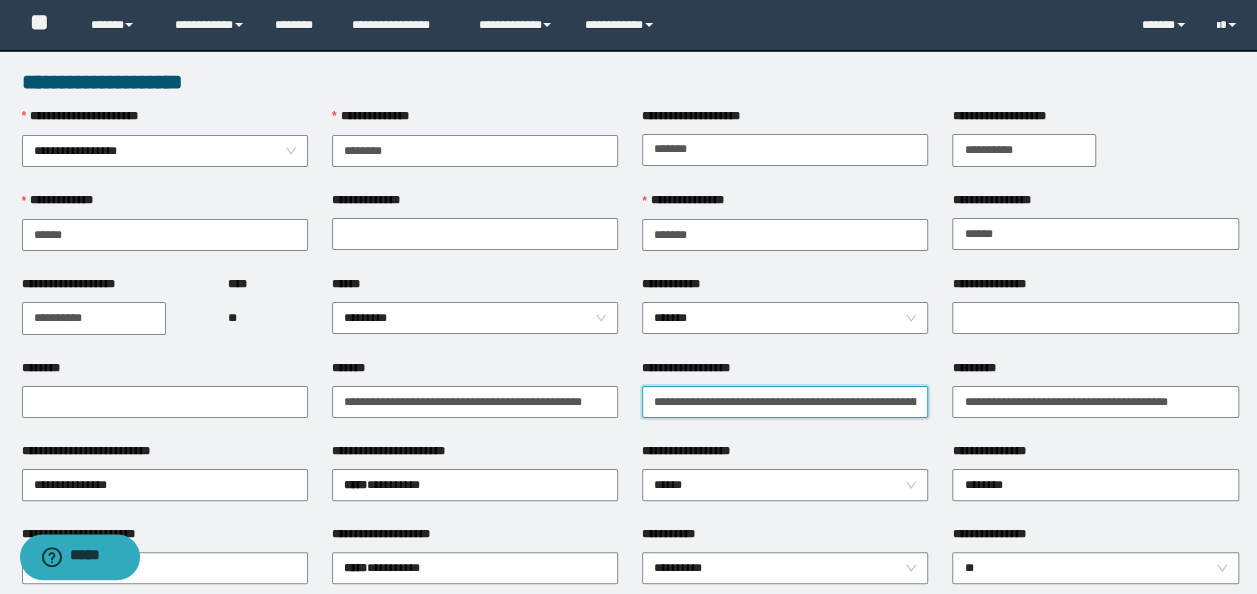 scroll, scrollTop: 0, scrollLeft: 0, axis: both 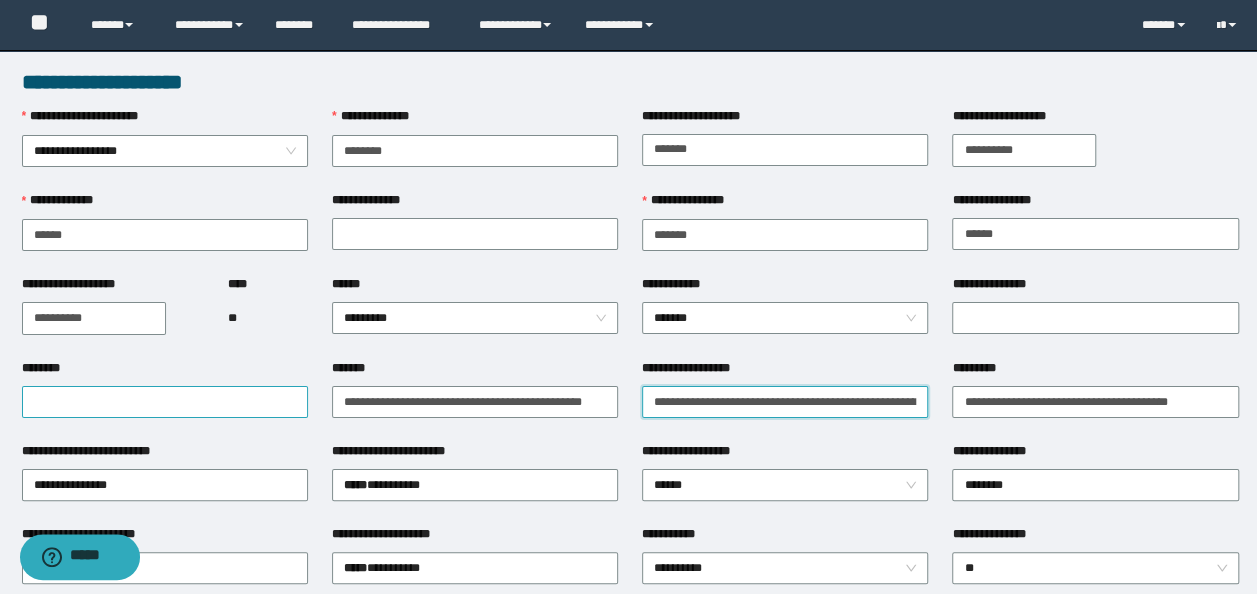 drag, startPoint x: 826, startPoint y: 403, endPoint x: 301, endPoint y: 403, distance: 525 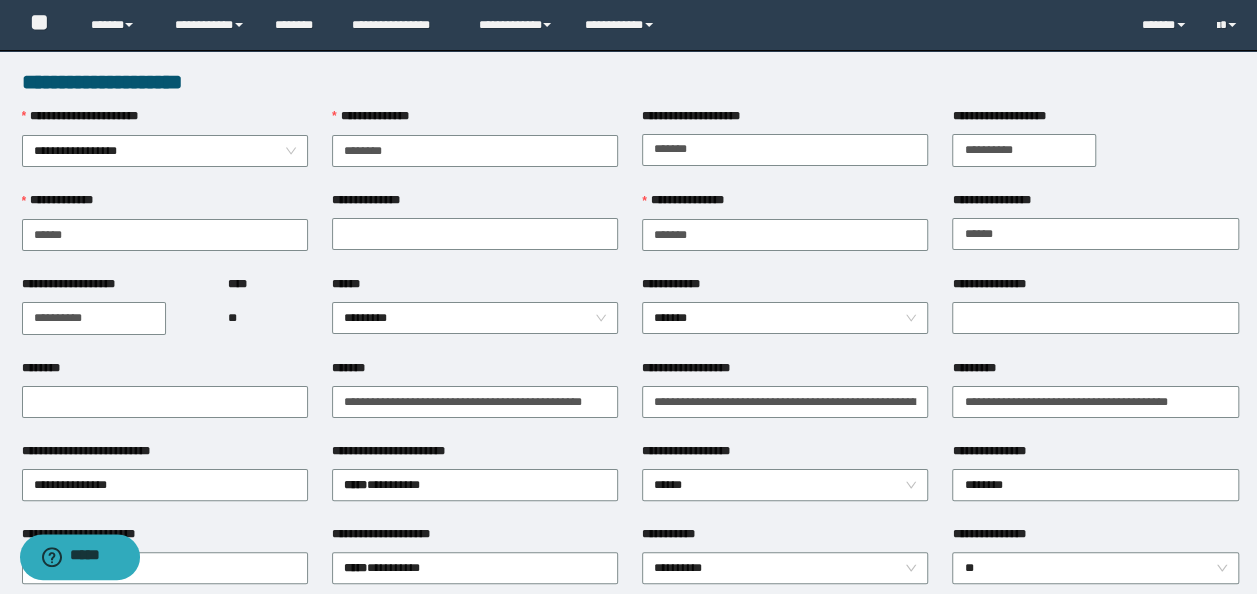 click on "**********" at bounding box center [475, 400] 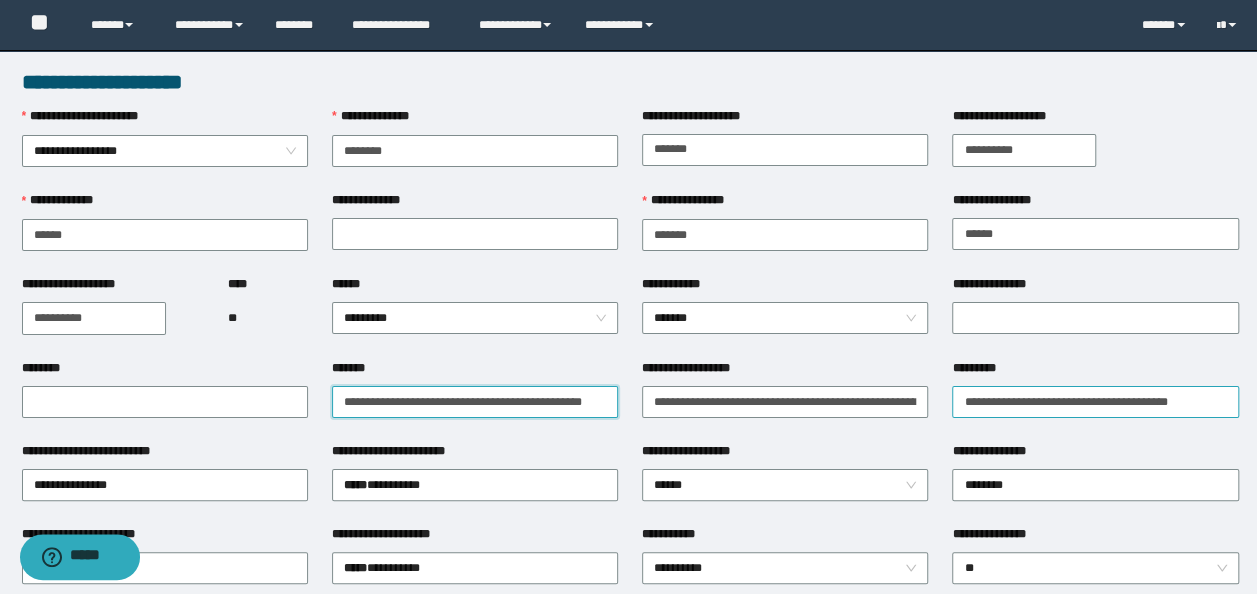 scroll, scrollTop: 0, scrollLeft: 6, axis: horizontal 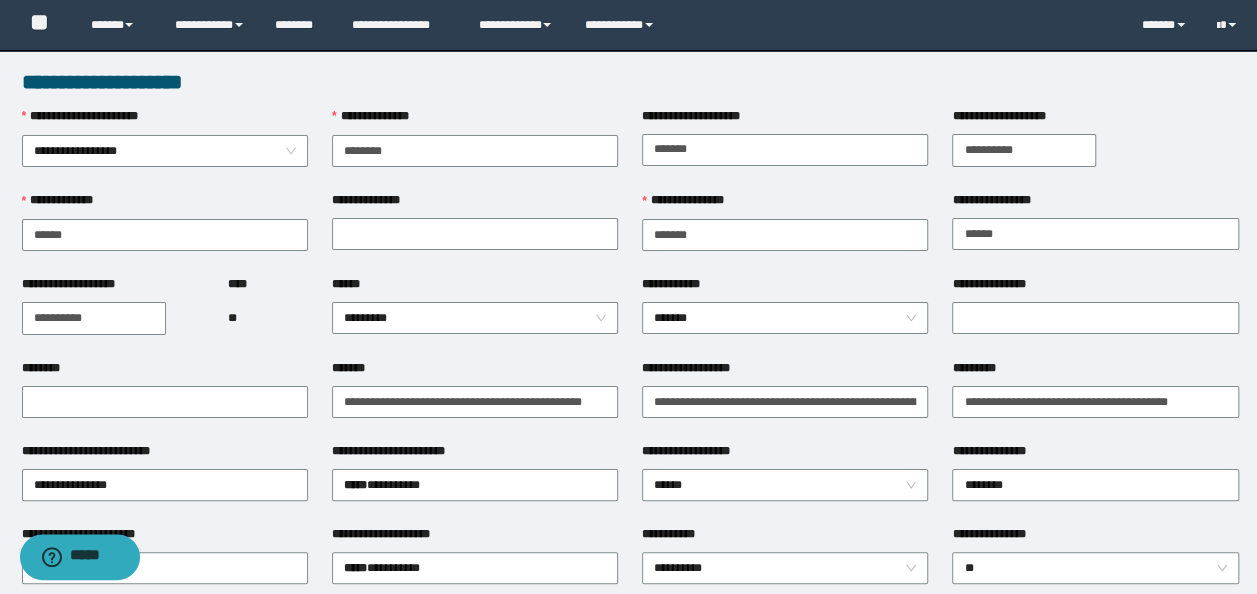 click on "****** *********" at bounding box center (475, 317) 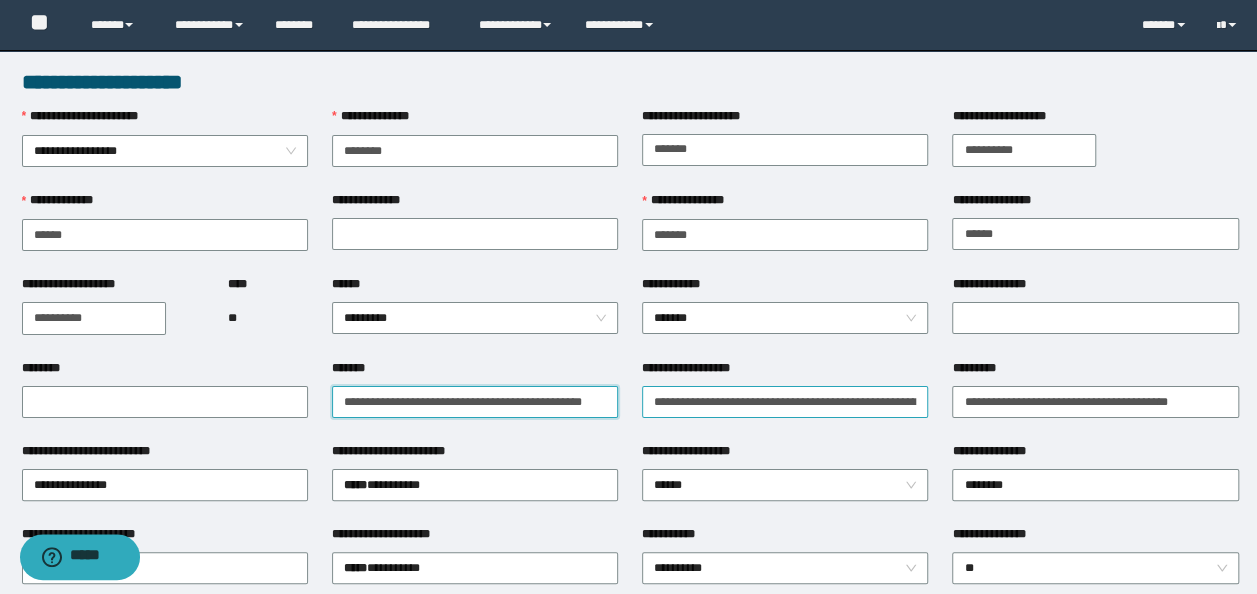 scroll, scrollTop: 0, scrollLeft: 6, axis: horizontal 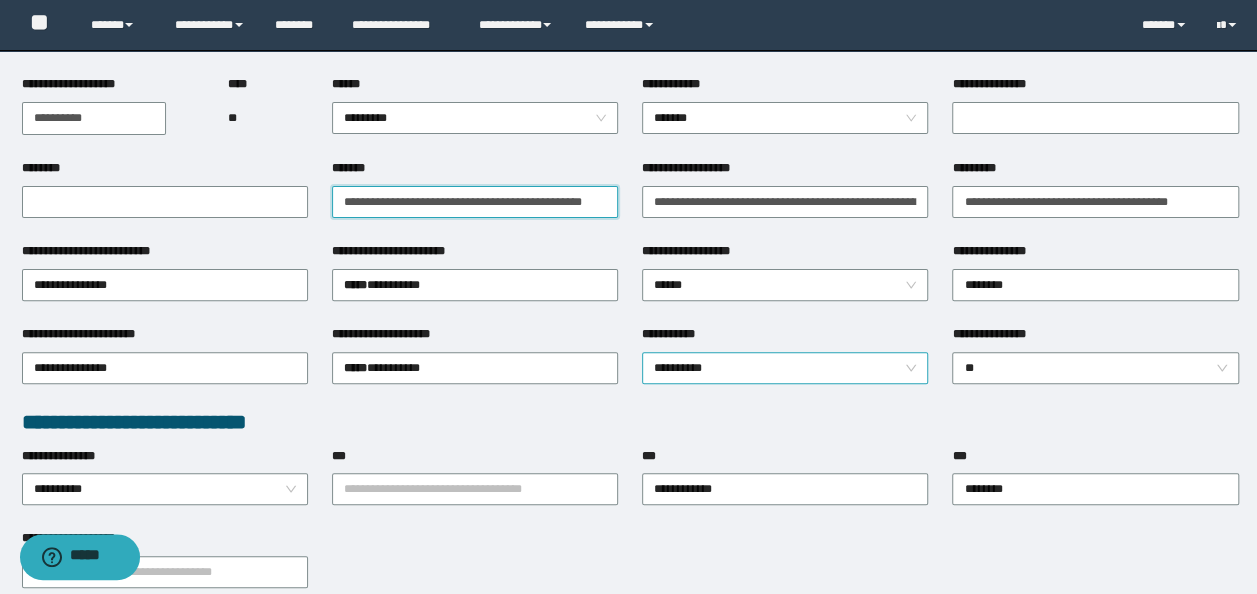 click on "**********" at bounding box center [785, 368] 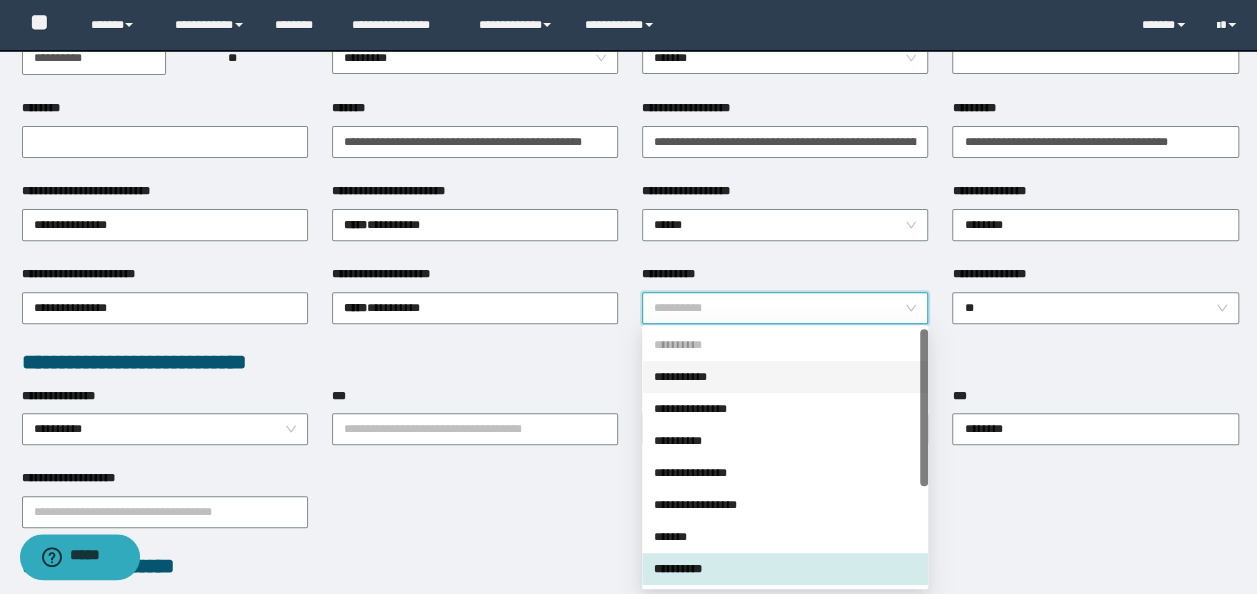 scroll, scrollTop: 300, scrollLeft: 0, axis: vertical 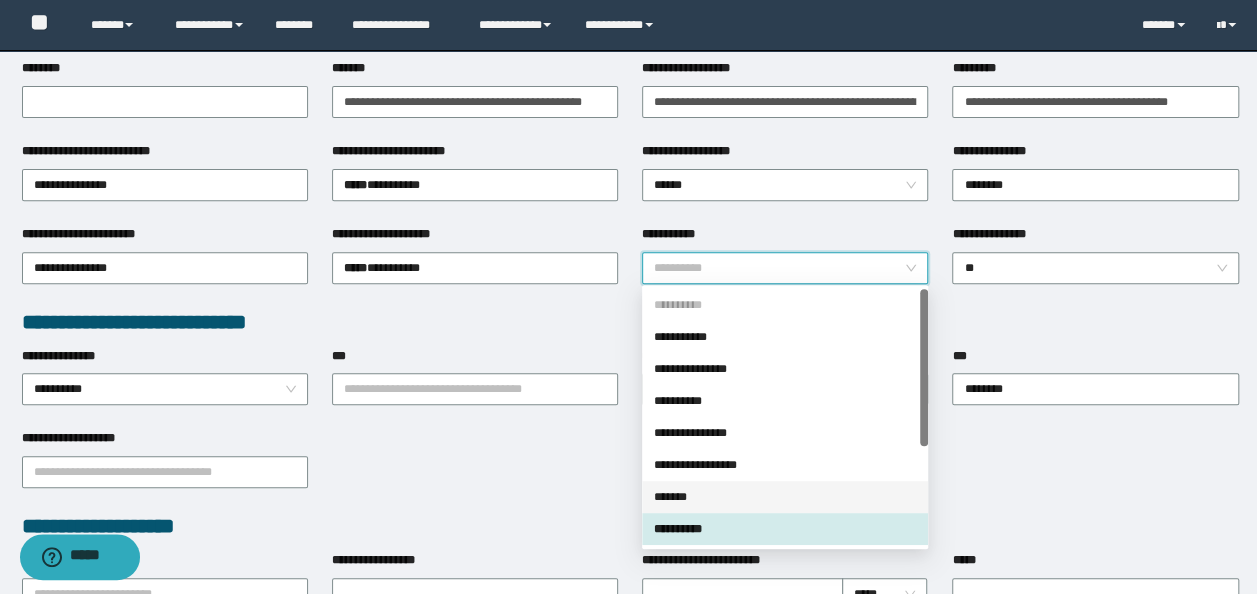 click on "*******" at bounding box center [785, 497] 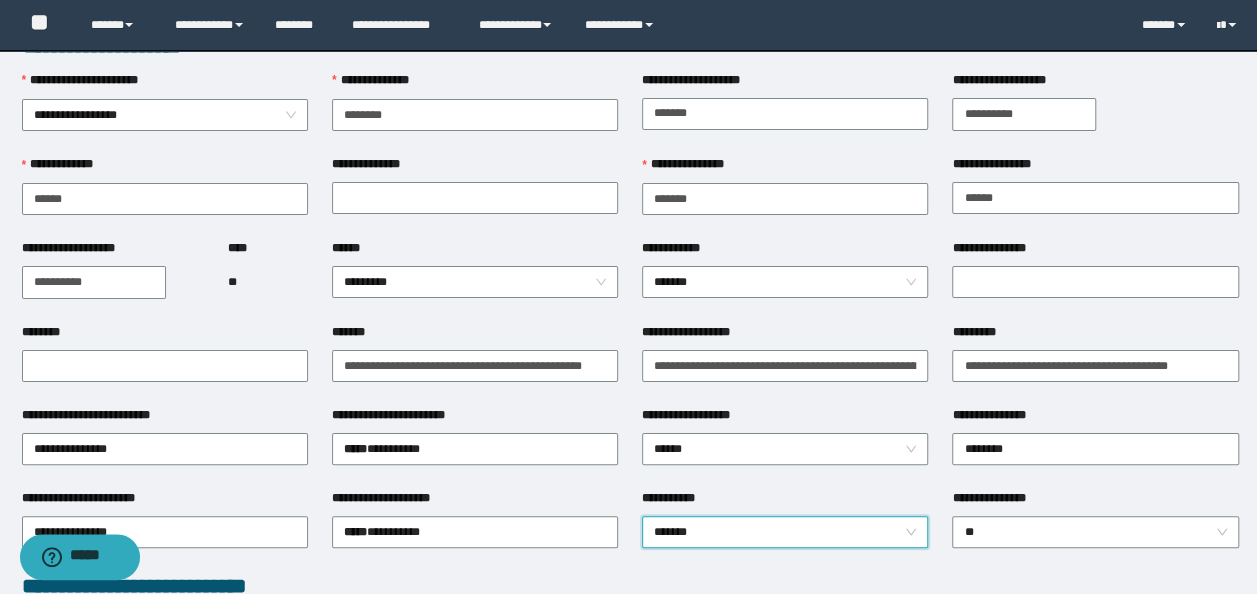 scroll, scrollTop: 0, scrollLeft: 0, axis: both 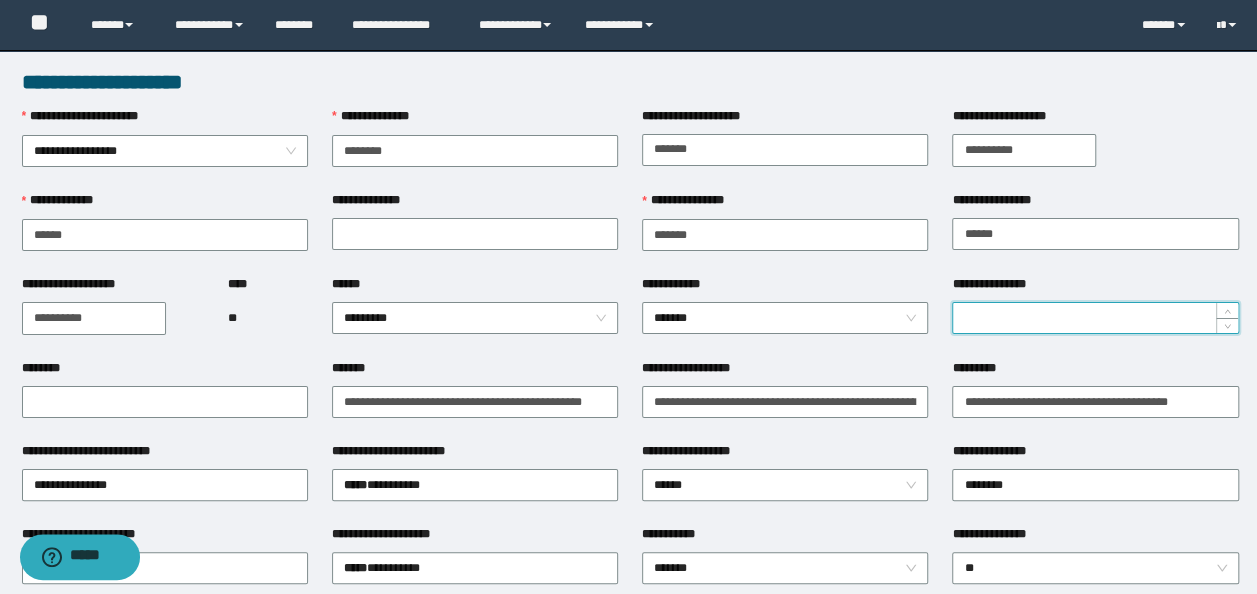click on "**********" at bounding box center (1095, 318) 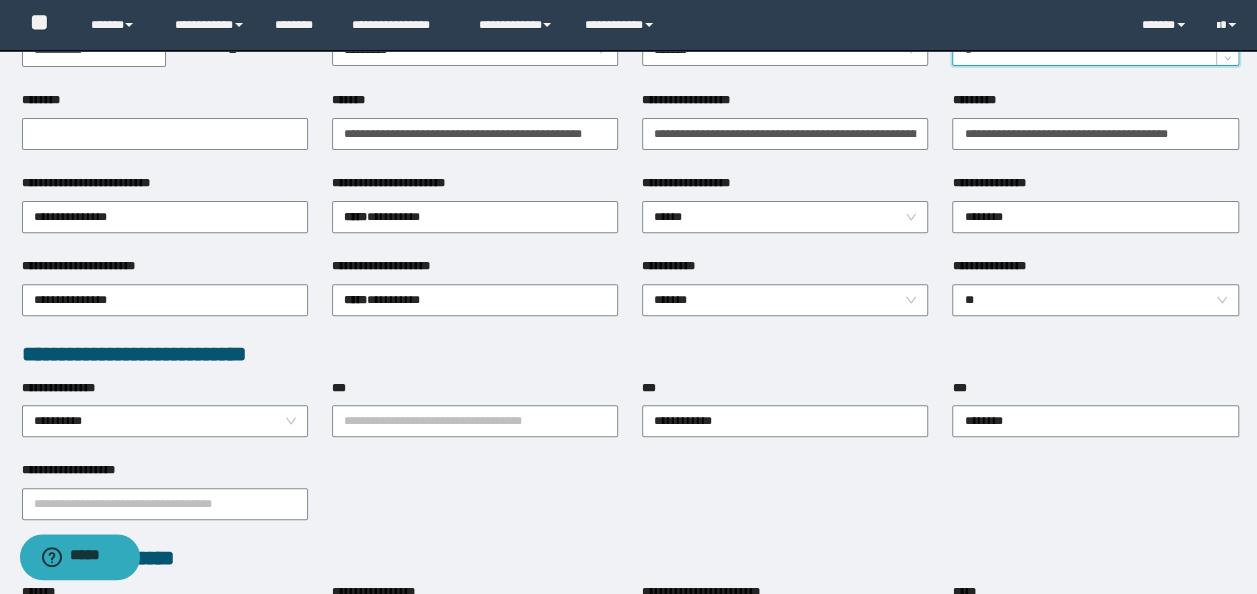 scroll, scrollTop: 300, scrollLeft: 0, axis: vertical 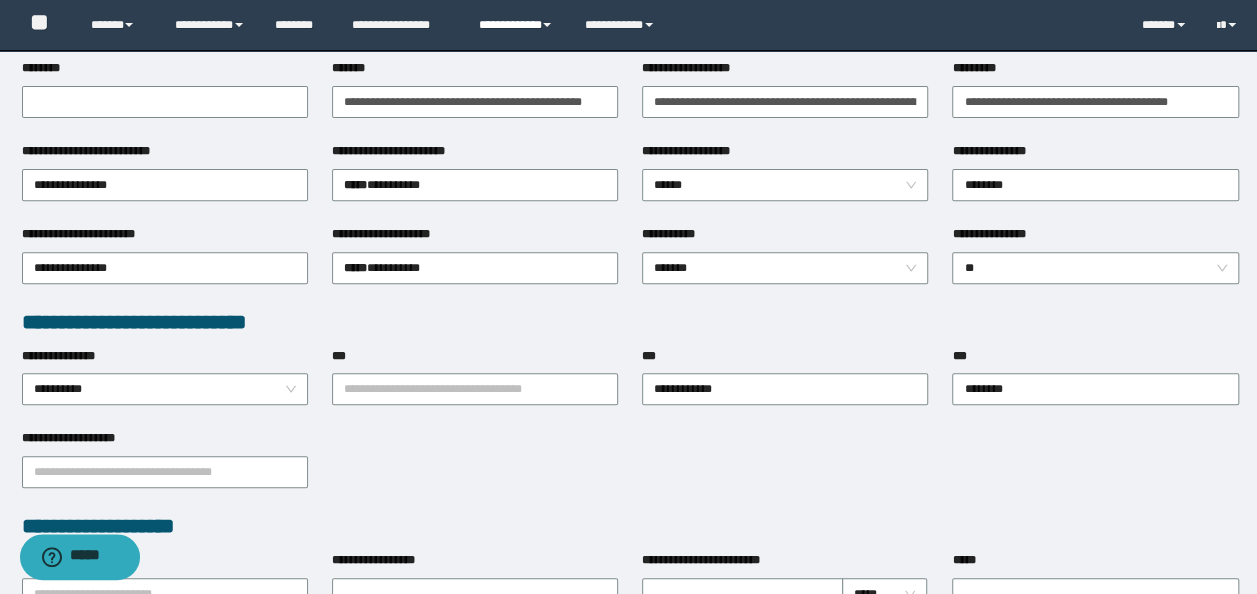 type on "*" 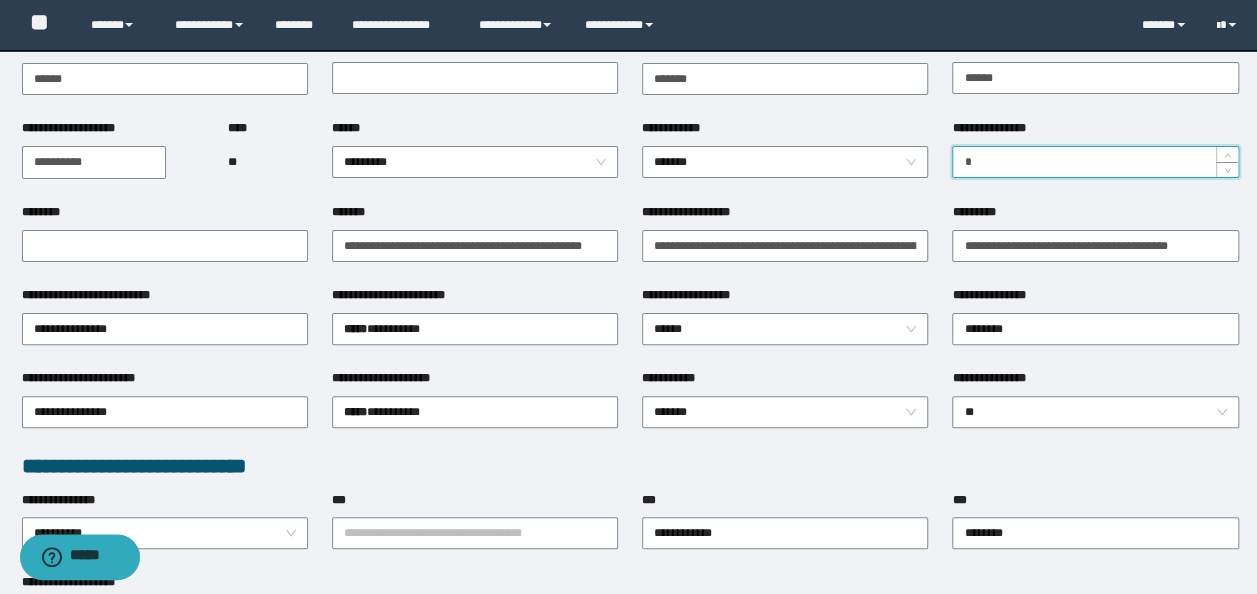 scroll, scrollTop: 200, scrollLeft: 0, axis: vertical 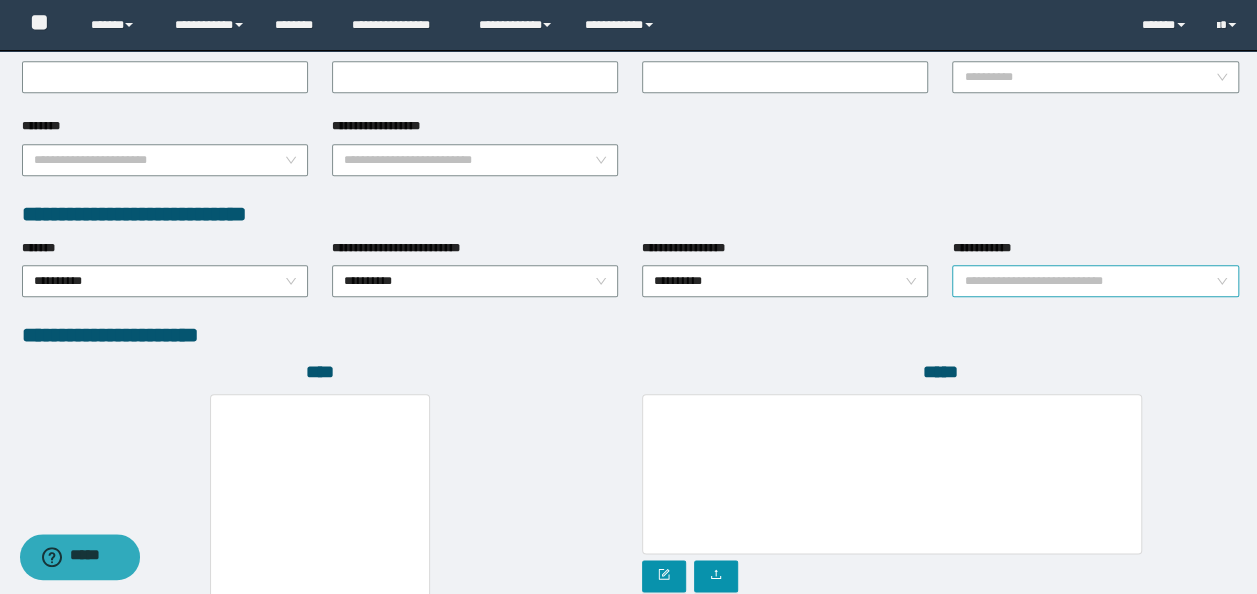 click on "**********" at bounding box center [1095, 281] 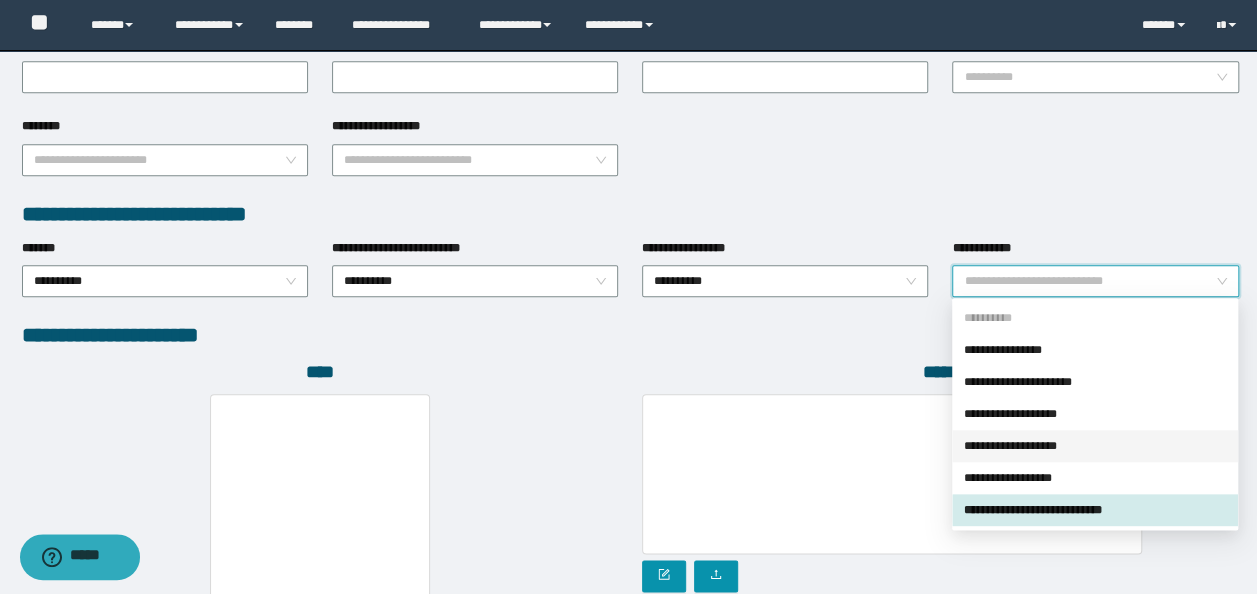 click on "**********" at bounding box center (1095, 446) 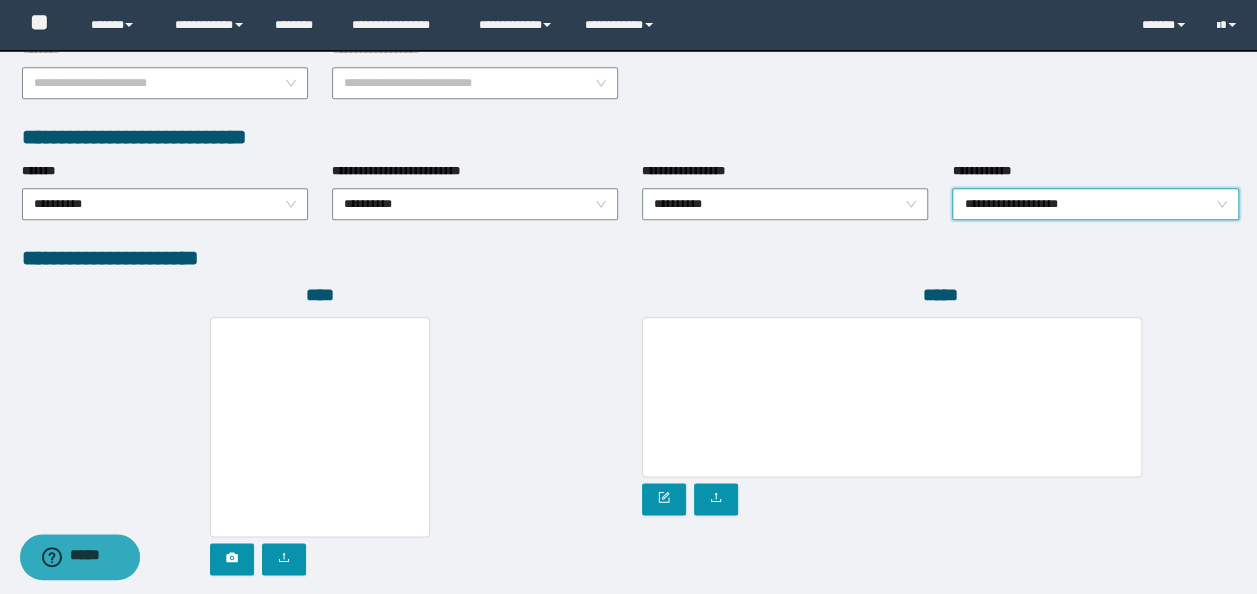 scroll, scrollTop: 1108, scrollLeft: 0, axis: vertical 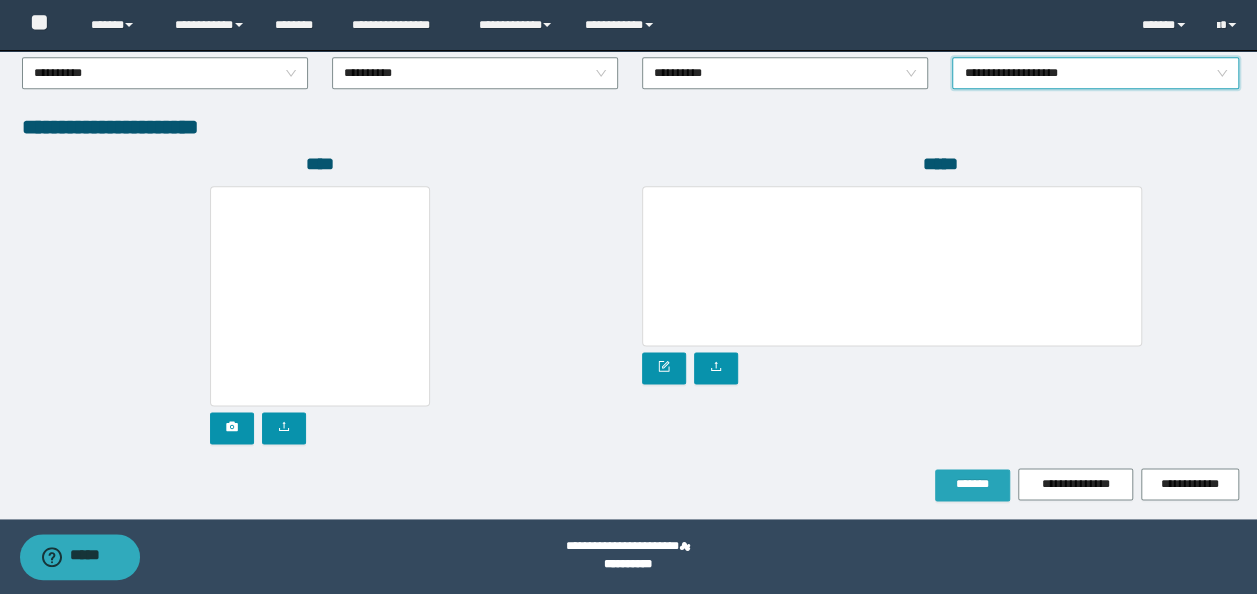 click on "*******" at bounding box center (972, 484) 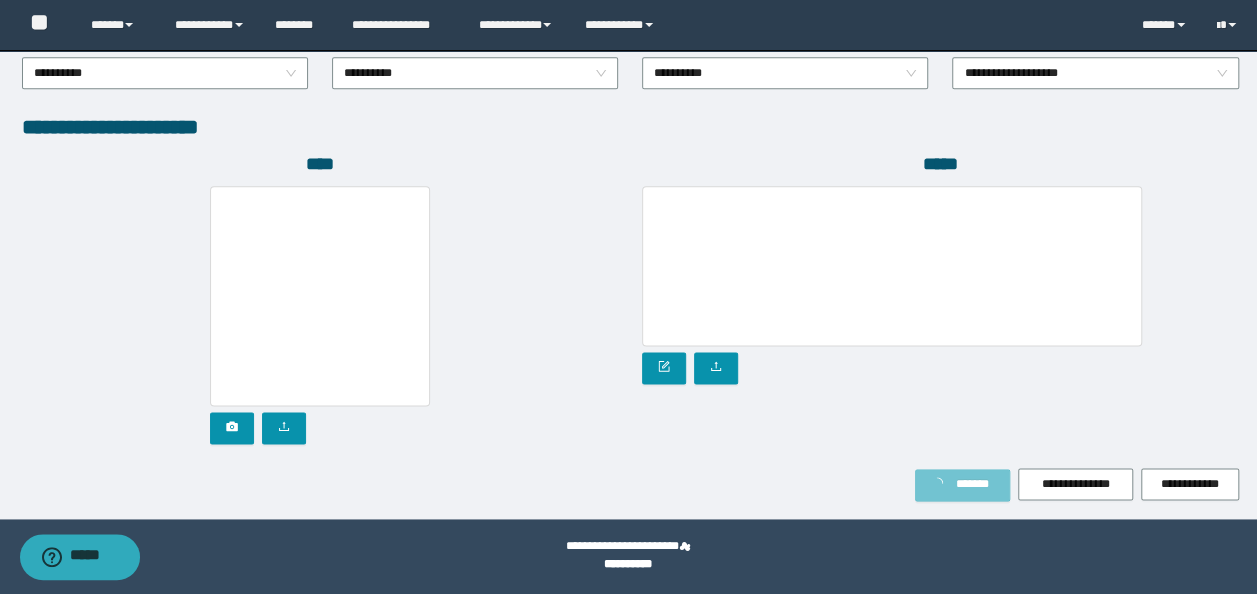 scroll, scrollTop: 1160, scrollLeft: 0, axis: vertical 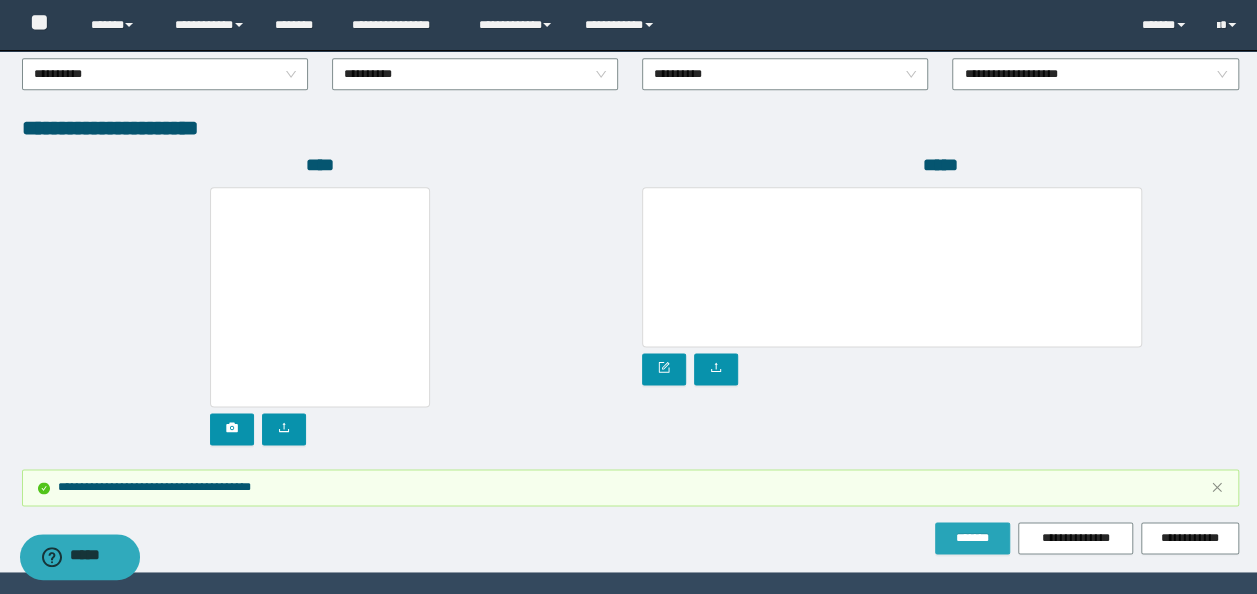 click on "*******" at bounding box center (972, 538) 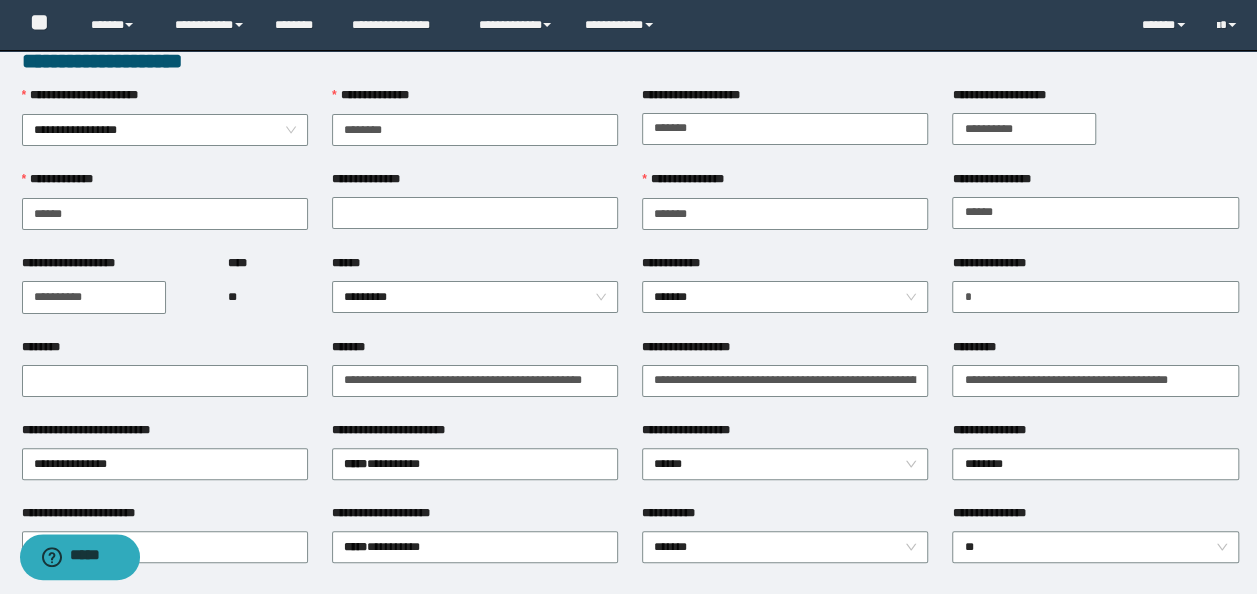 scroll, scrollTop: 0, scrollLeft: 0, axis: both 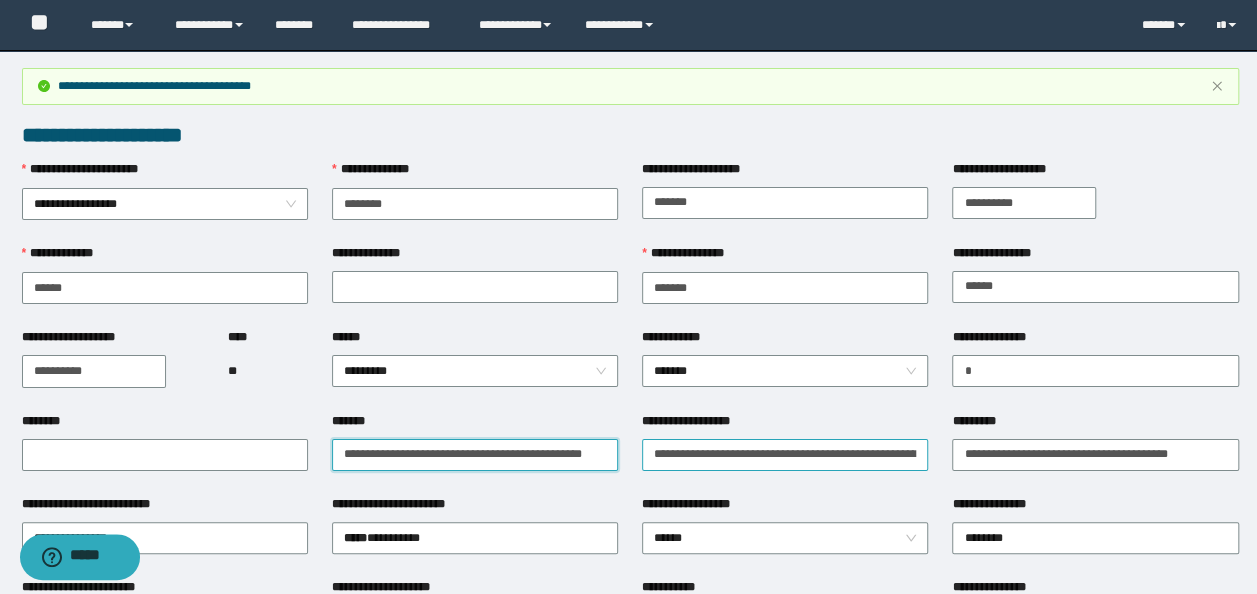 drag, startPoint x: 337, startPoint y: 454, endPoint x: 786, endPoint y: 454, distance: 449 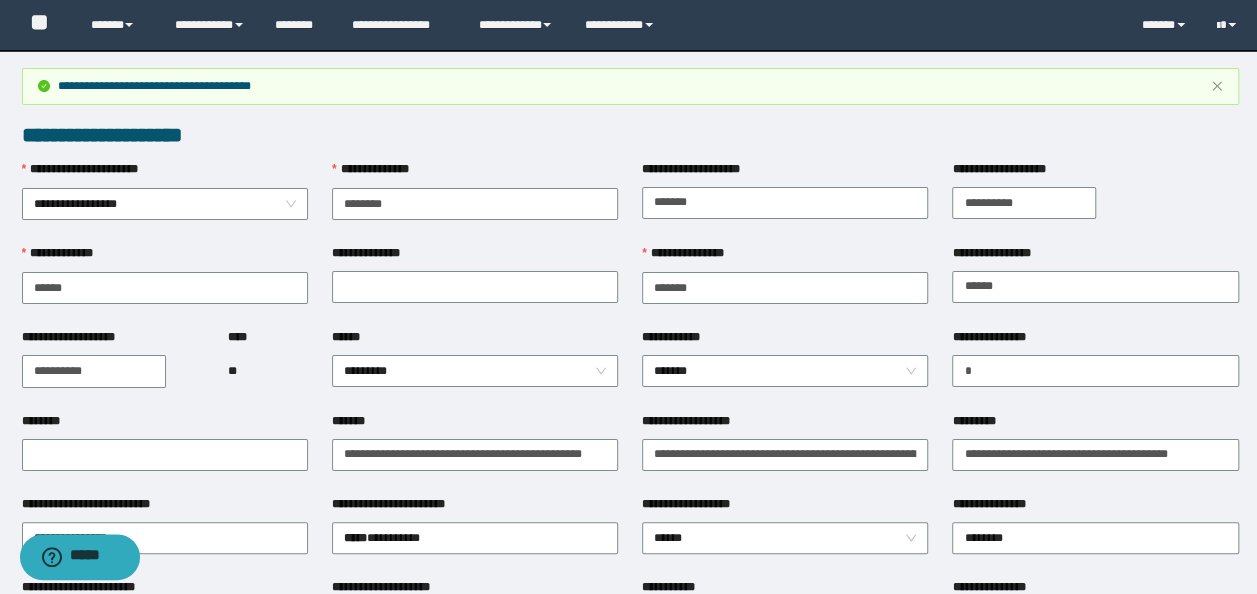 scroll, scrollTop: 0, scrollLeft: 0, axis: both 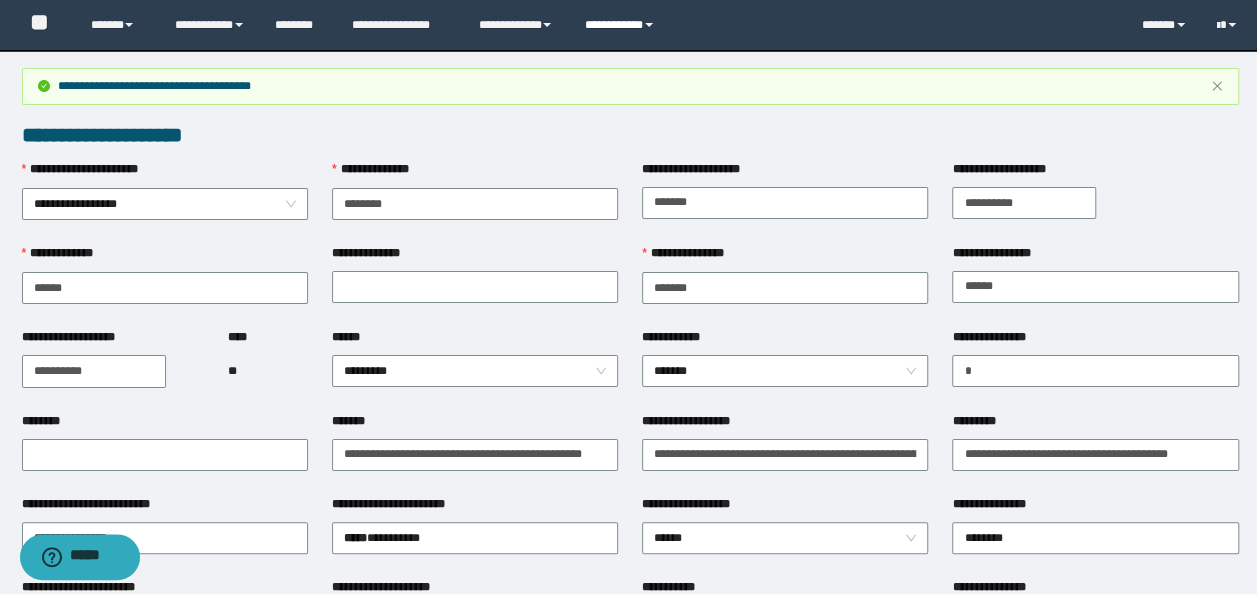 click on "**********" at bounding box center [622, 25] 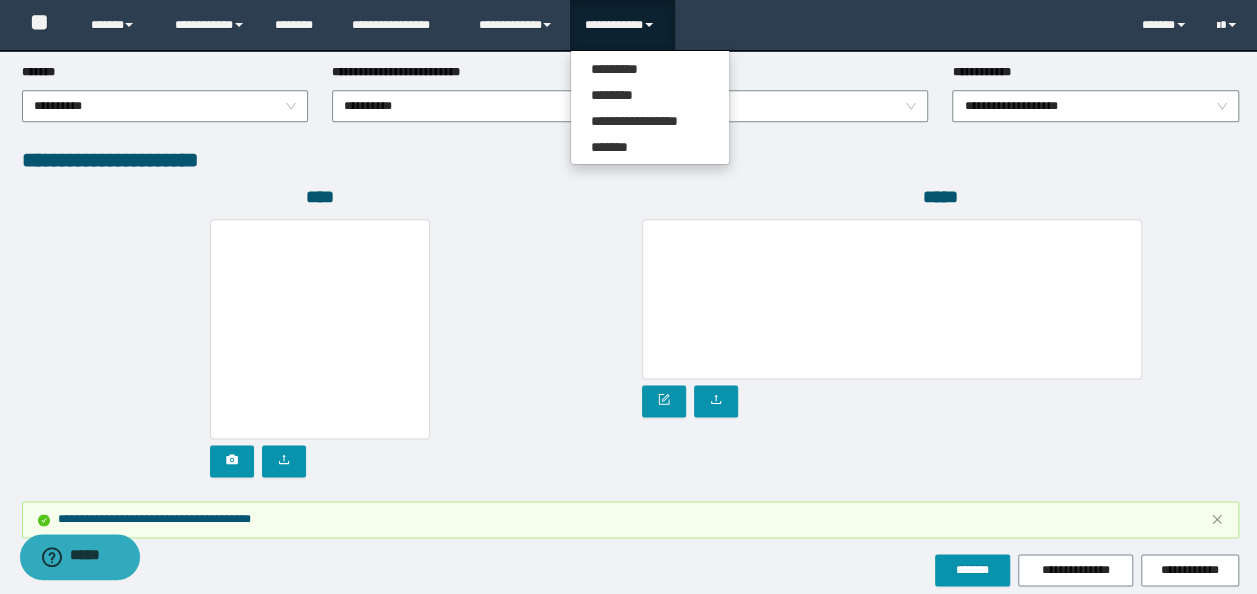 scroll, scrollTop: 1212, scrollLeft: 0, axis: vertical 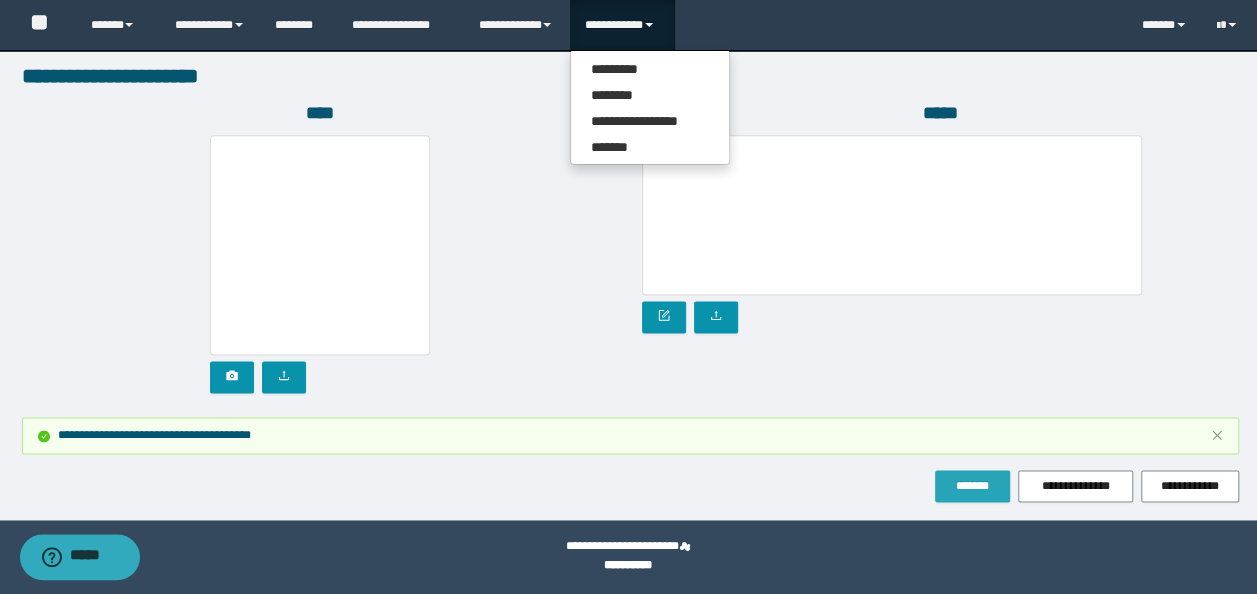 click on "*******" at bounding box center [972, 486] 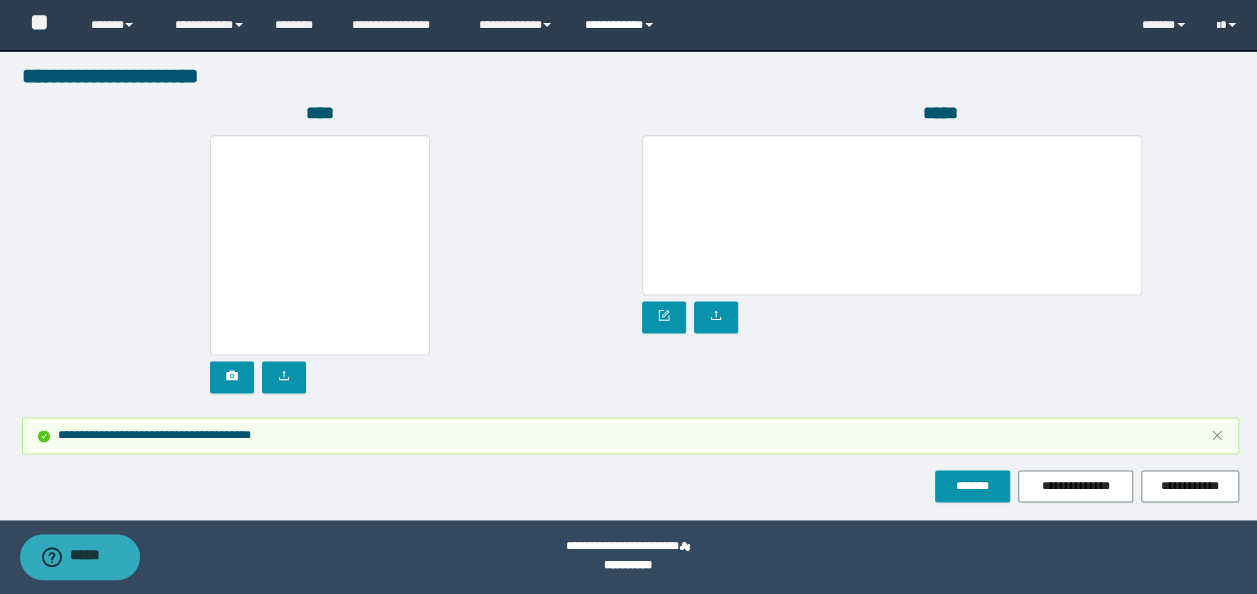 click on "**********" at bounding box center (622, 25) 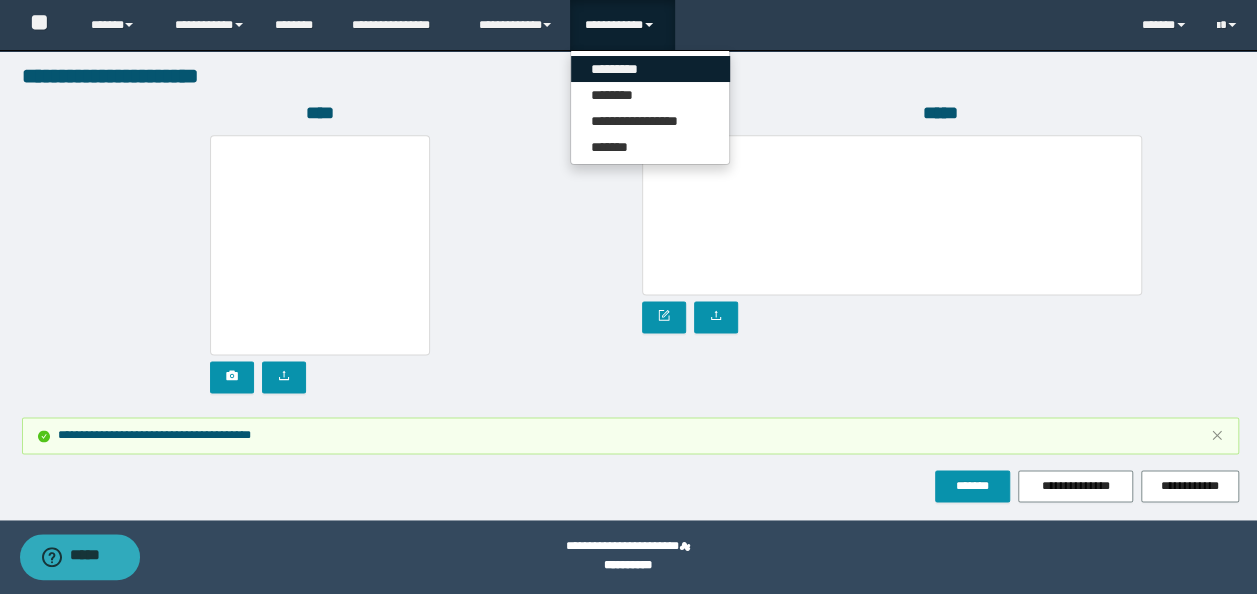 click on "*********" at bounding box center (650, 69) 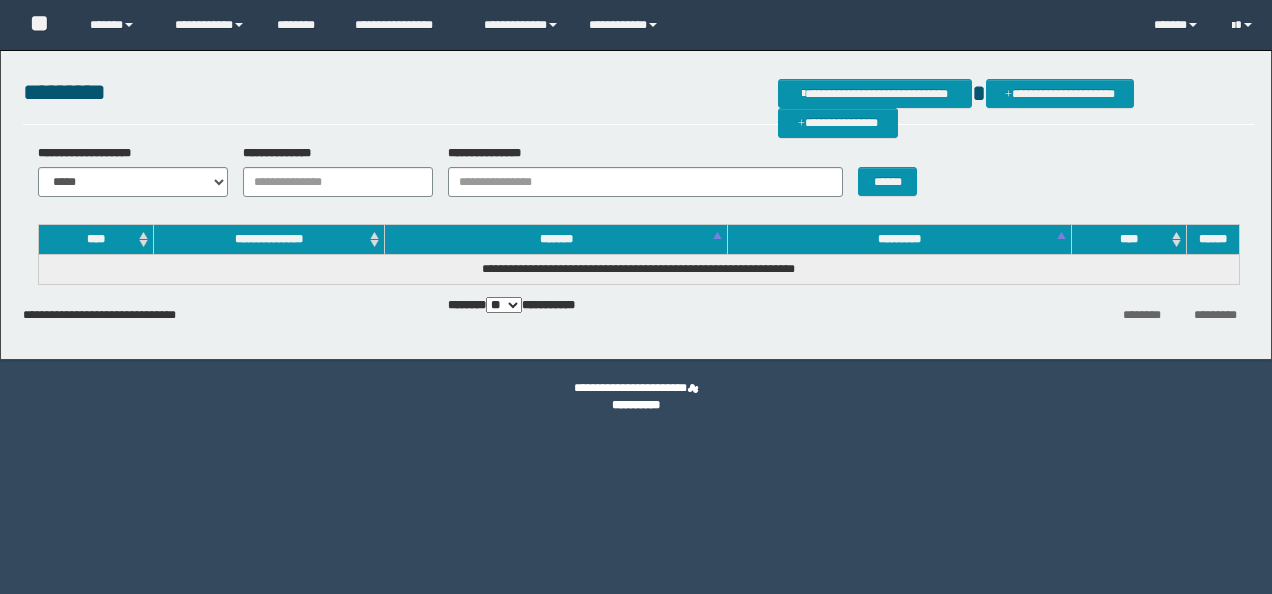 scroll, scrollTop: 0, scrollLeft: 0, axis: both 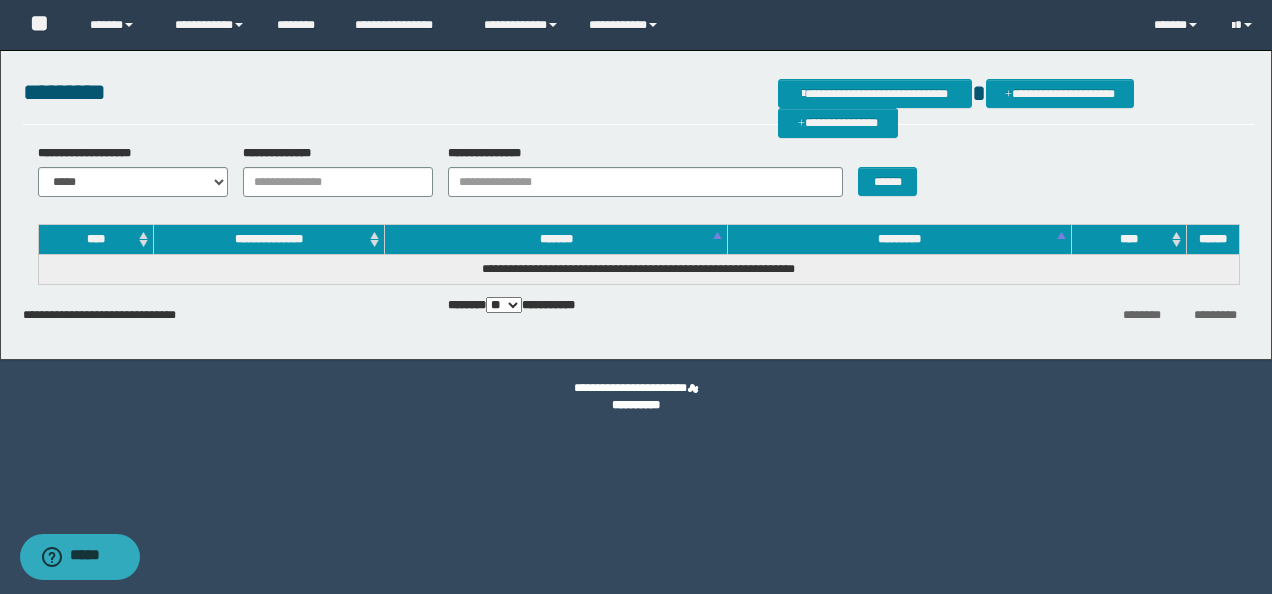 drag, startPoint x: 352, startPoint y: 209, endPoint x: 362, endPoint y: 180, distance: 30.675724 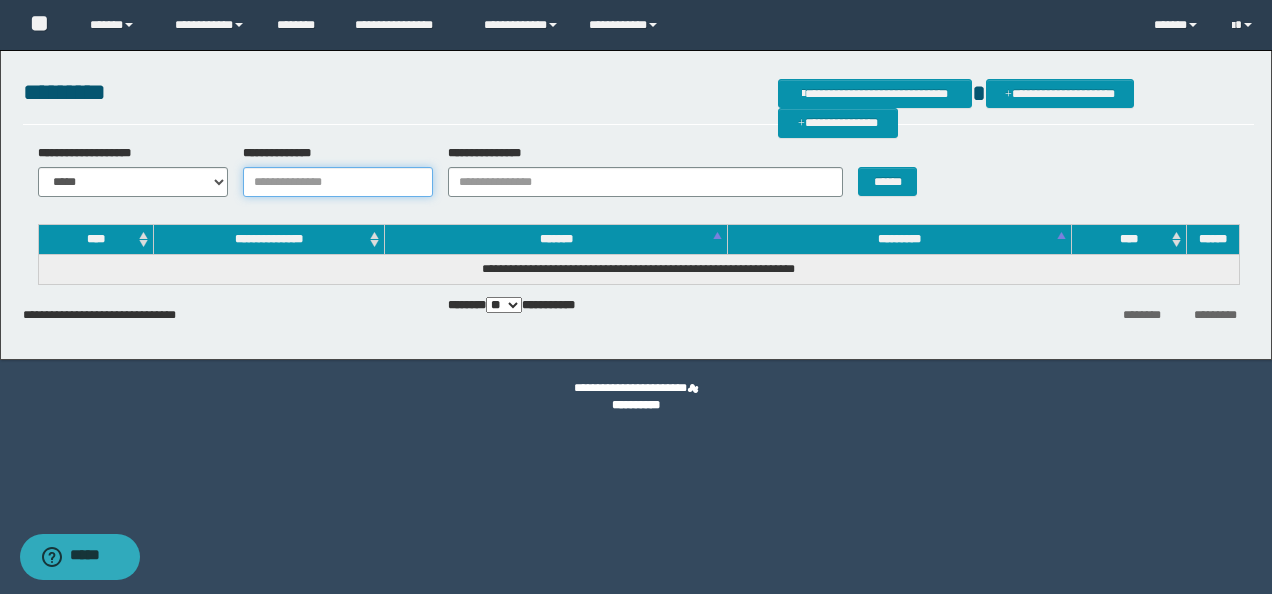 click on "**********" at bounding box center [338, 182] 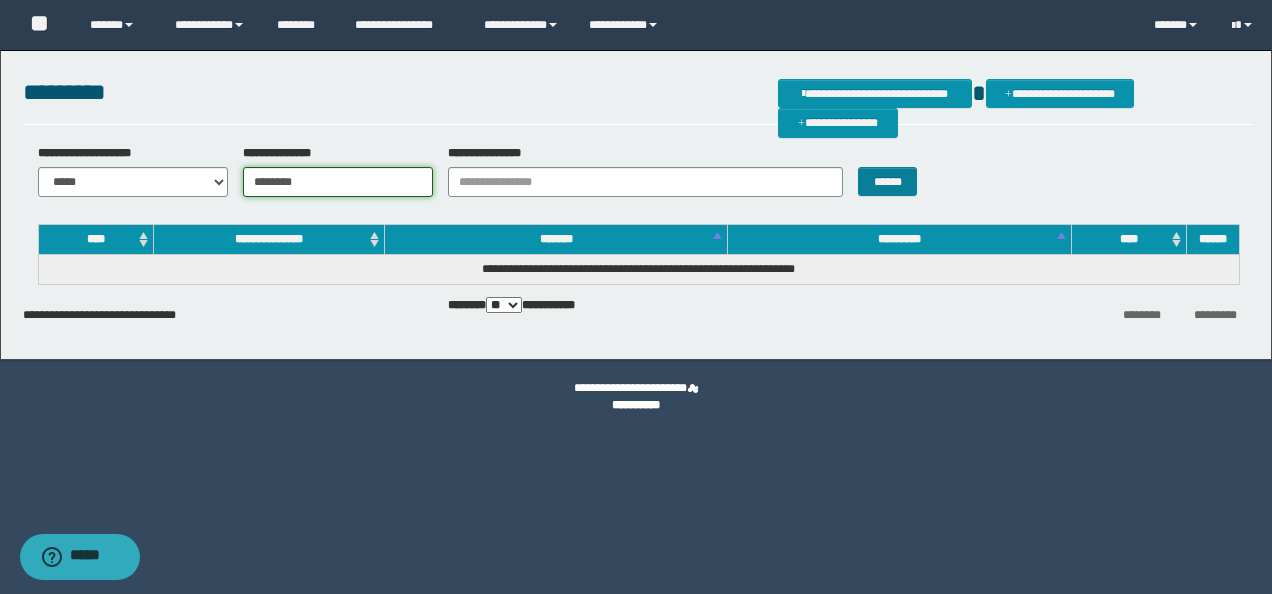 type on "********" 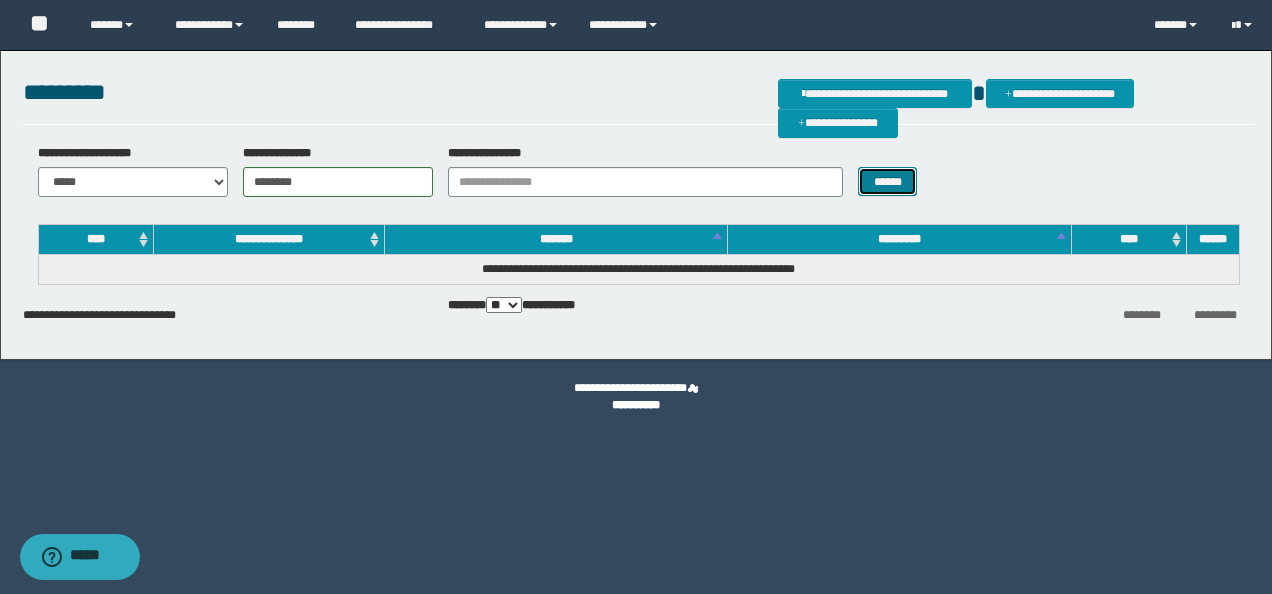 click on "******" at bounding box center (887, 181) 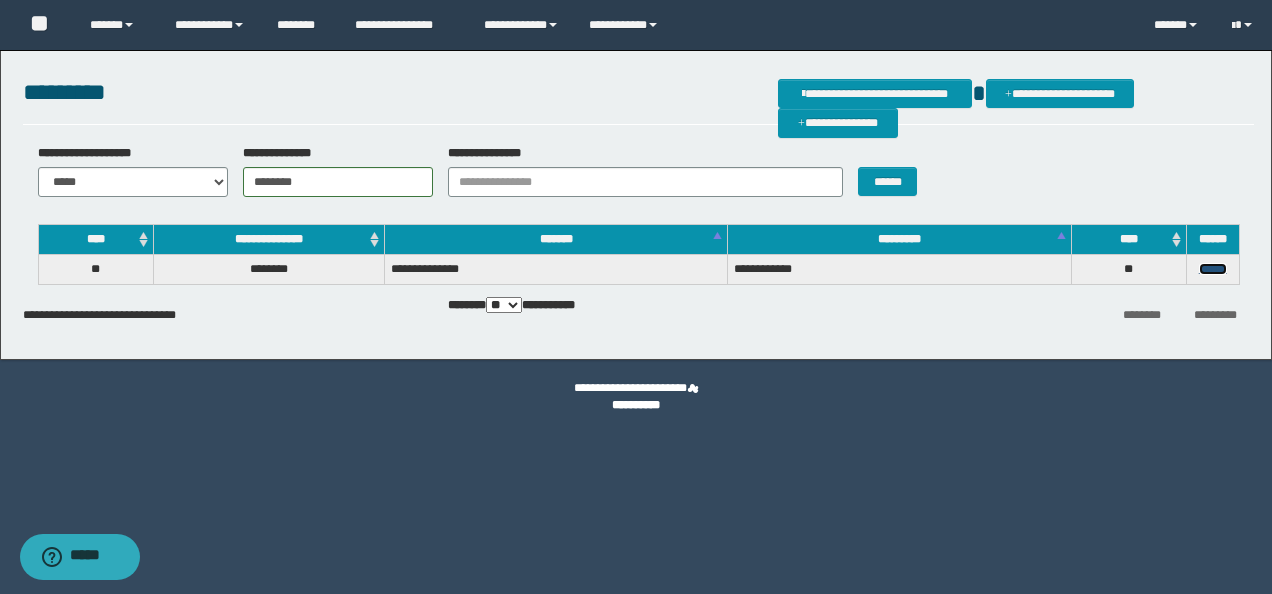 click on "******" at bounding box center [1213, 269] 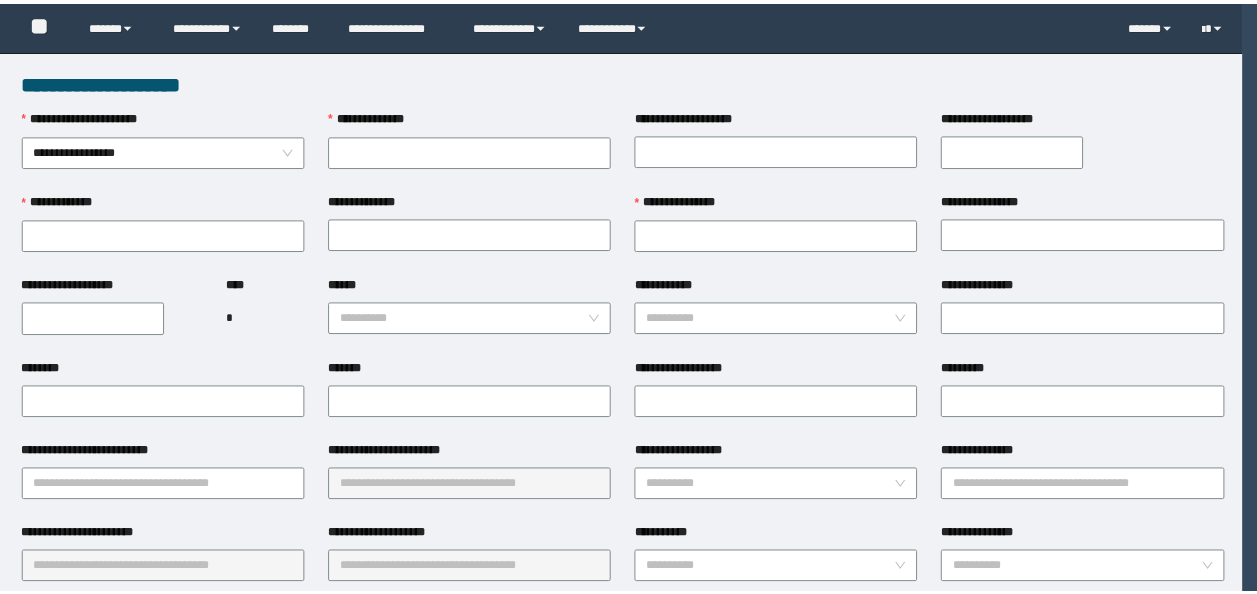 scroll, scrollTop: 0, scrollLeft: 0, axis: both 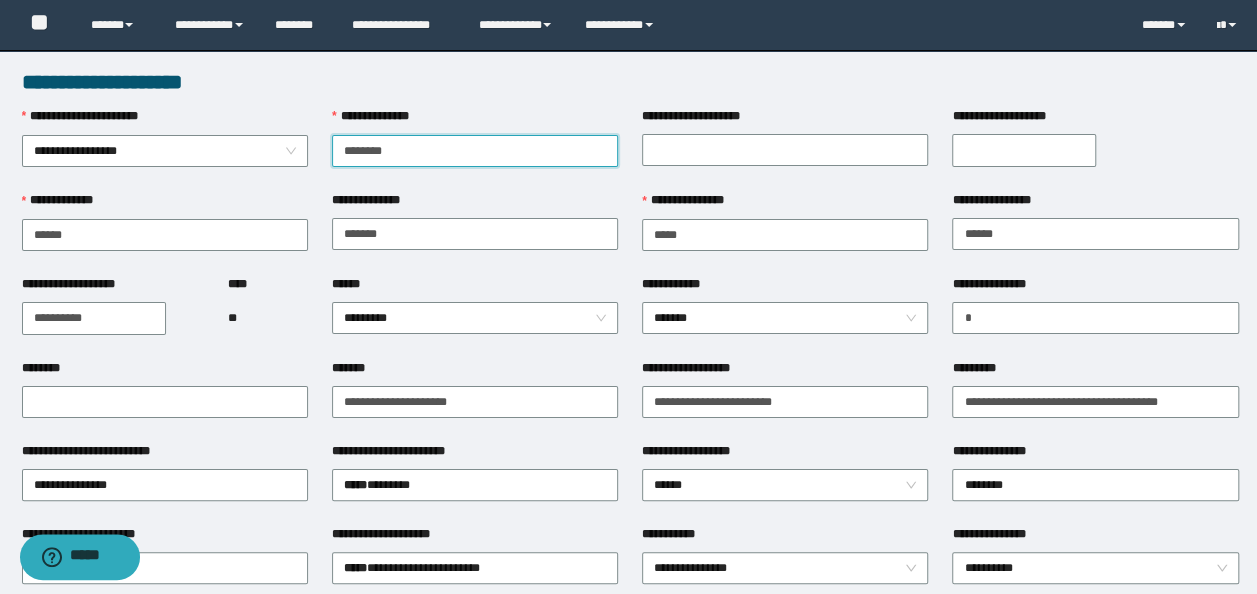 type on "********" 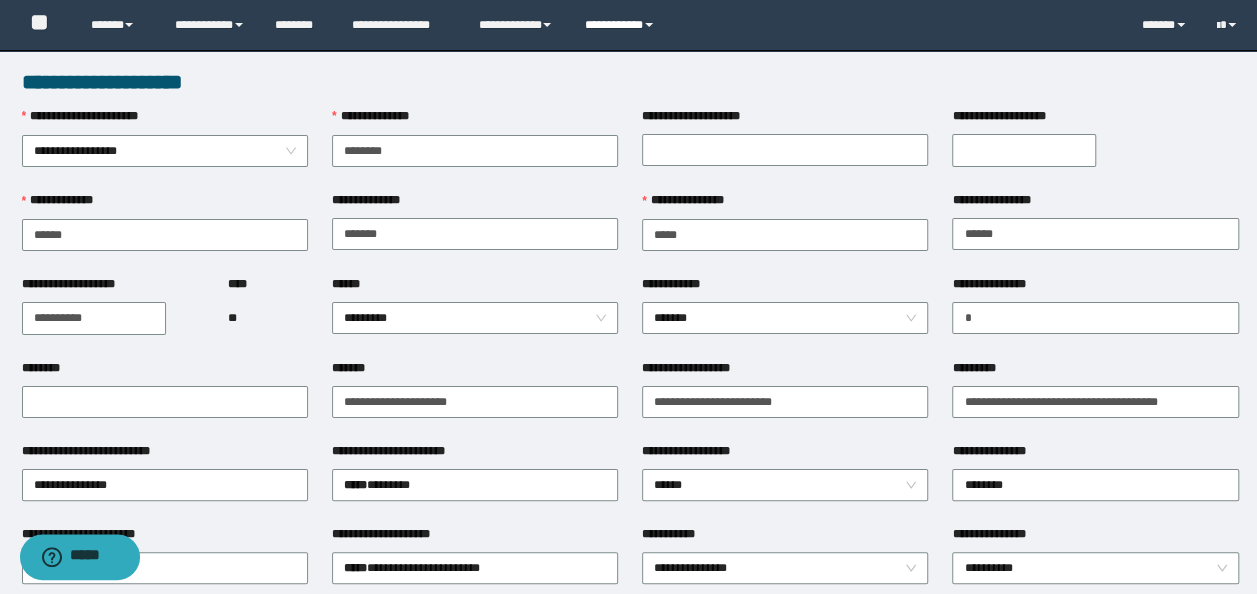 click on "**********" at bounding box center [622, 25] 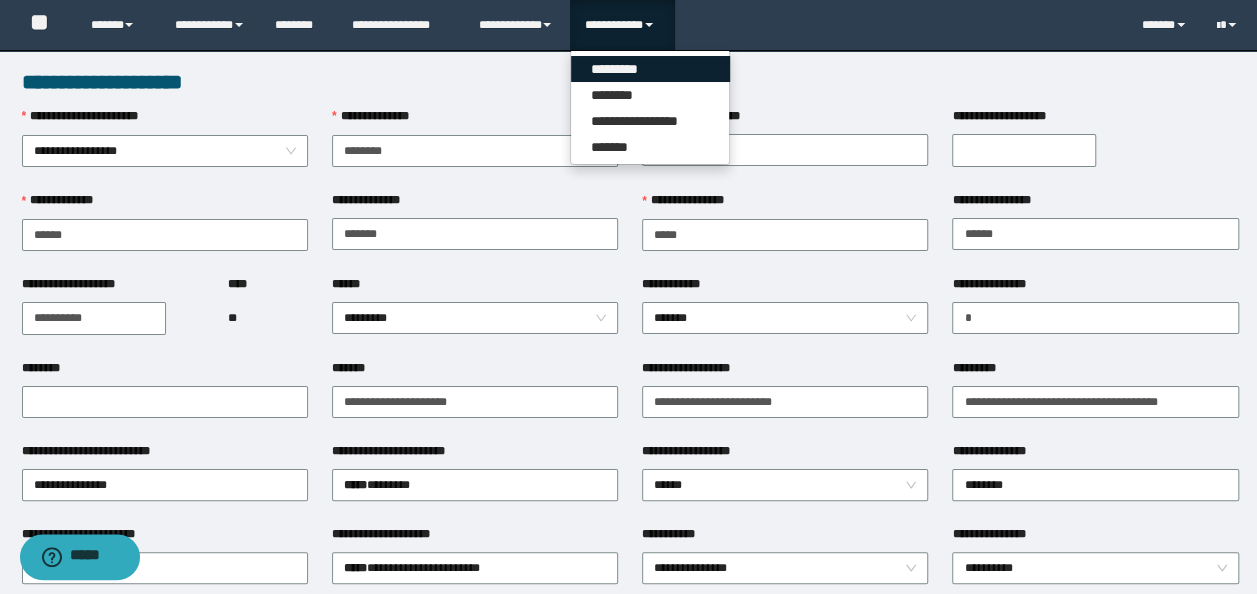 click on "*********" at bounding box center [650, 69] 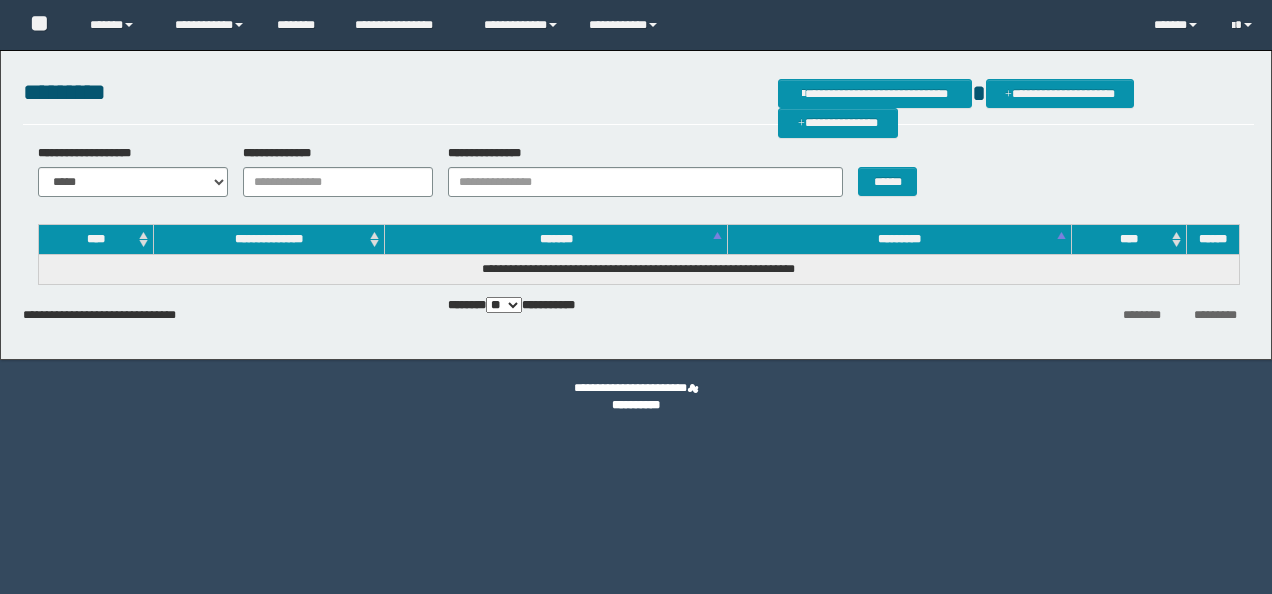 scroll, scrollTop: 0, scrollLeft: 0, axis: both 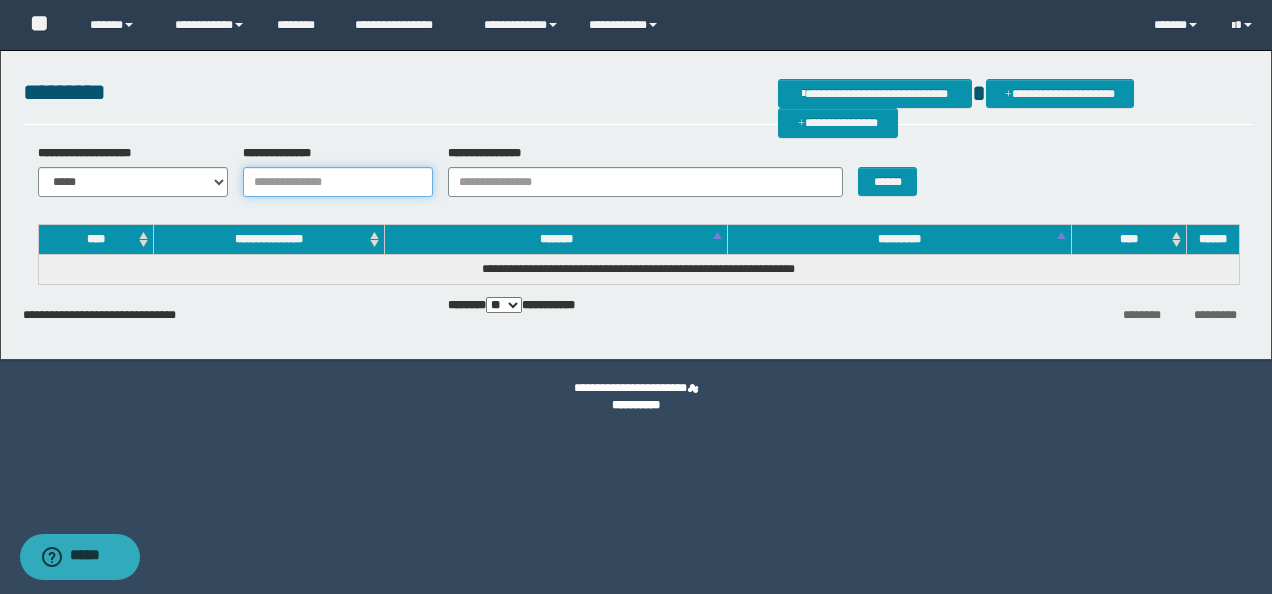 click on "**********" at bounding box center (338, 182) 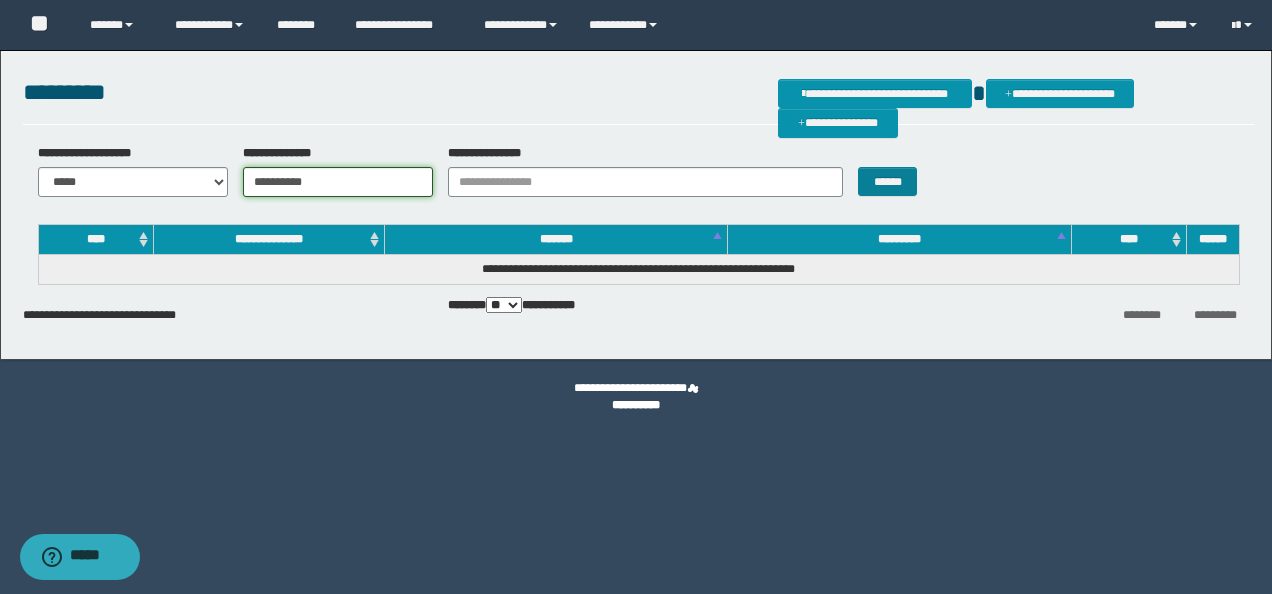 type on "**********" 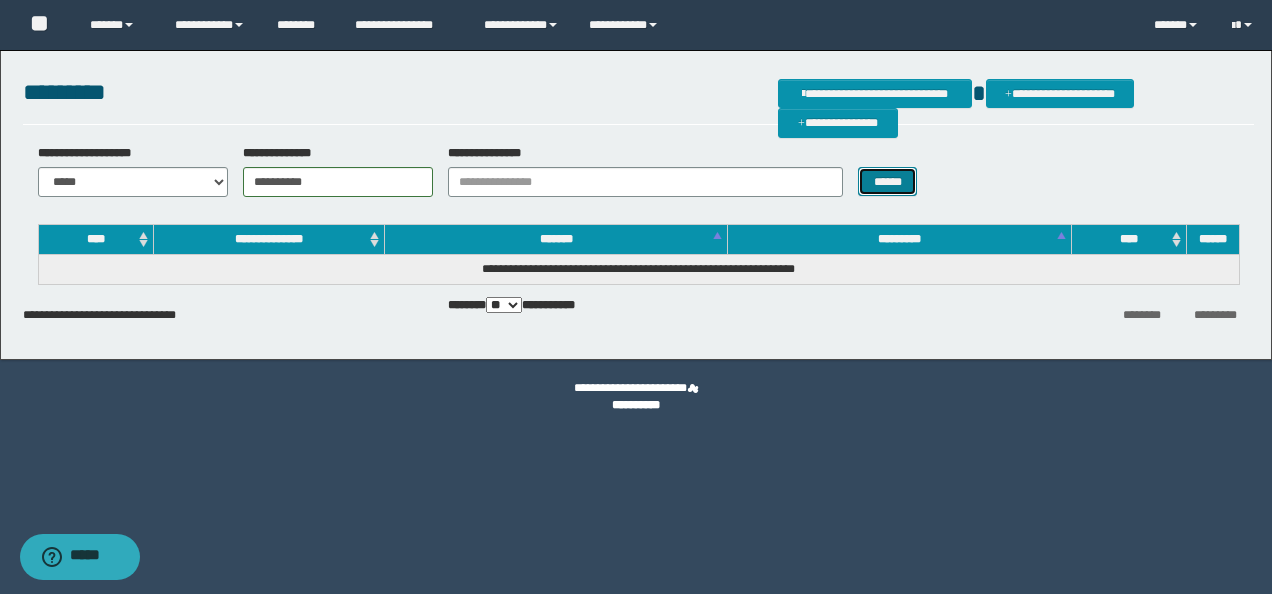click on "******" at bounding box center (887, 181) 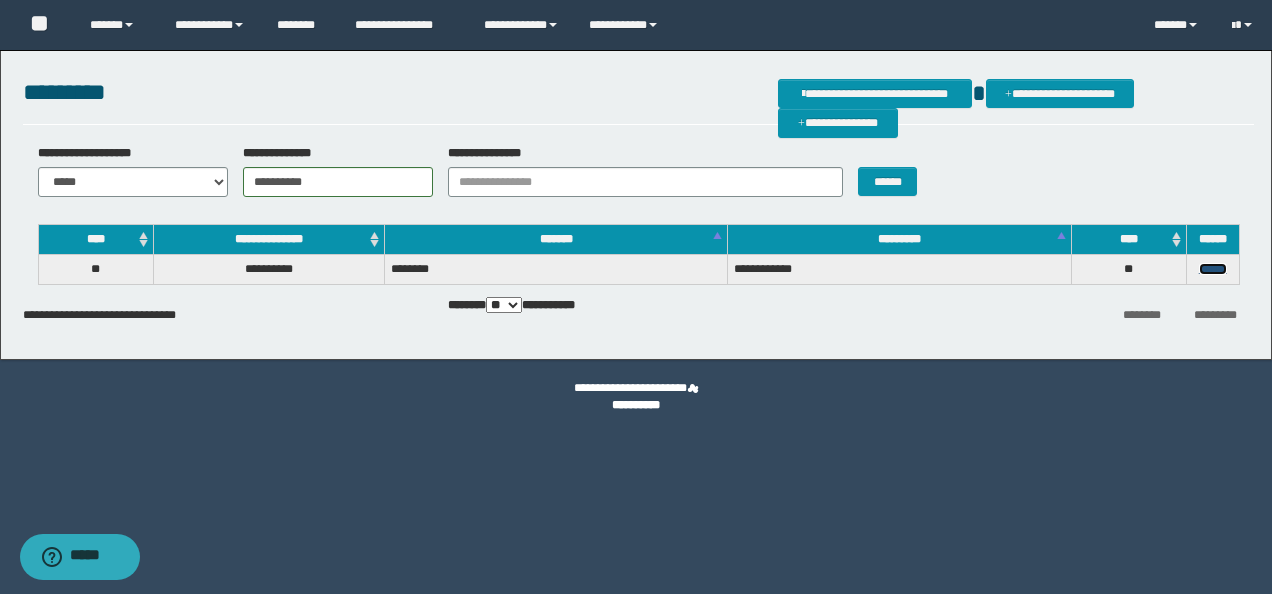 click on "******" at bounding box center (1213, 269) 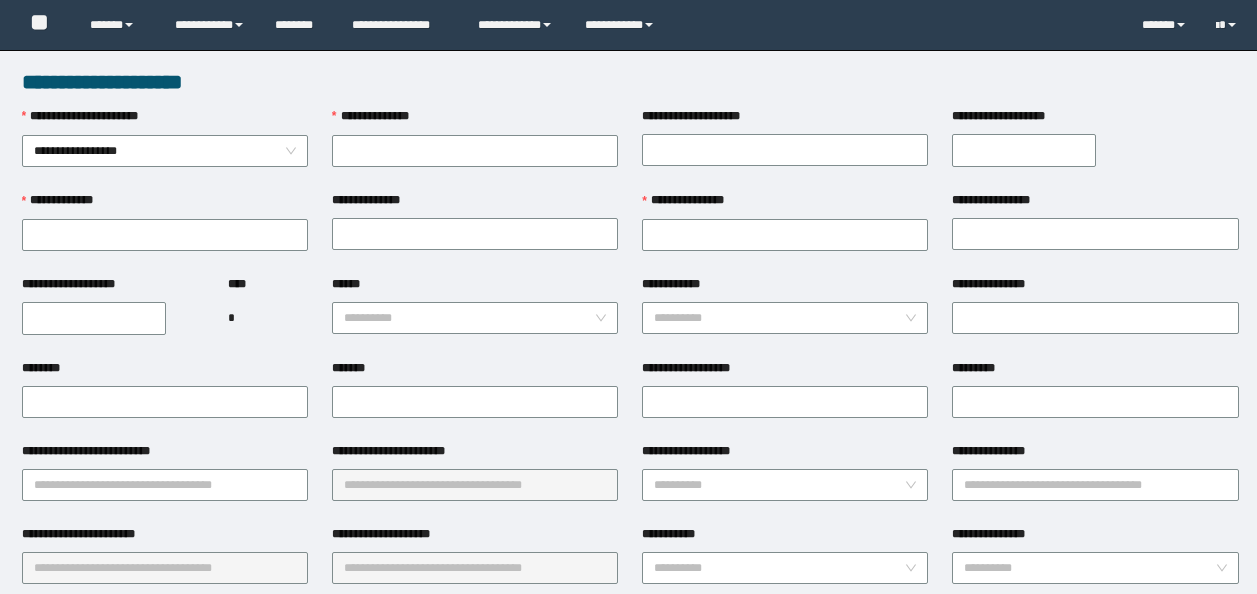scroll, scrollTop: 0, scrollLeft: 0, axis: both 